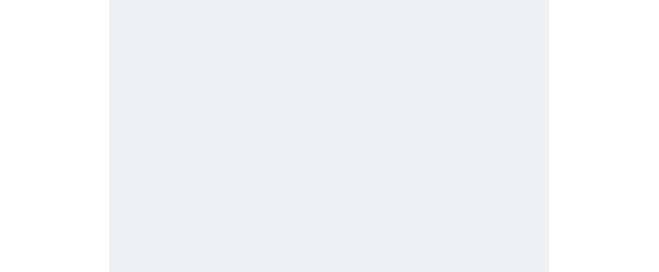 scroll, scrollTop: 0, scrollLeft: 0, axis: both 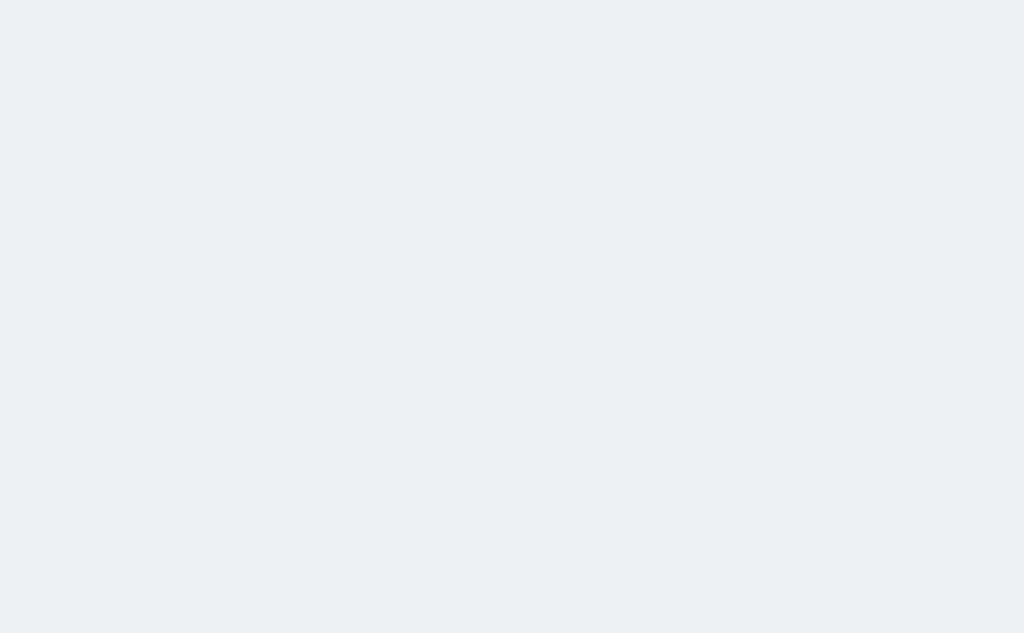 click on "Your browser does not support the audio element.
حجز جماعي جديد
حجز جديد
.a{fill:none;stroke:#000000;stroke-linecap:round;stroke-linejoin:round;}
الرئيسية
تسكين الوحدات
جدول الحجوزات
إدارة الحجوزات
POS
الإدارة المالية
العملاء" at bounding box center [512, 316] 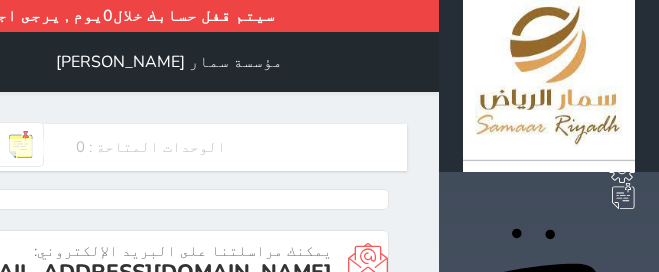 scroll, scrollTop: 999640, scrollLeft: 999409, axis: both 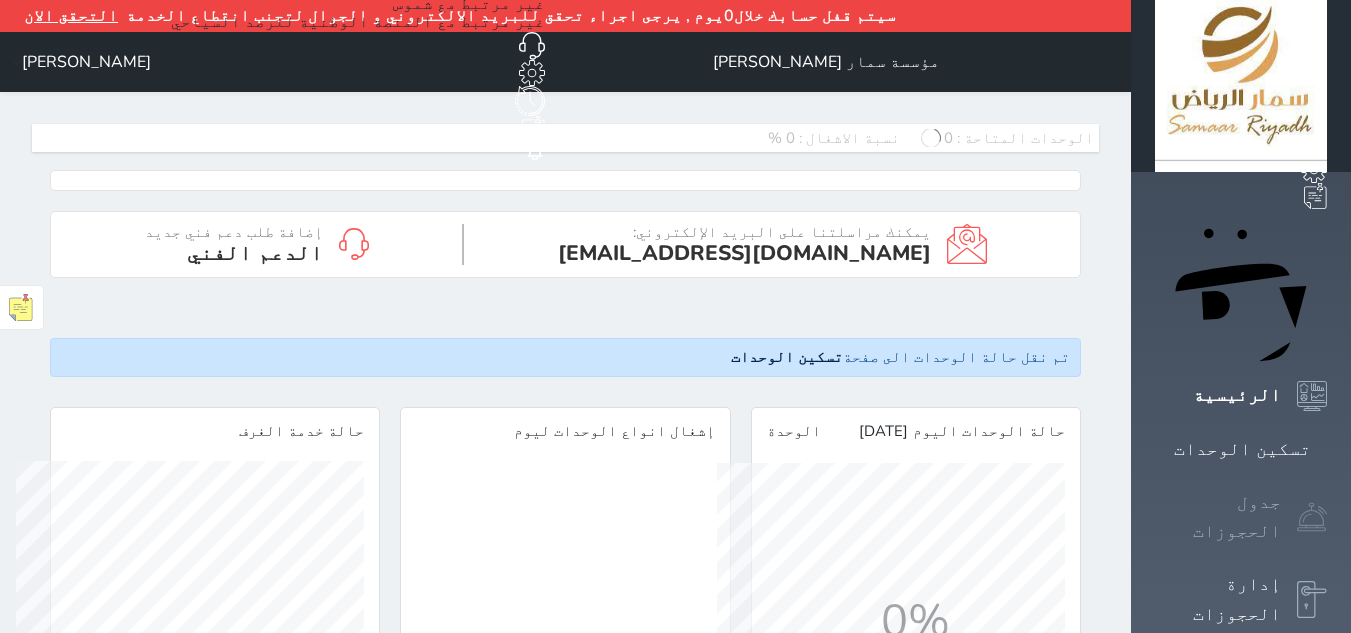 click on "جدول الحجوزات" at bounding box center (1218, 517) 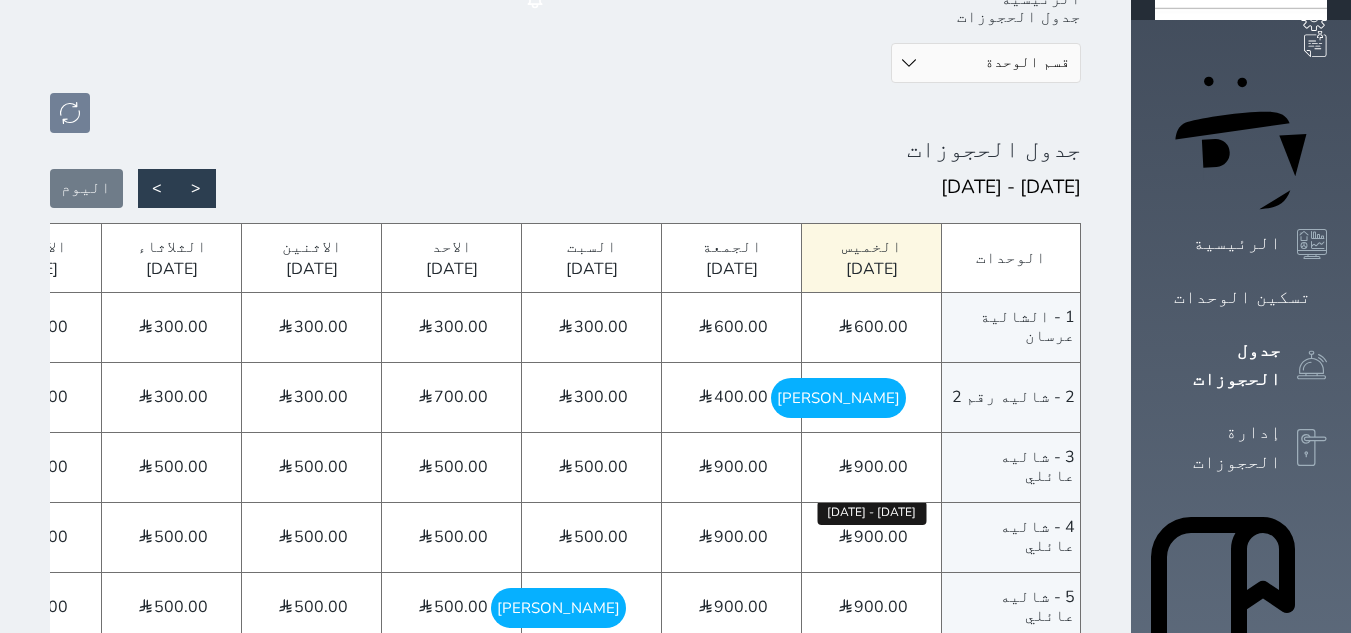 scroll, scrollTop: 200, scrollLeft: 0, axis: vertical 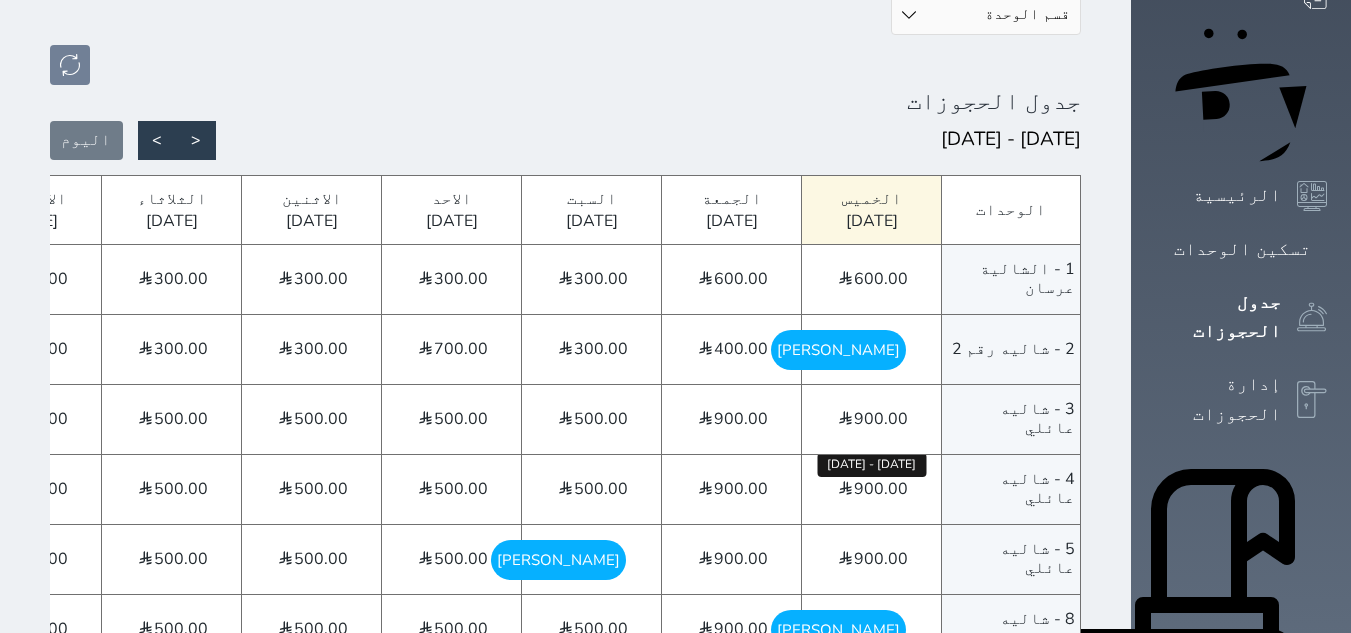click on "900.00" at bounding box center [881, 489] 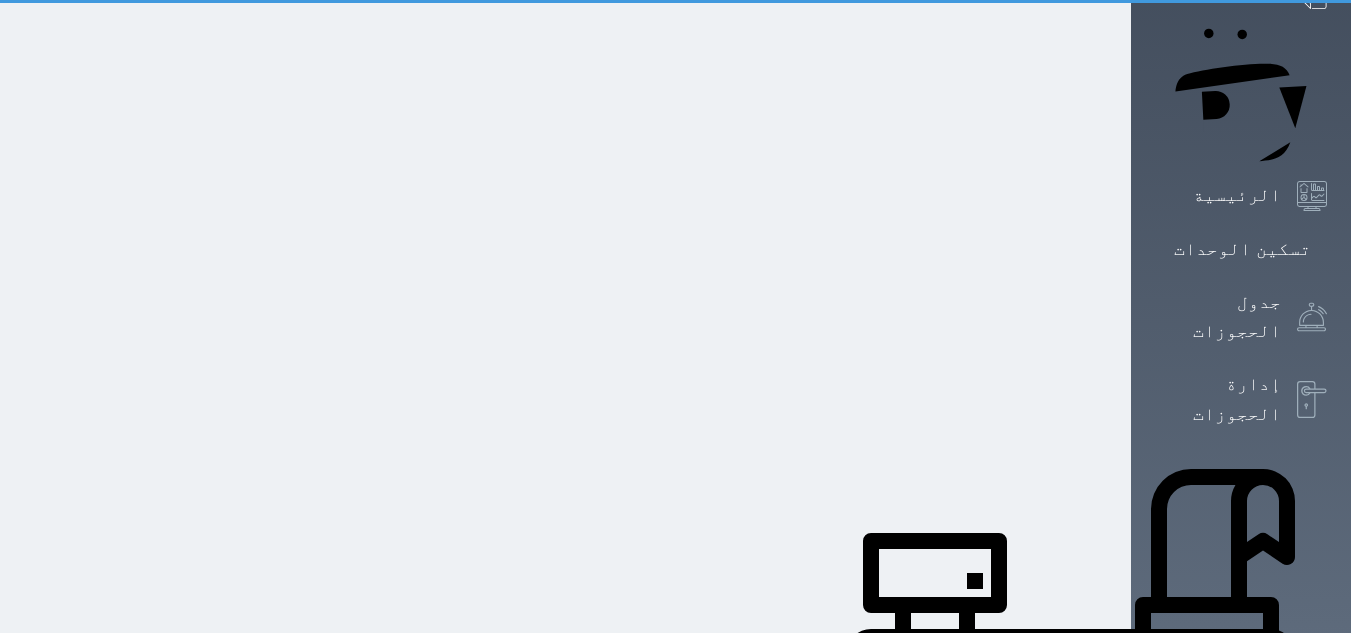 scroll, scrollTop: 0, scrollLeft: 0, axis: both 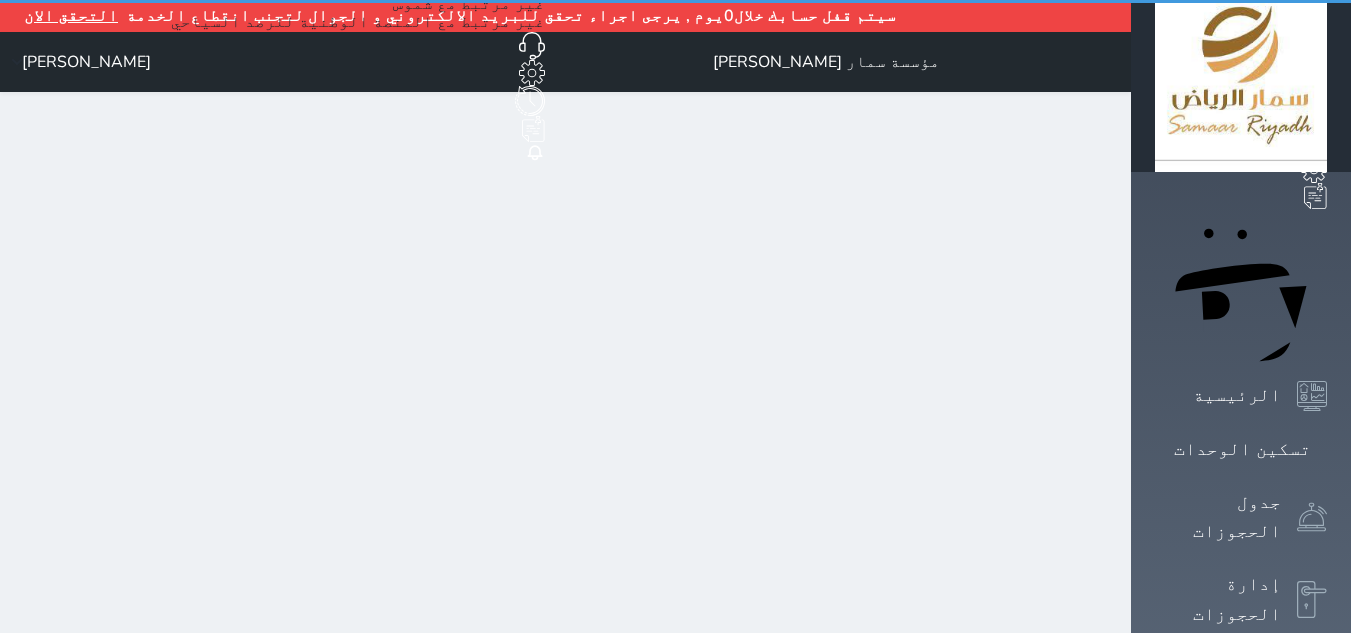 select on "1" 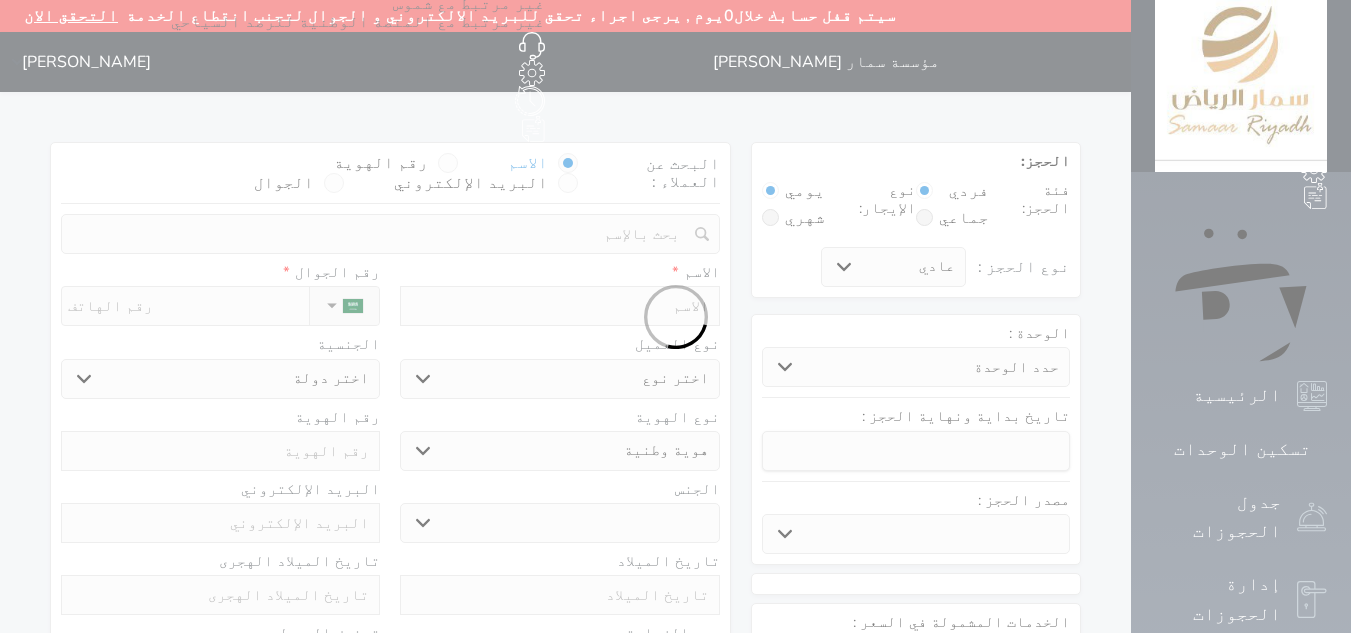 select 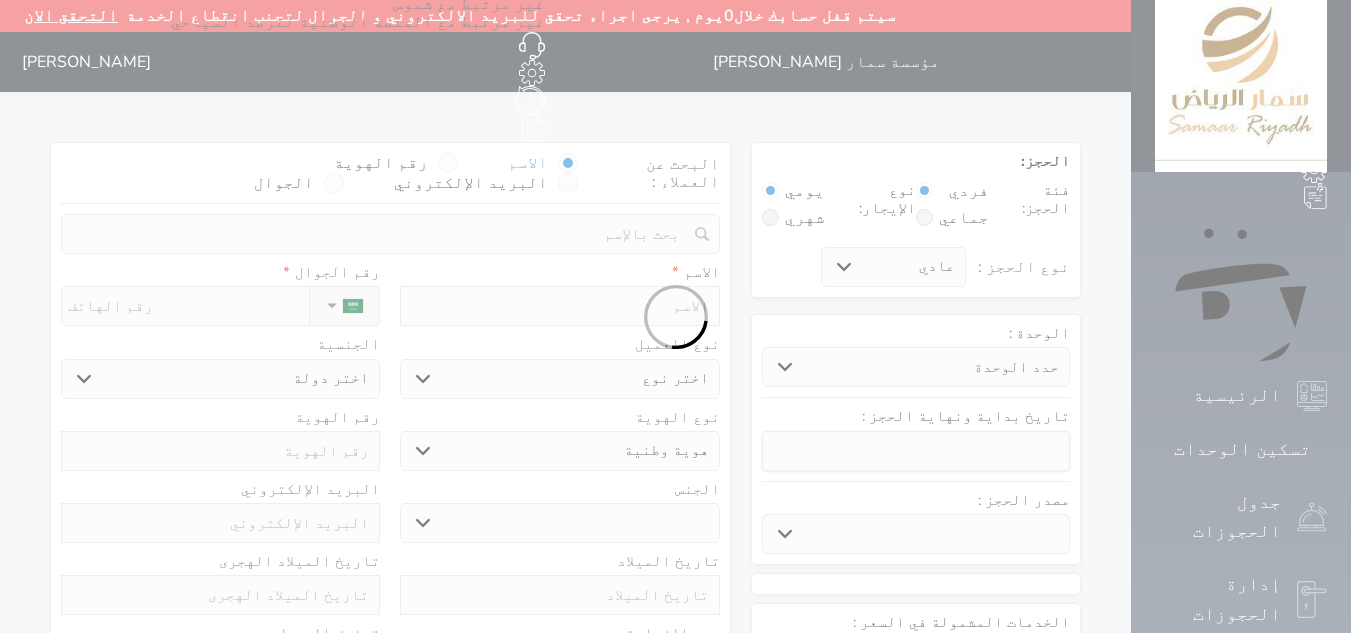 select on "23643" 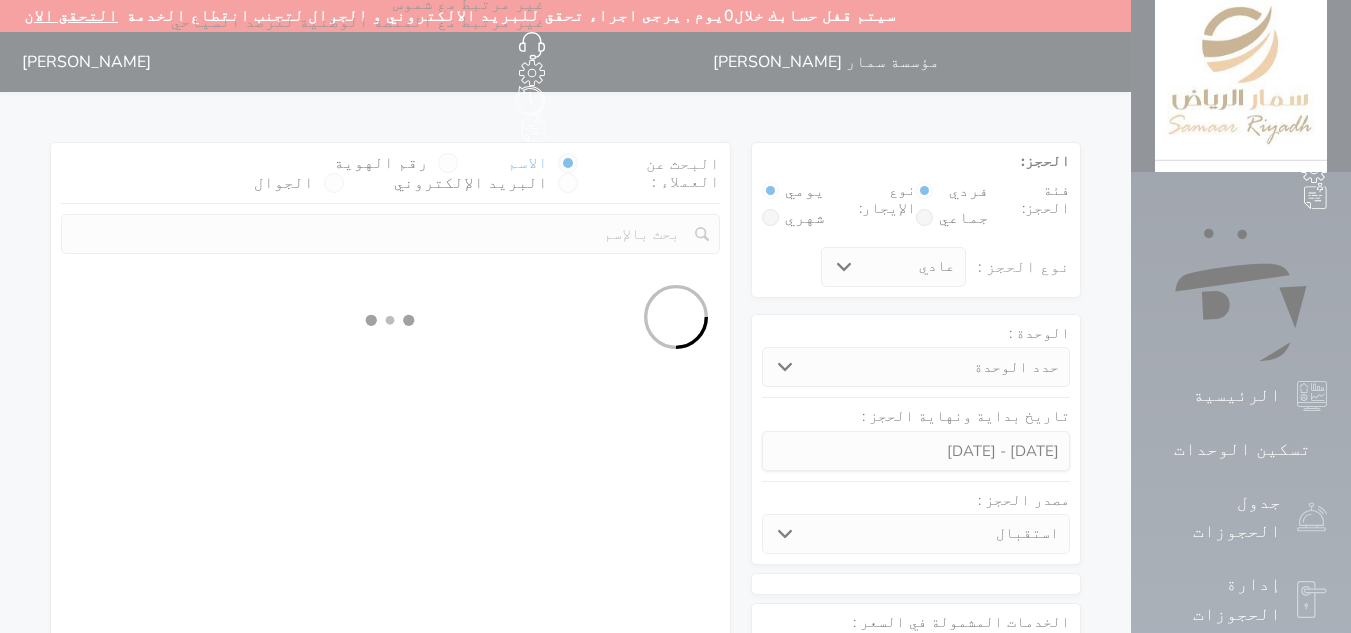 select on "51640" 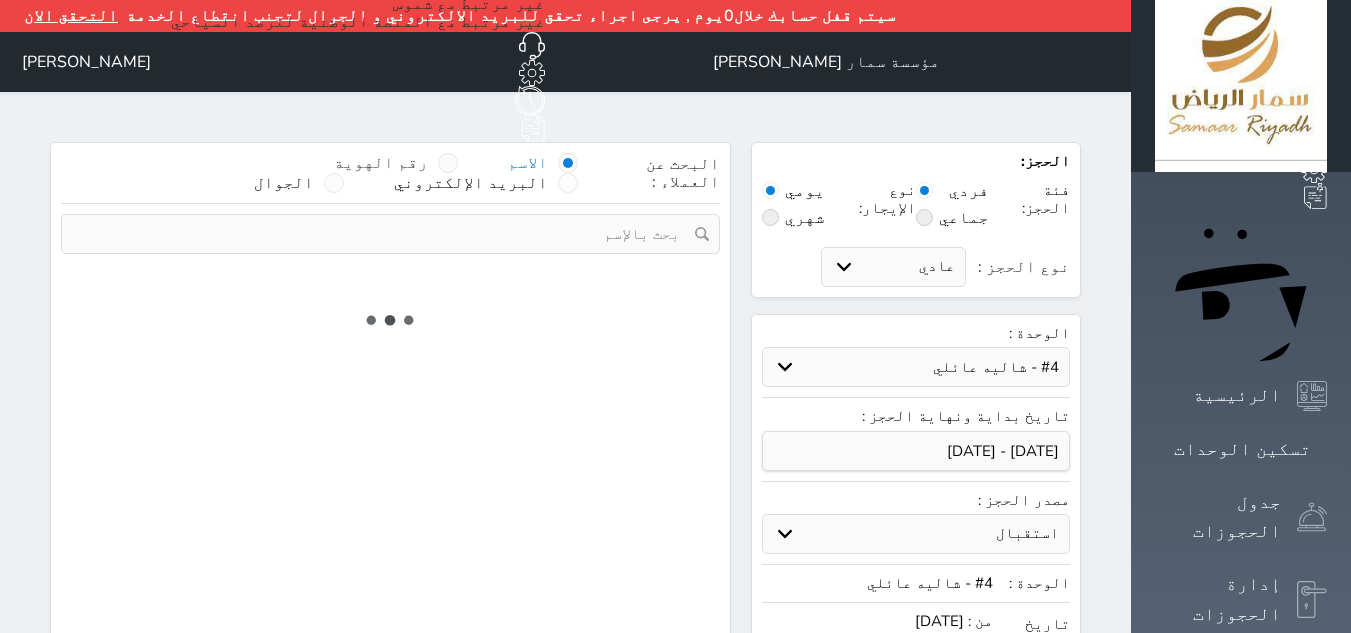 click at bounding box center [448, 163] 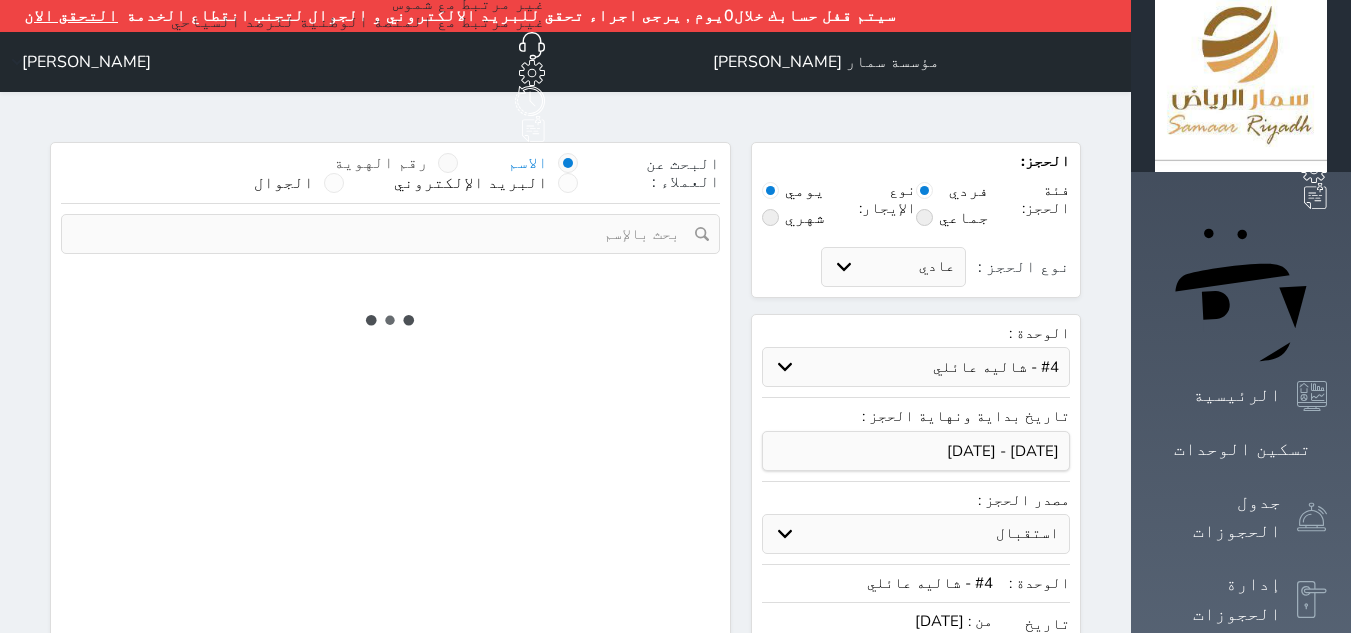 click on "رقم الهوية" at bounding box center (428, 173) 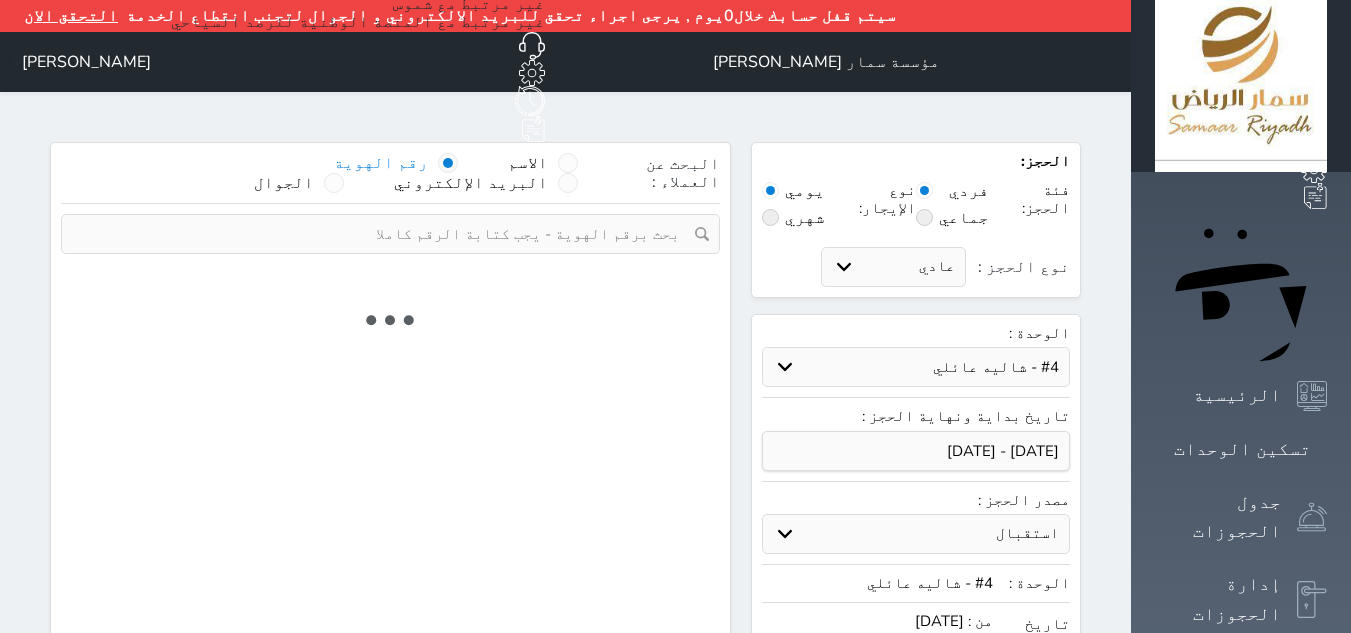 click at bounding box center [383, 234] 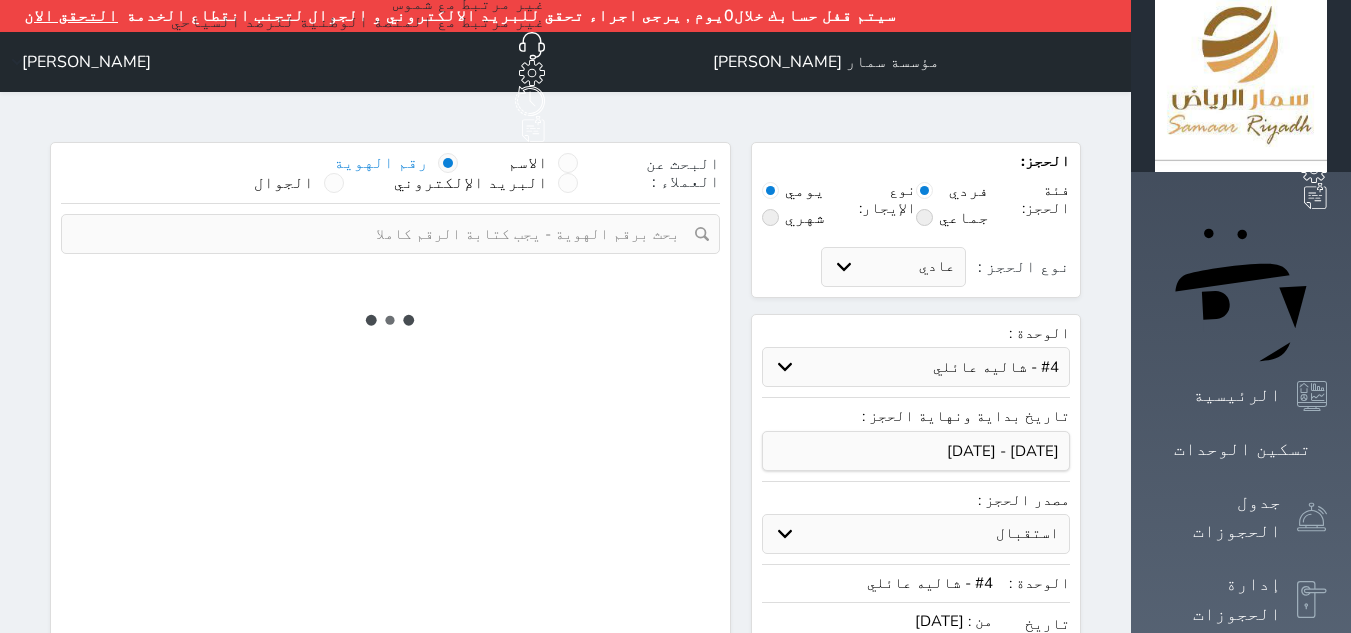 paste on "1112297369" 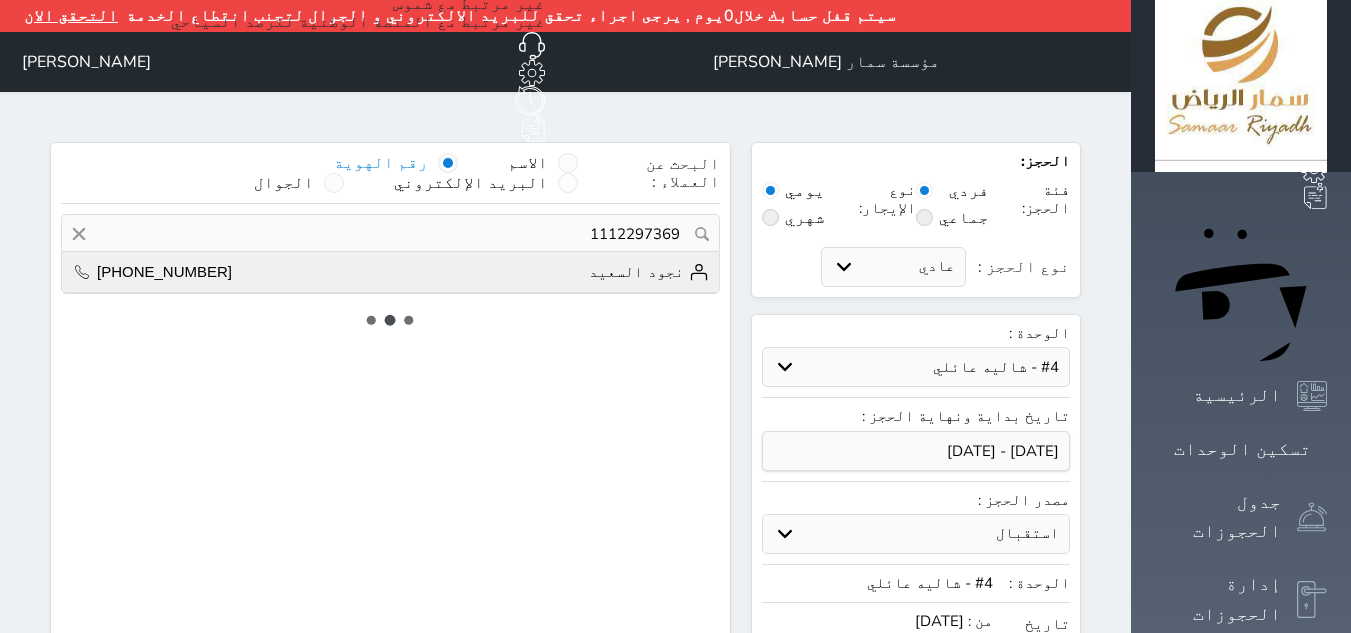 click on "[PERSON_NAME]   [PHONE_NUMBER]" at bounding box center [390, 272] 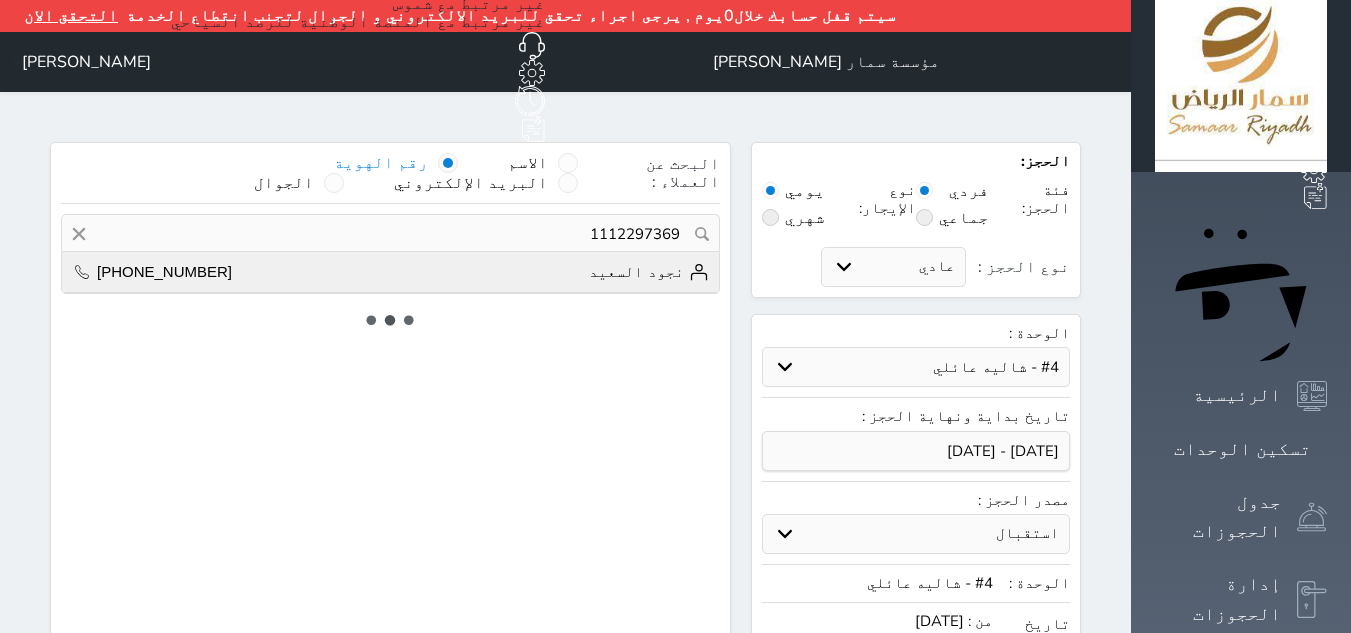 type on "[PERSON_NAME]  ||  [PHONE_NUMBER]" 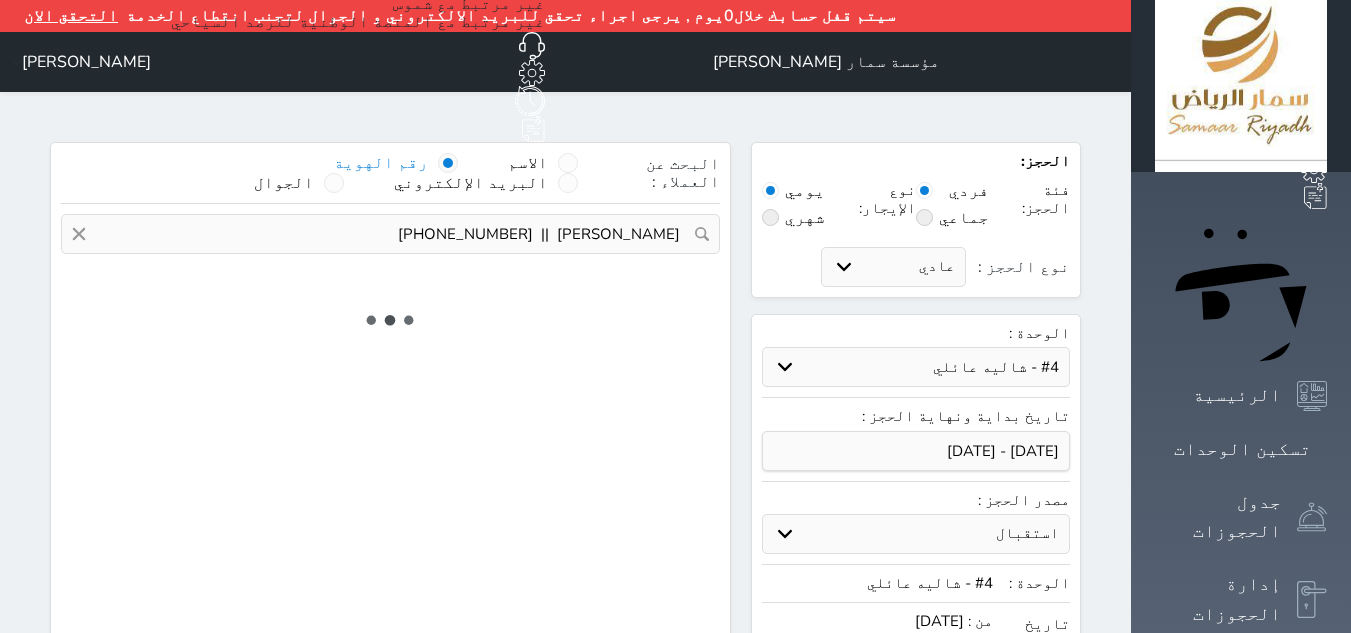 select on "1" 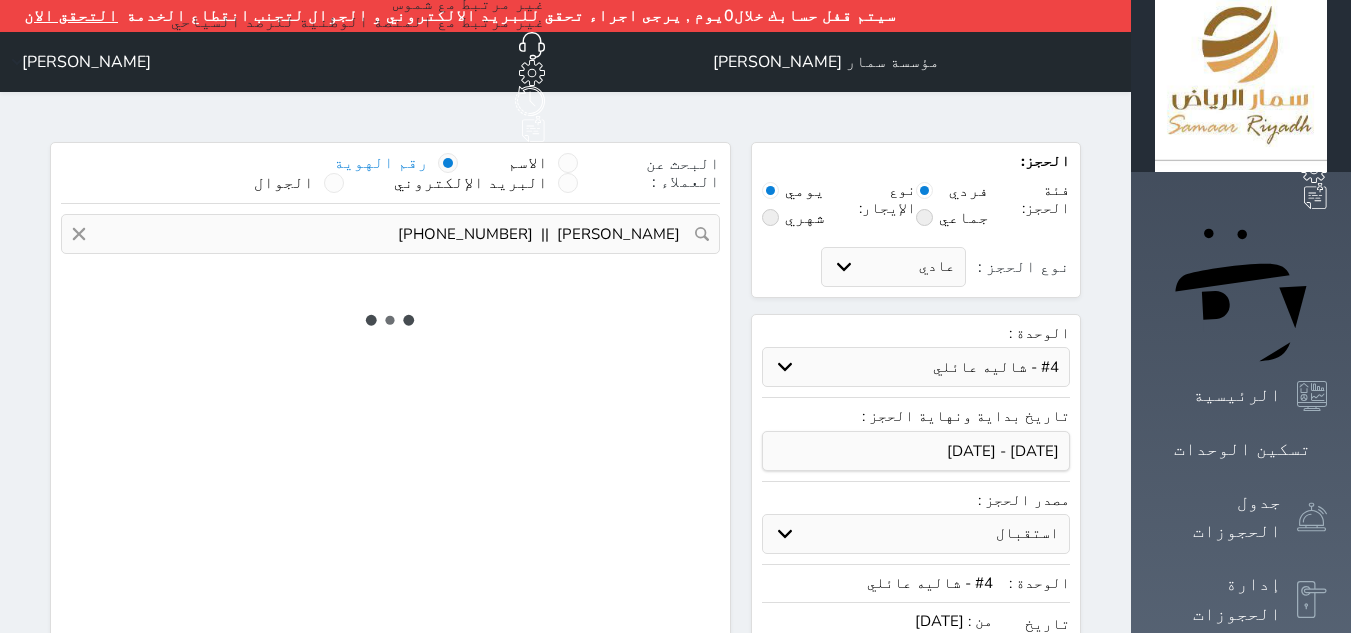 select on "113" 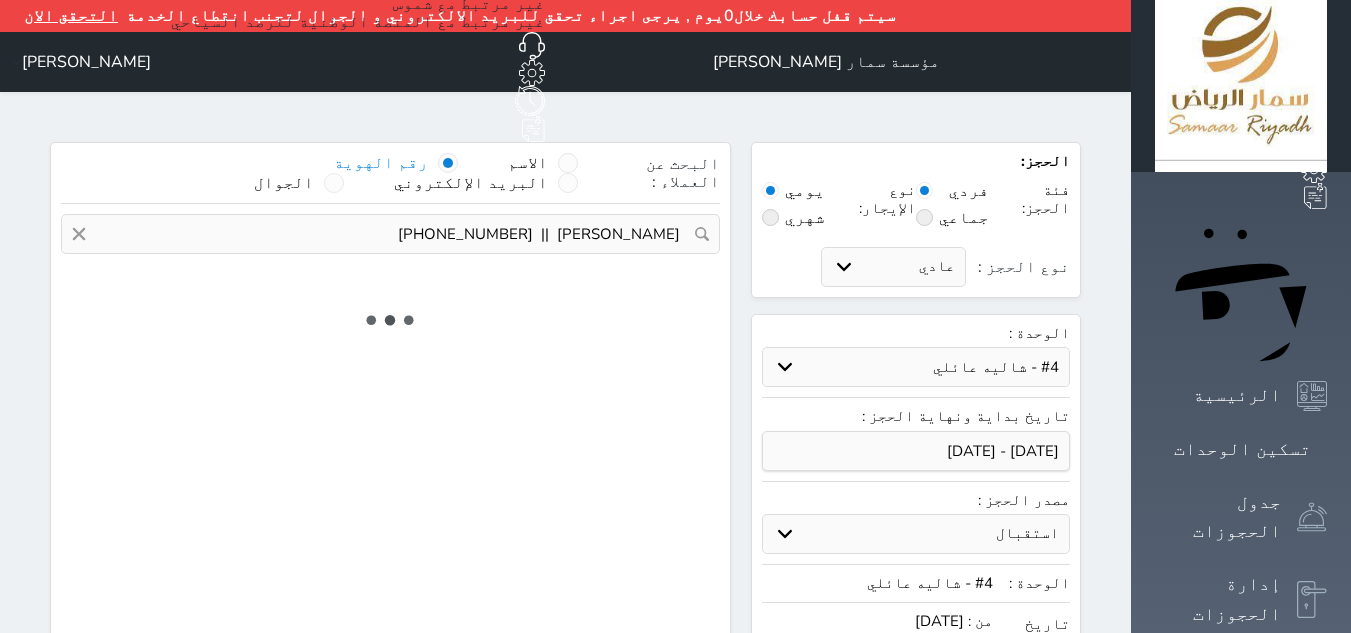 select on "1" 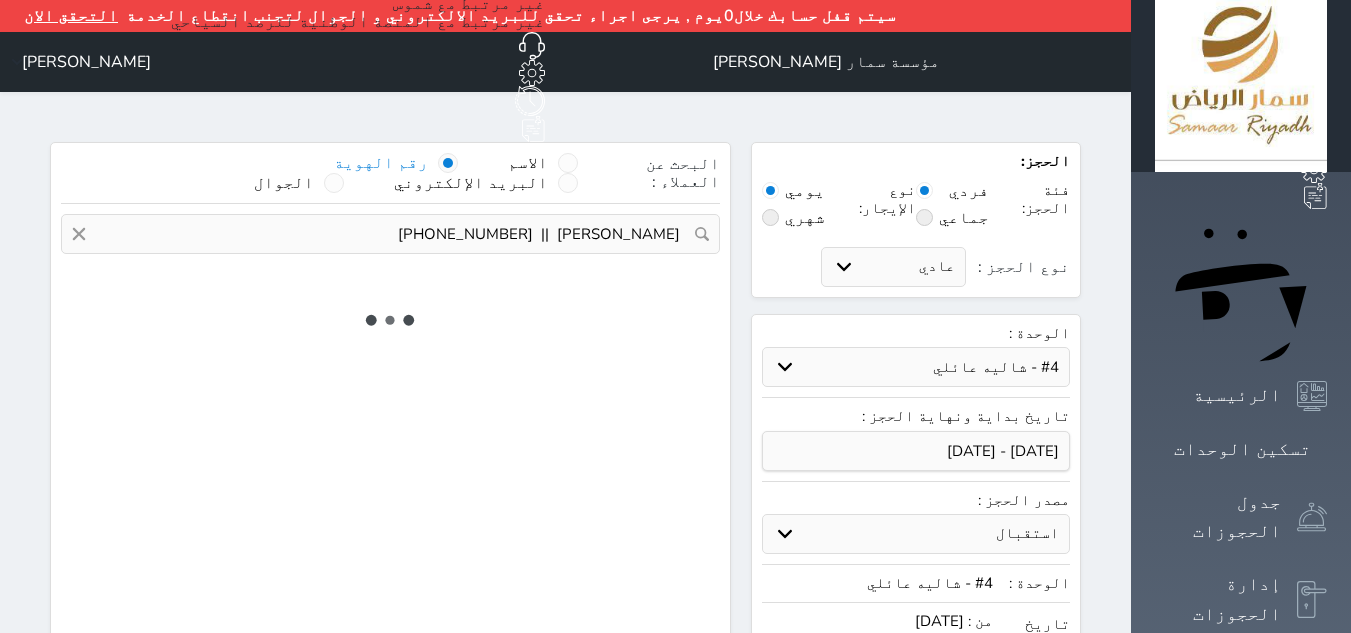 select on "[DEMOGRAPHIC_DATA]" 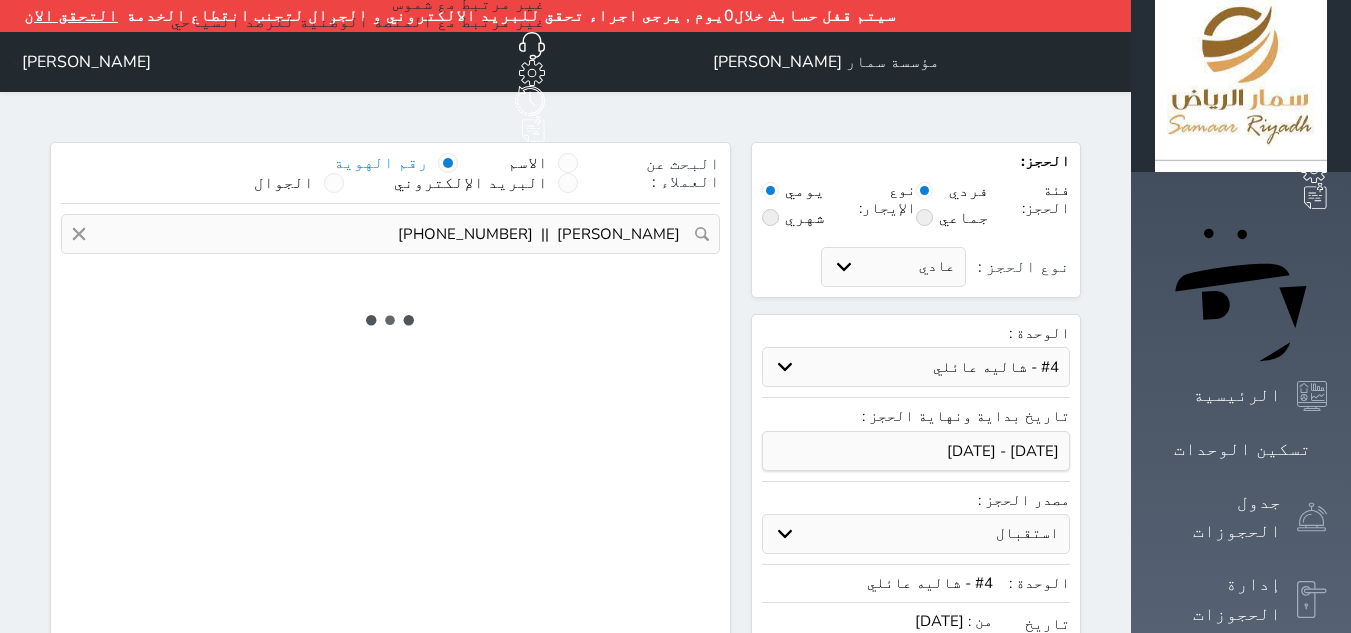 select on "7" 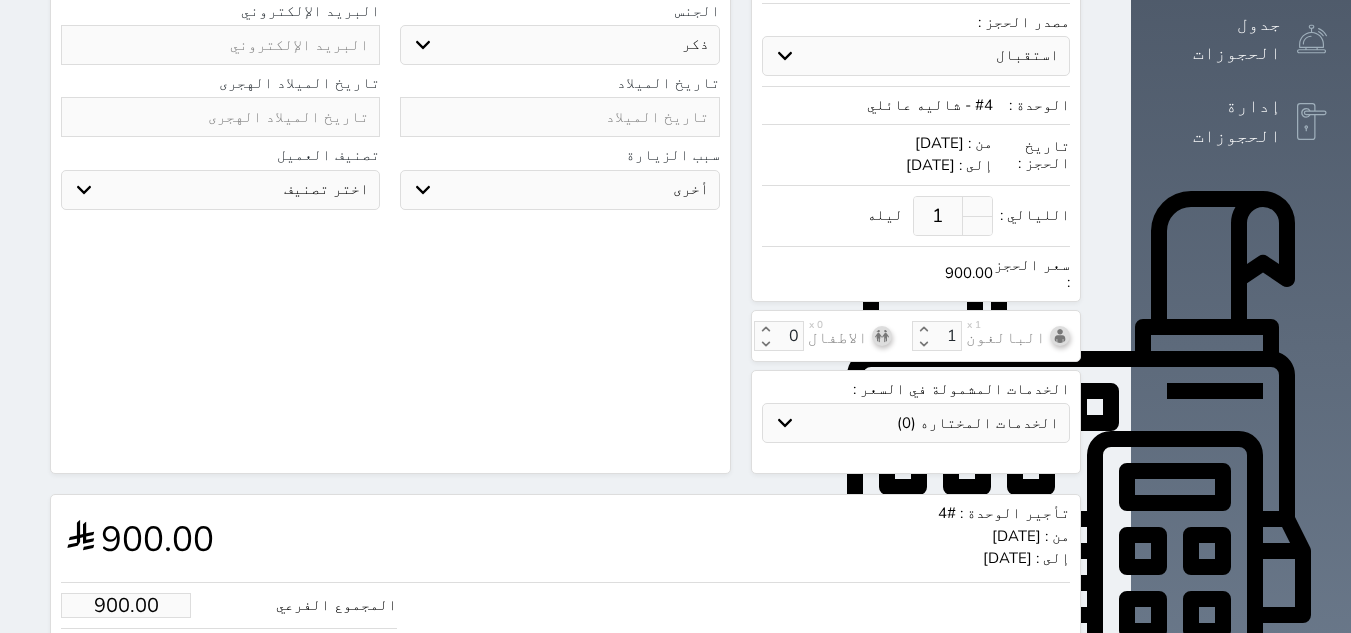 scroll, scrollTop: 500, scrollLeft: 0, axis: vertical 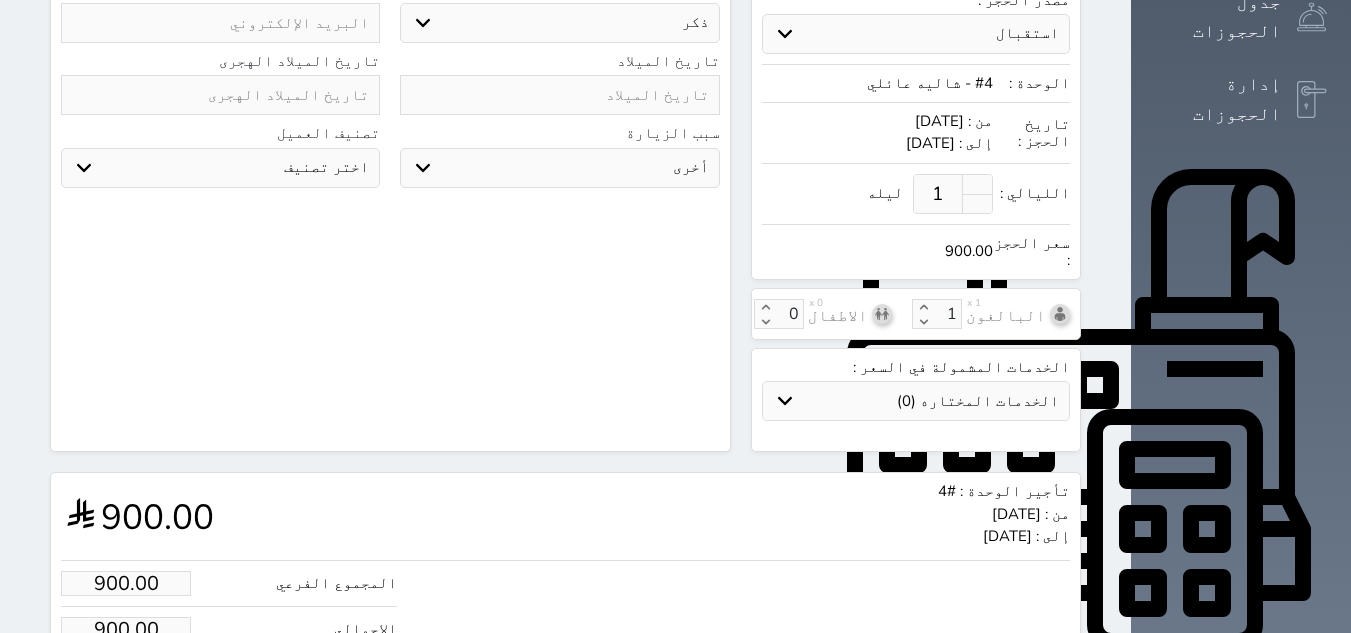 click on "900.00" at bounding box center [126, 629] 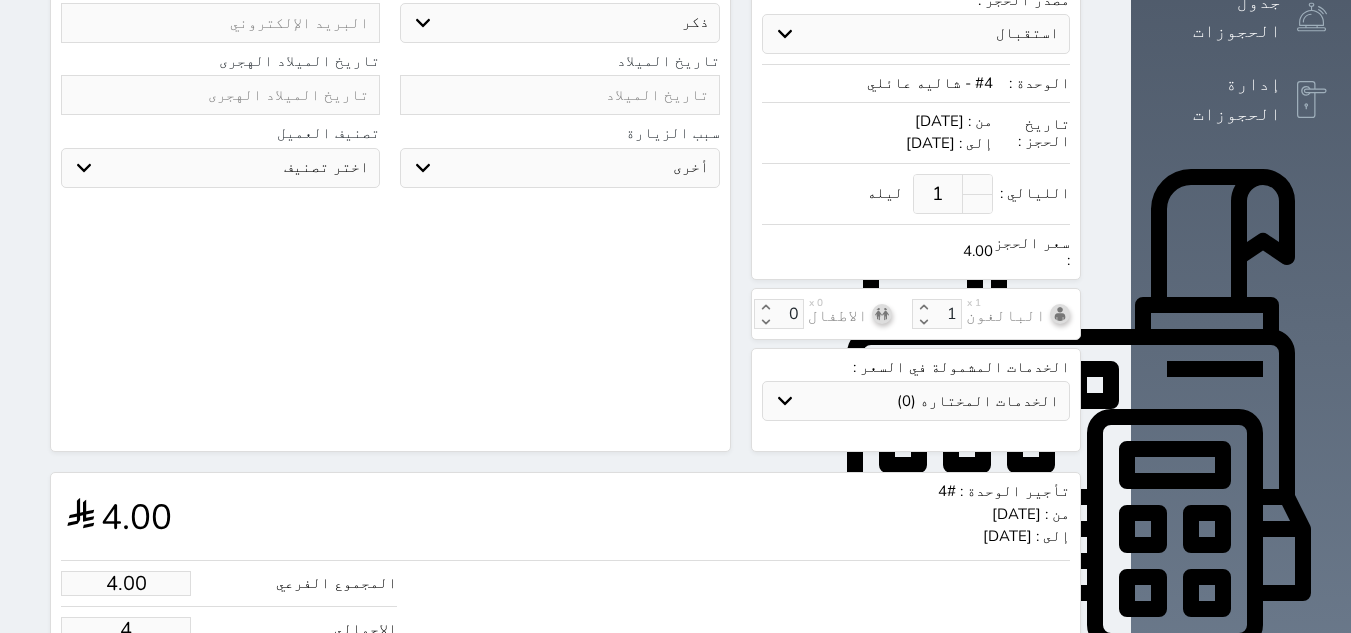 type on "40.00" 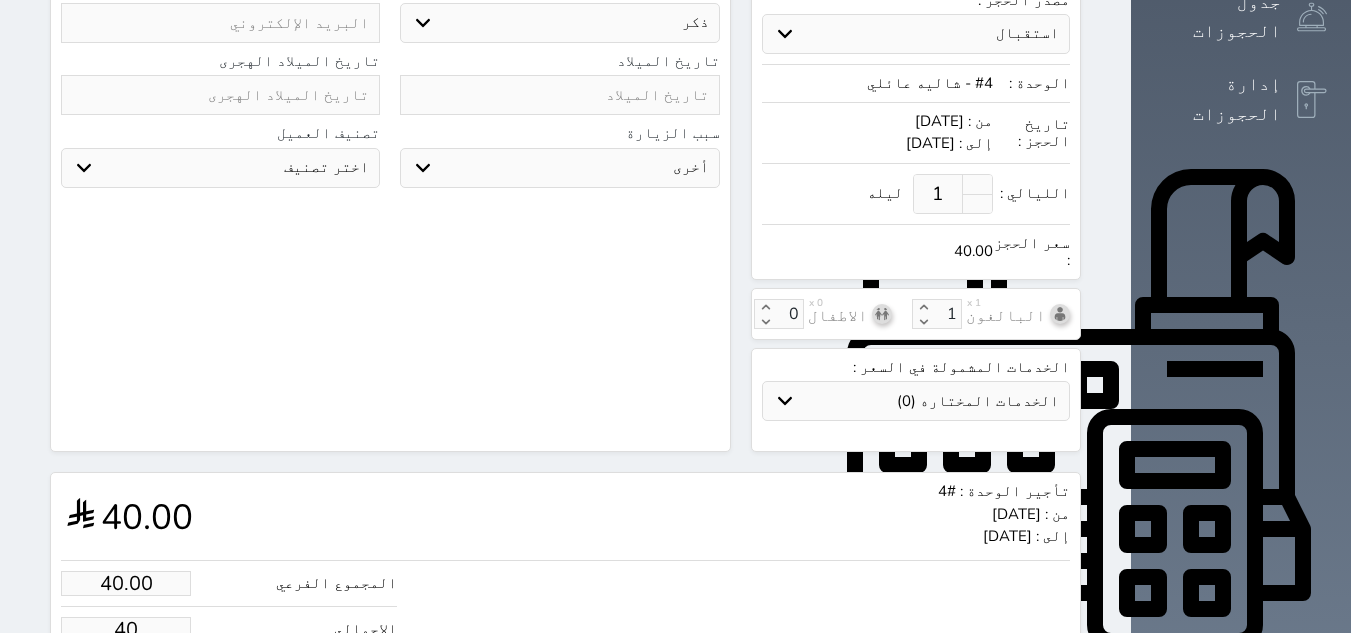 type on "400.00" 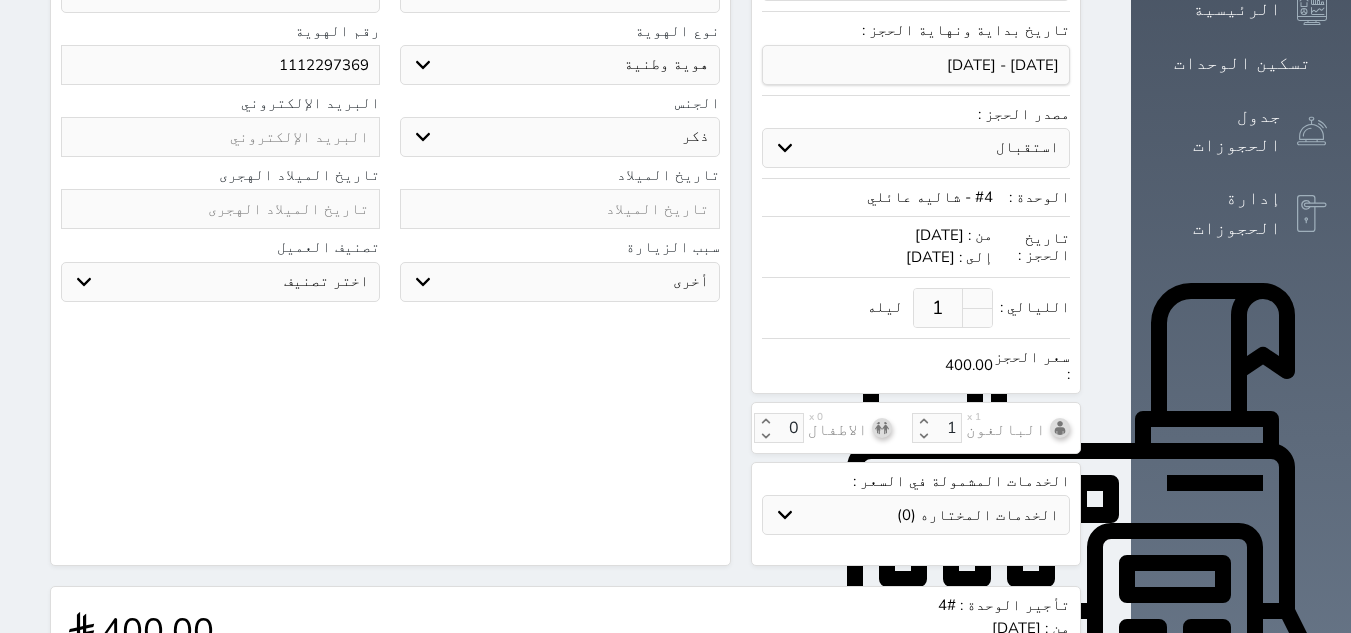 scroll, scrollTop: 200, scrollLeft: 0, axis: vertical 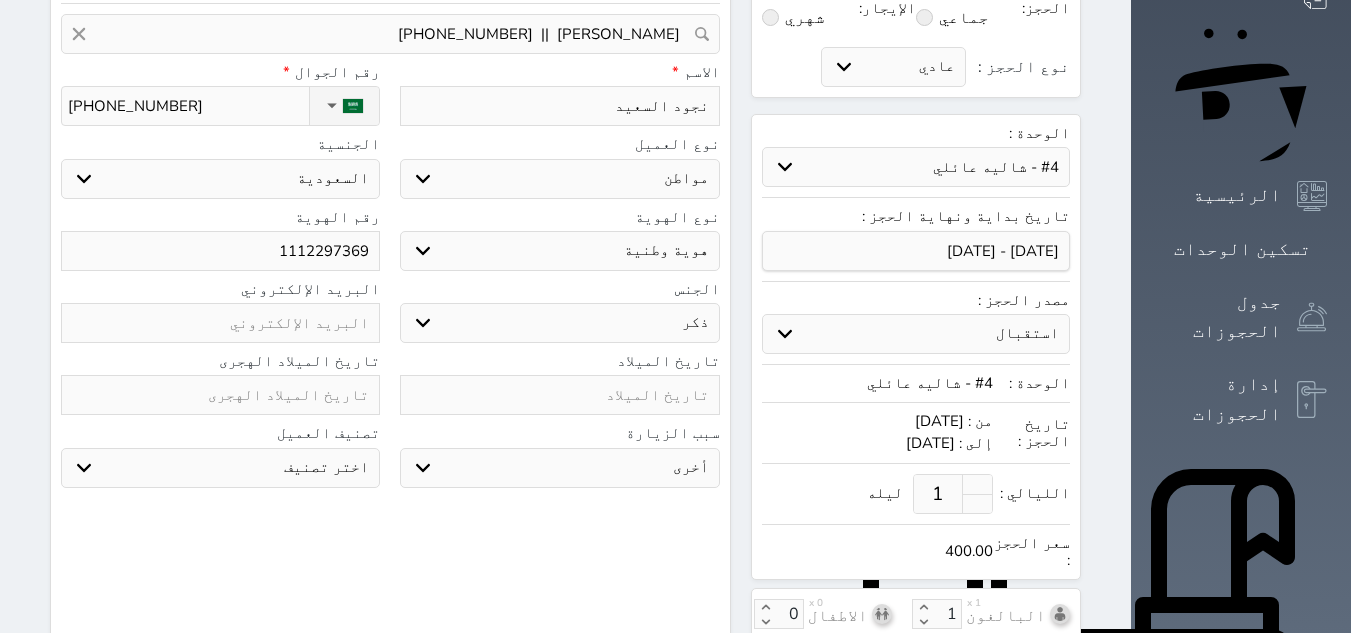 type on "400.00" 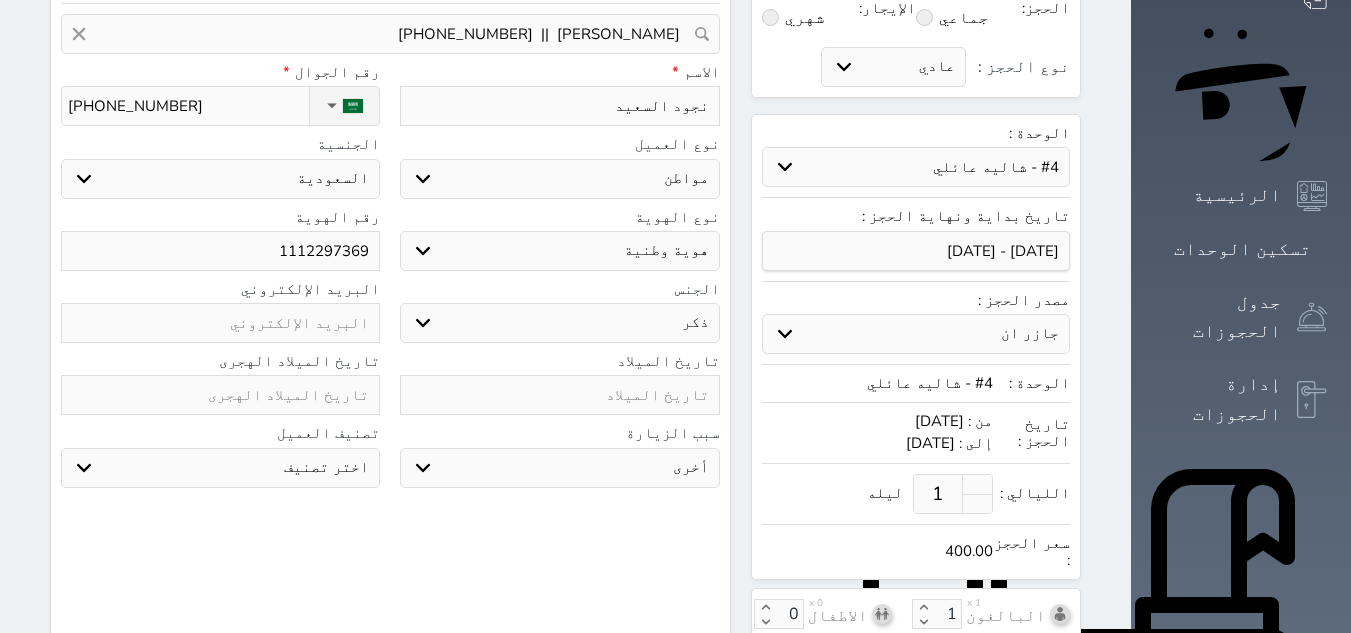 click on "استقبال جازر ان المسافر اخرى" at bounding box center [916, 334] 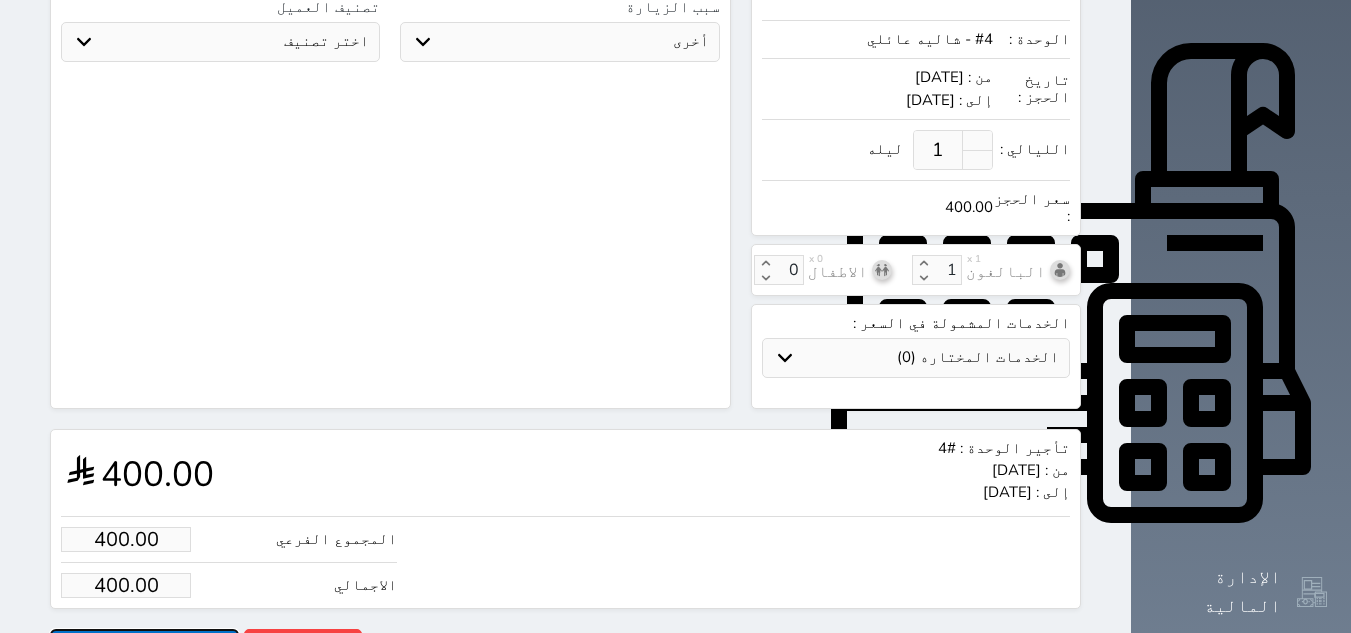 click on "حجز" at bounding box center (144, 646) 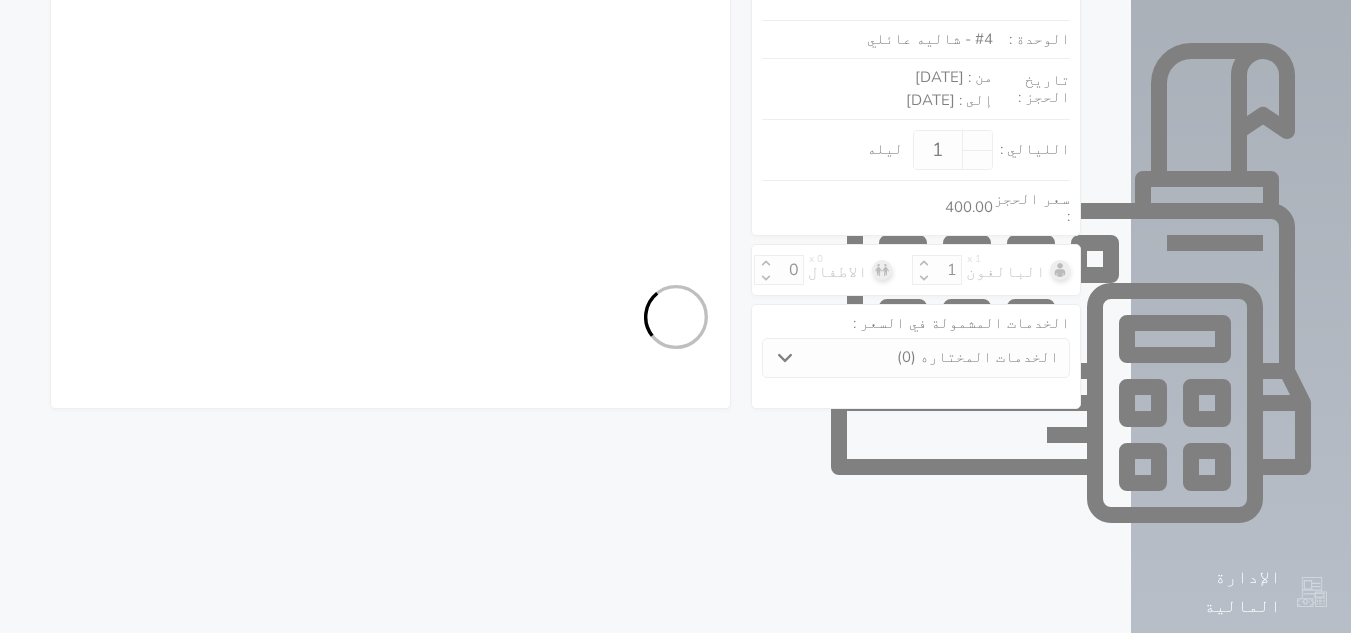 scroll, scrollTop: 553, scrollLeft: 0, axis: vertical 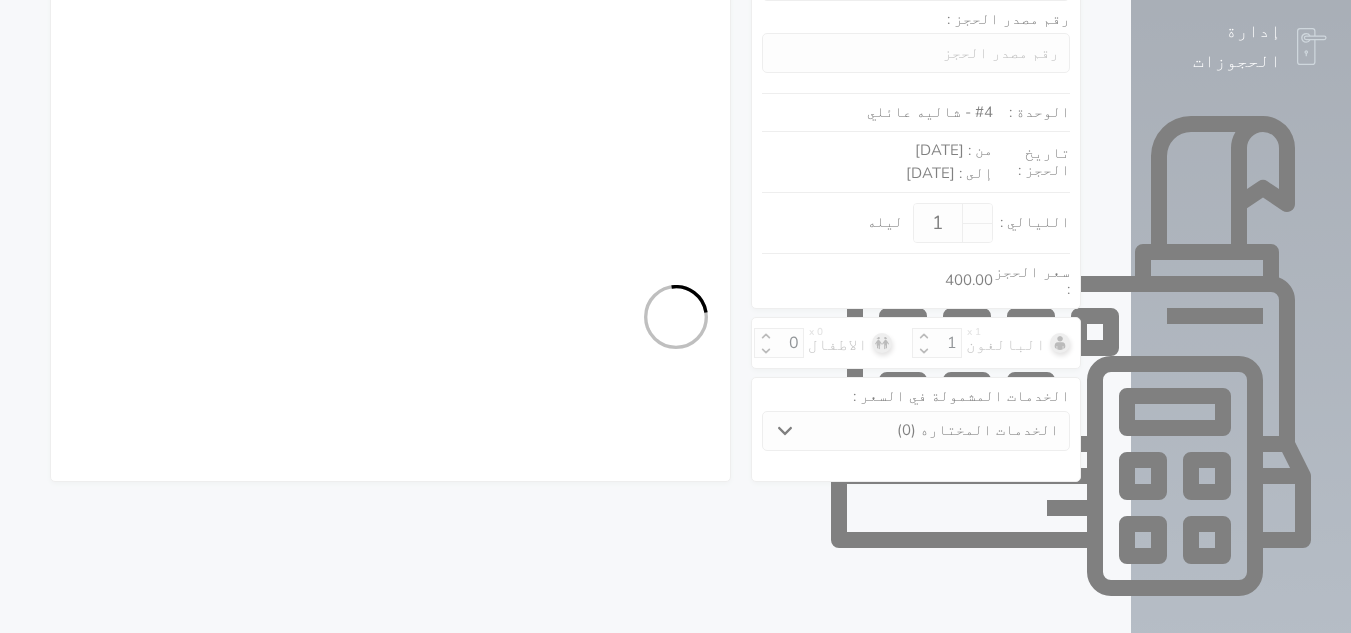 select on "1" 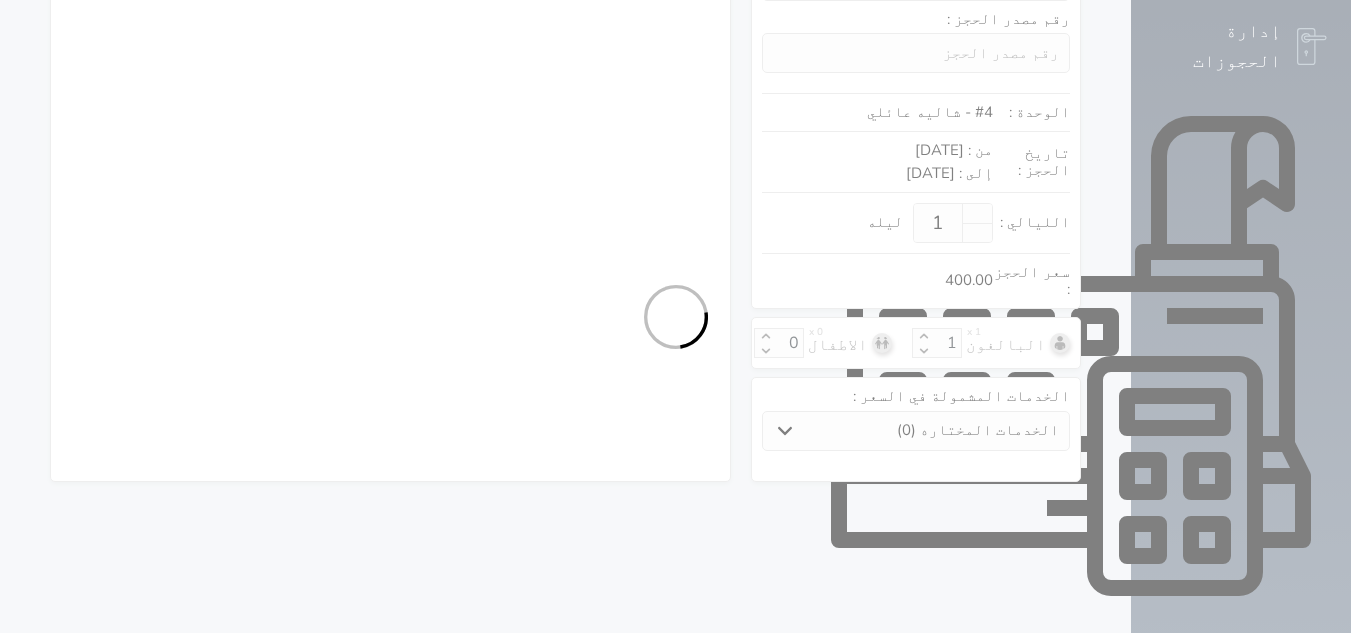 select on "113" 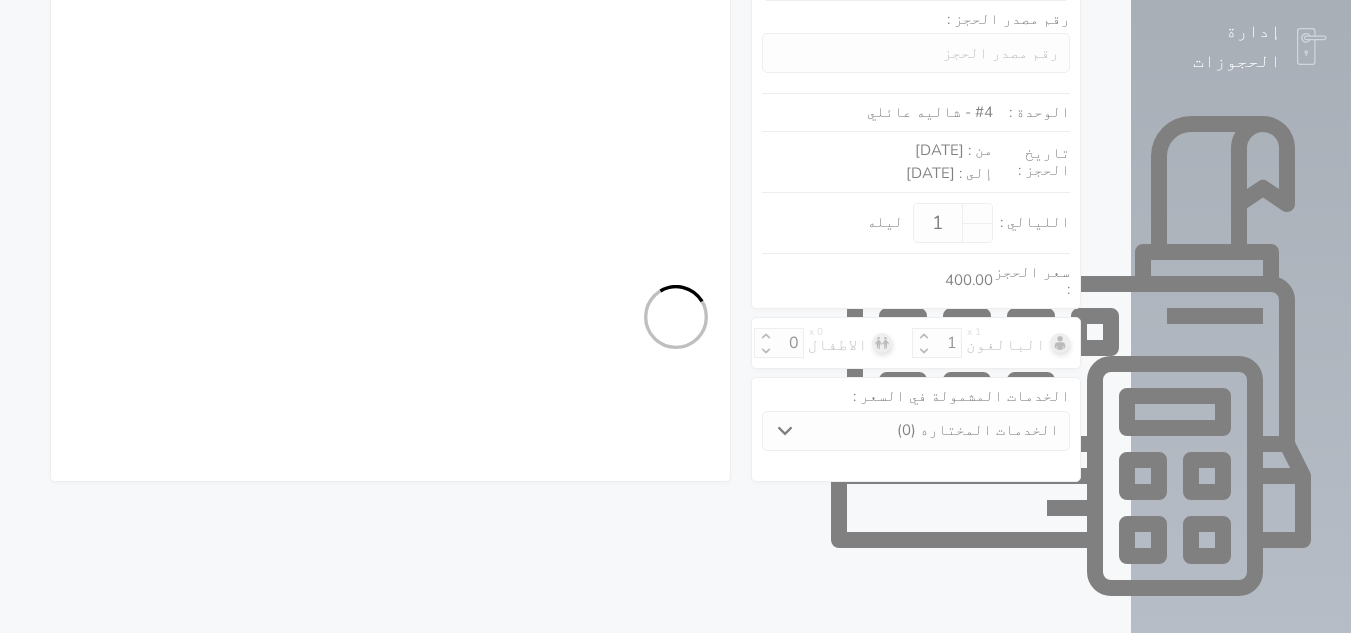 select on "1" 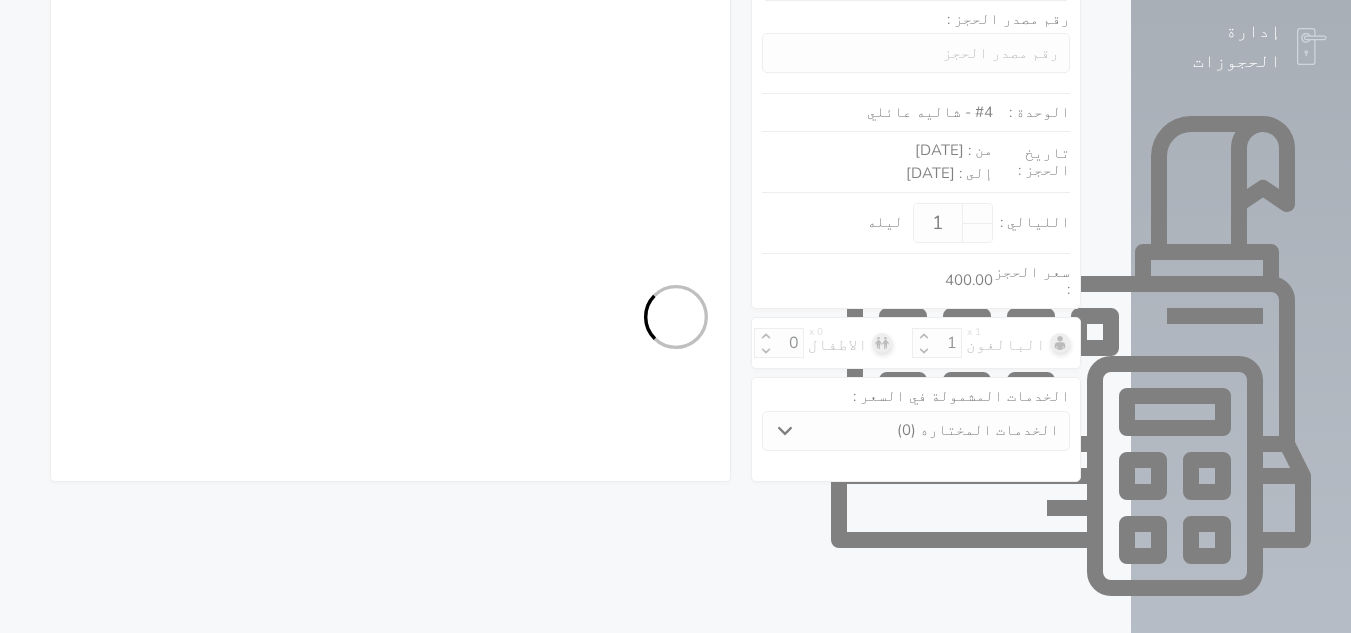 select on "[DEMOGRAPHIC_DATA]" 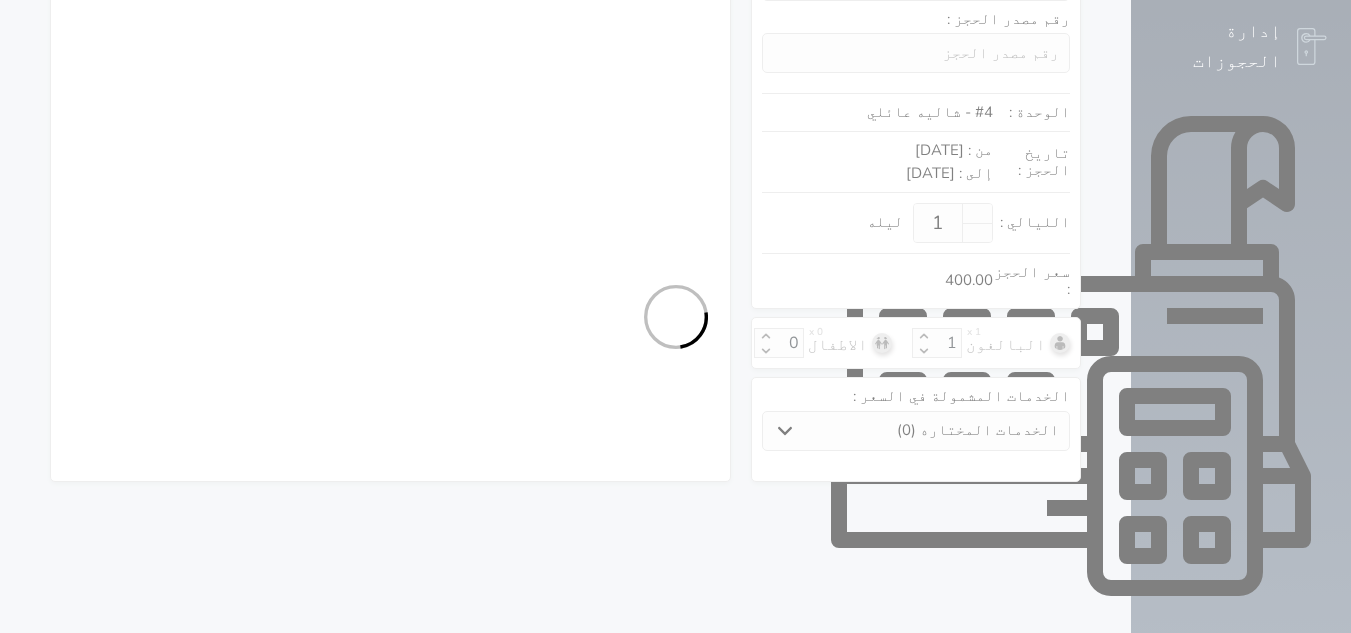 select on "7" 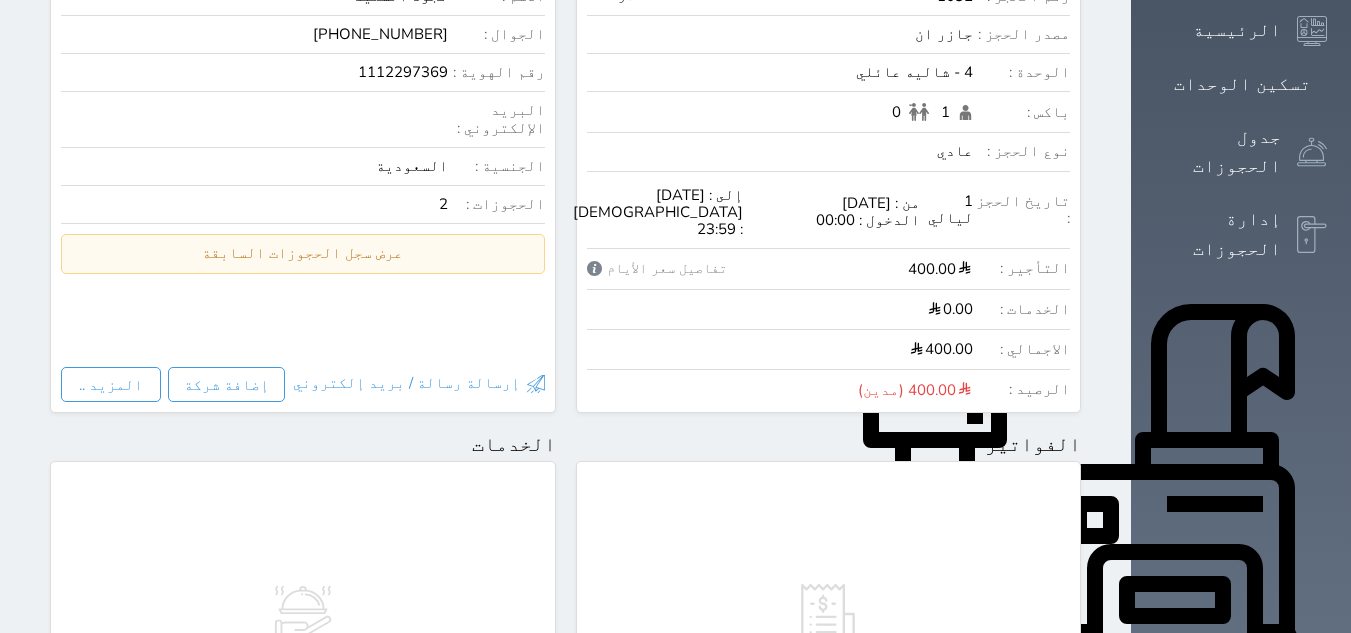 scroll, scrollTop: 500, scrollLeft: 0, axis: vertical 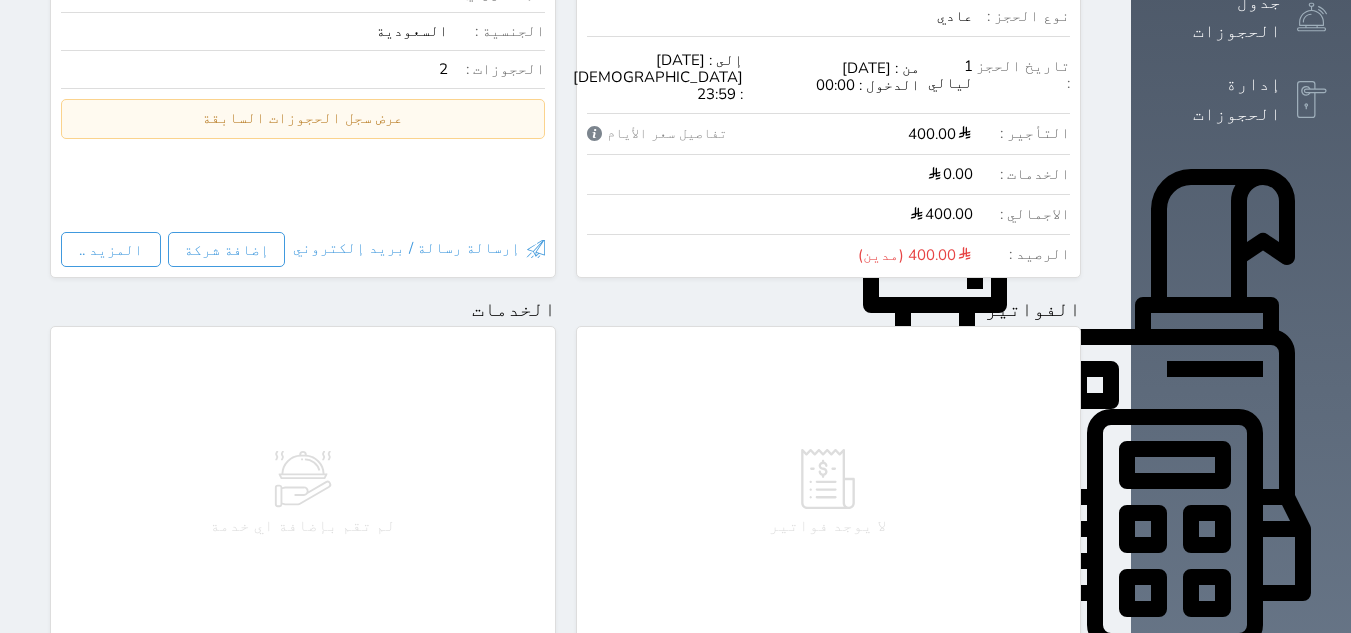 click on "إضافة فاتورة" at bounding box center [1002, 664] 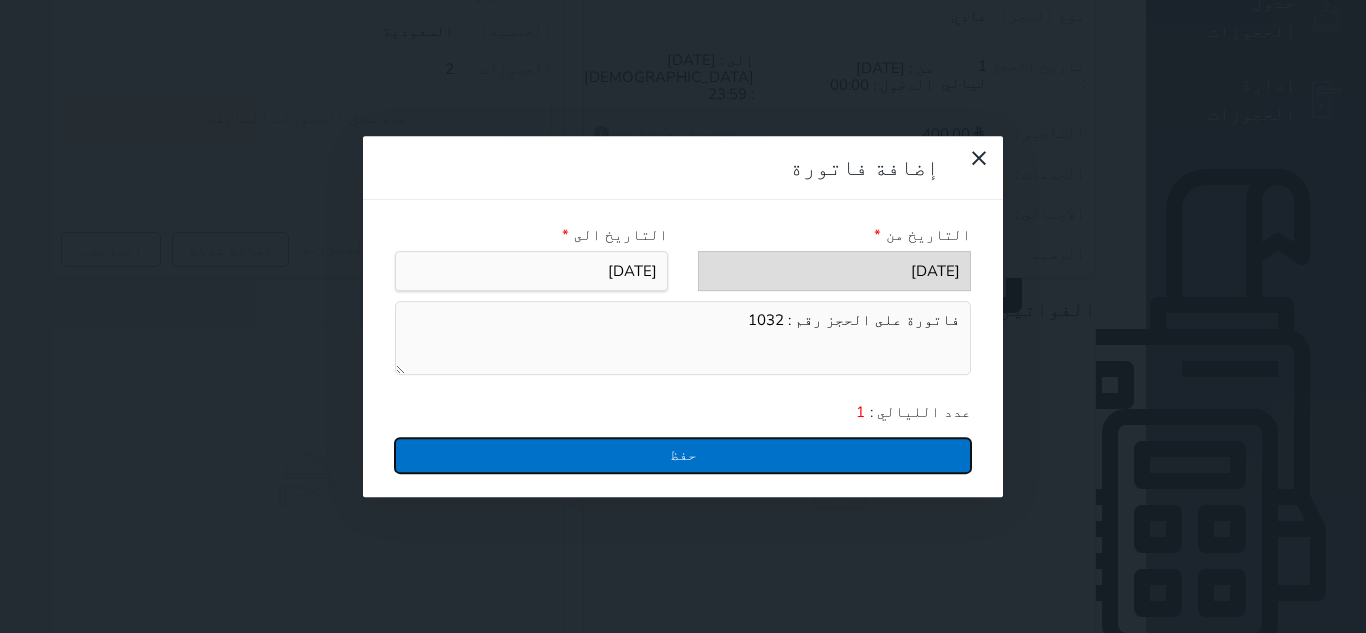click on "حفظ" at bounding box center (683, 455) 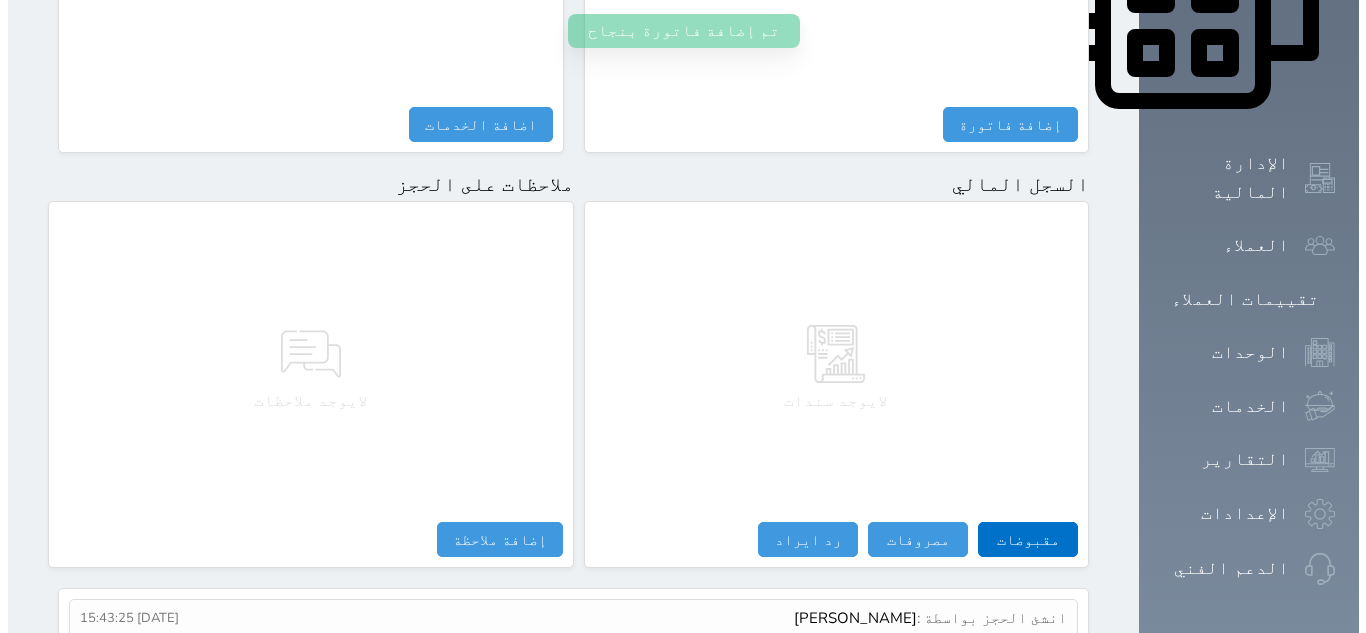 scroll, scrollTop: 1047, scrollLeft: 0, axis: vertical 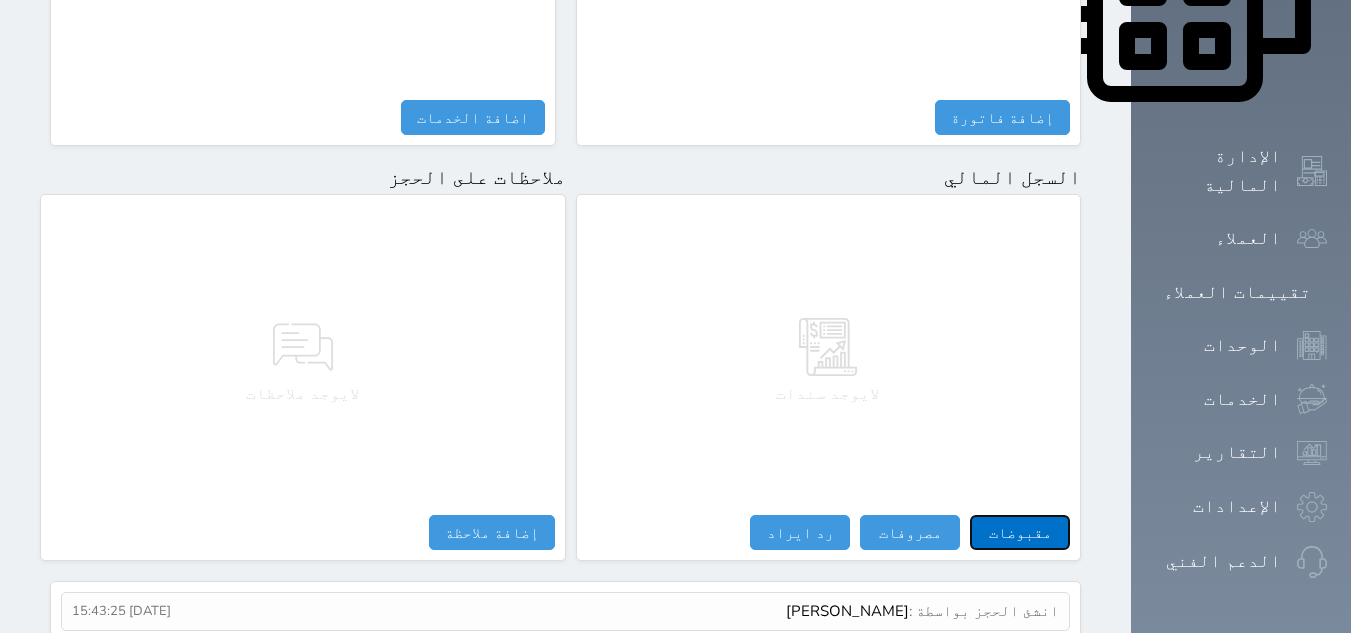 click on "مقبوضات" at bounding box center [1020, 532] 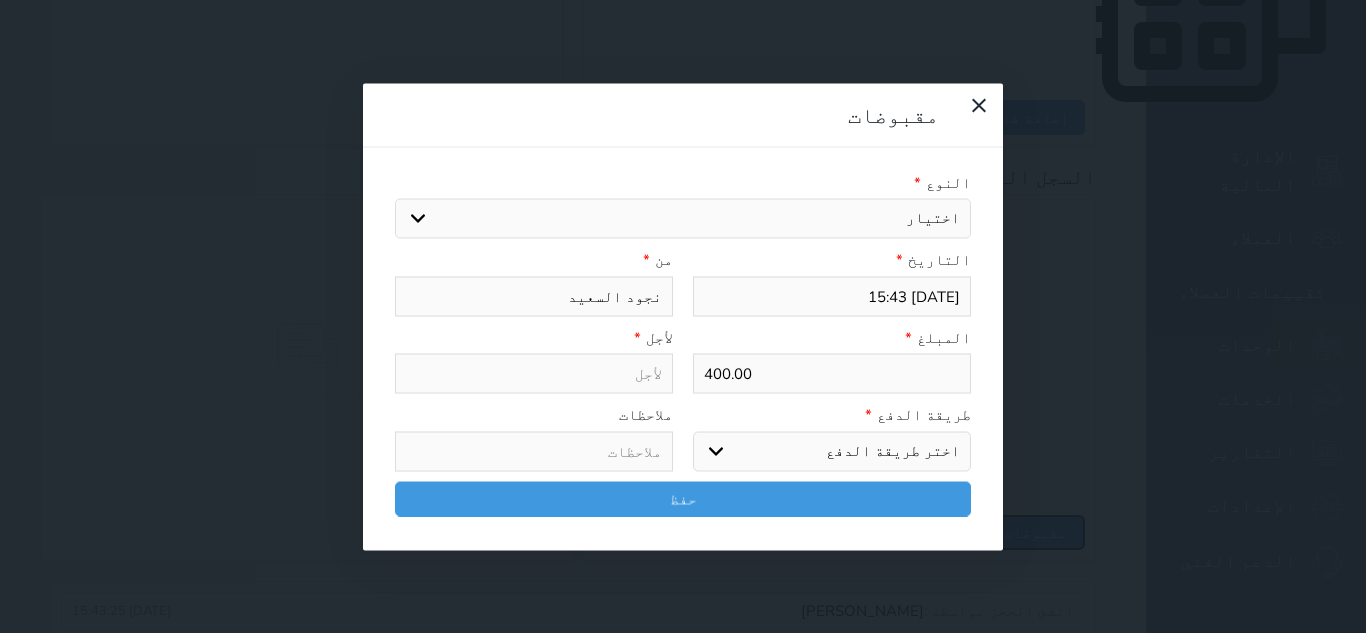 select 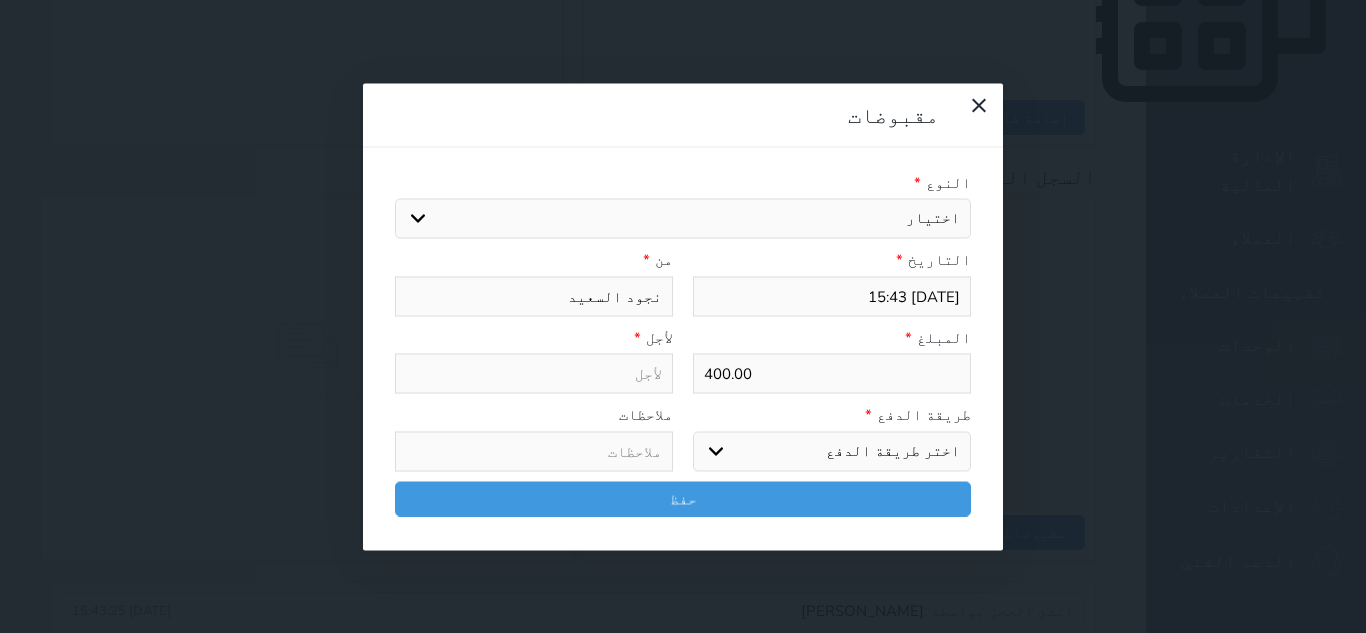 click on "اختيار   قيمة ايجار من التطبيقات قيمة إيجار تامين تعويض اتلافات مبيت" at bounding box center (683, 219) 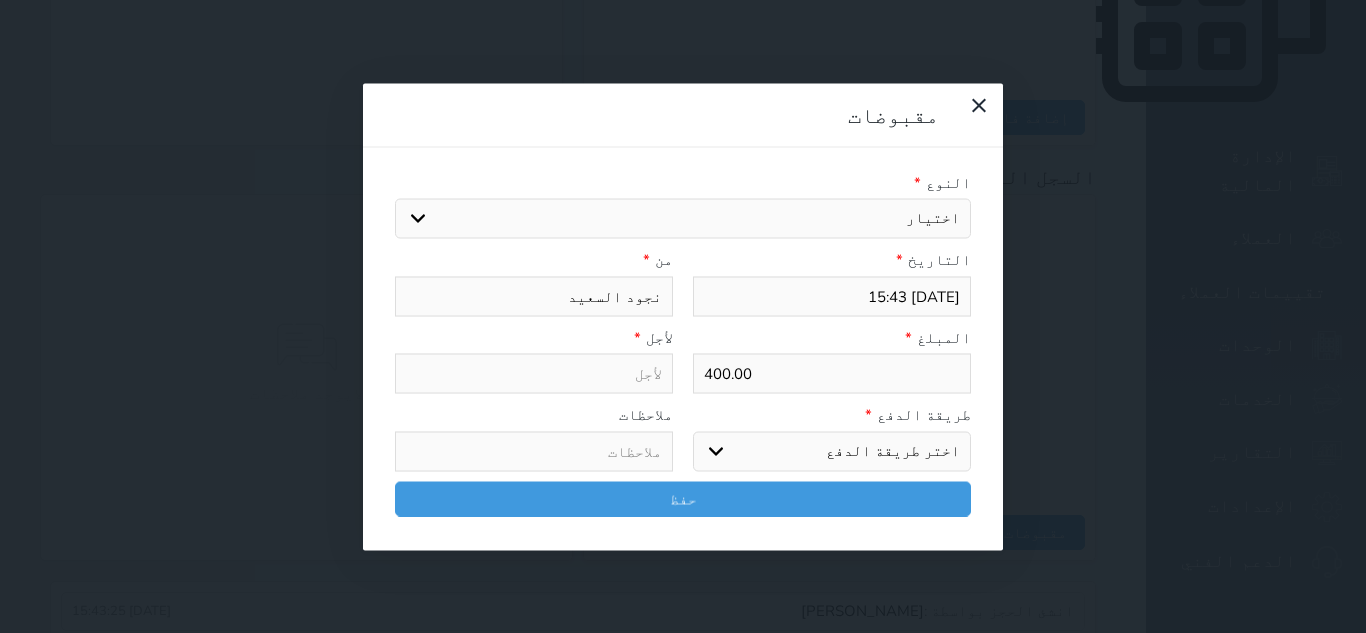 select on "116457" 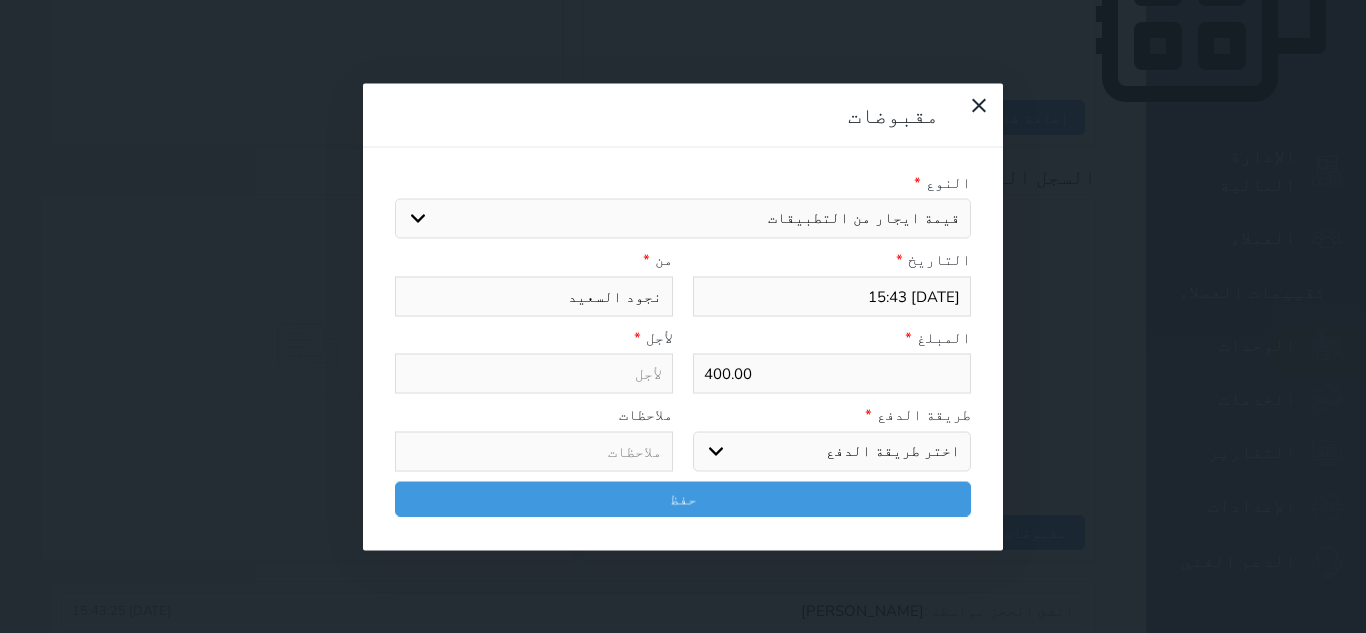 click on "اختيار   قيمة ايجار من التطبيقات قيمة إيجار تامين تعويض اتلافات مبيت" at bounding box center [683, 219] 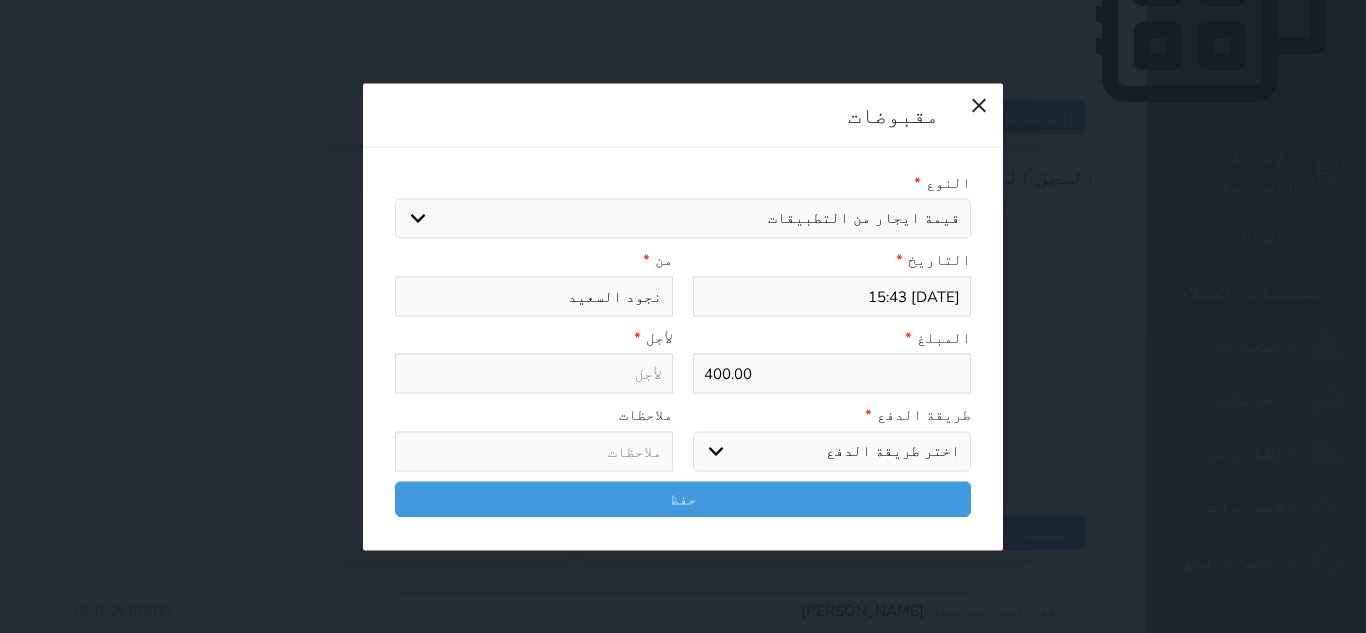 drag, startPoint x: 970, startPoint y: 355, endPoint x: 969, endPoint y: 365, distance: 10.049875 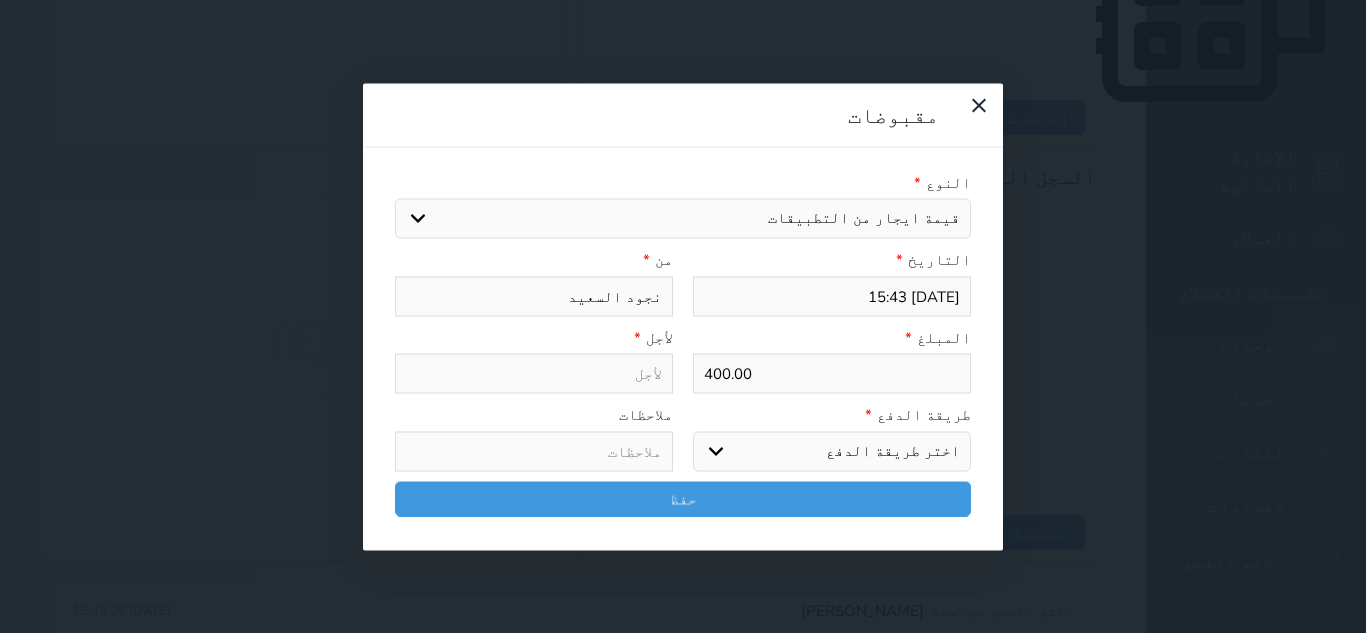 click on "اختر طريقة الدفع   دفع نقدى   تحويل بنكى   مدى   بطاقة ائتمان   آجل" at bounding box center [832, 451] 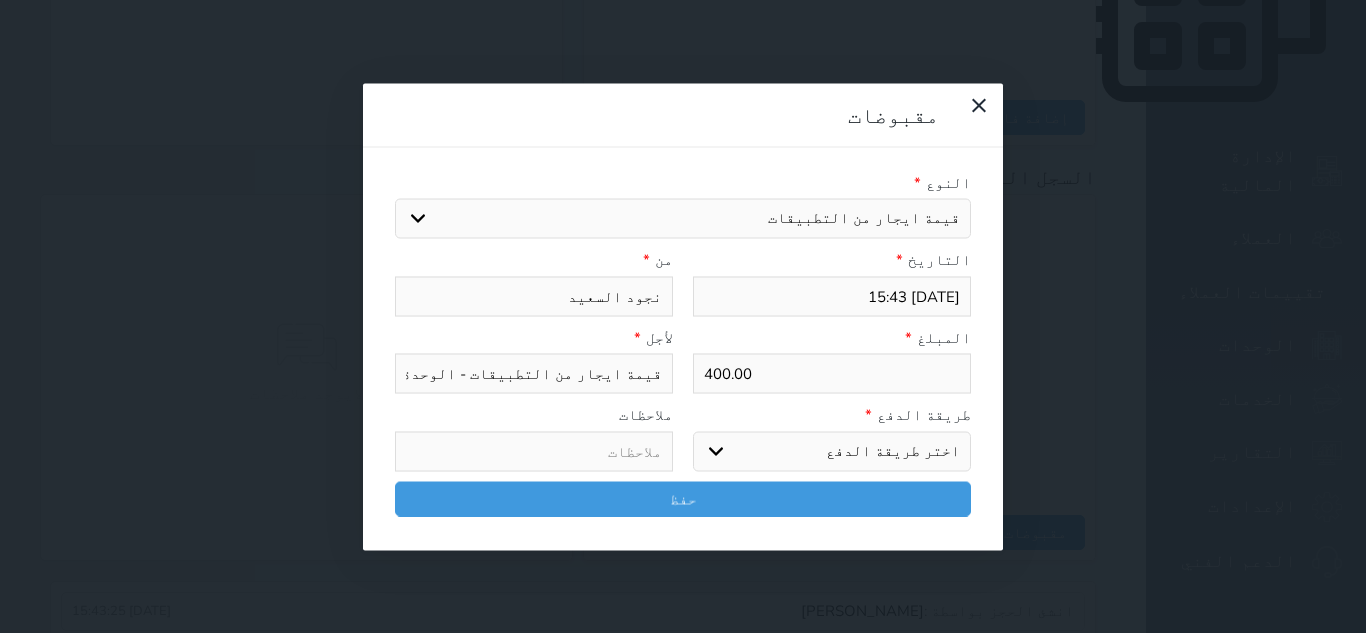 select on "bank-transfer" 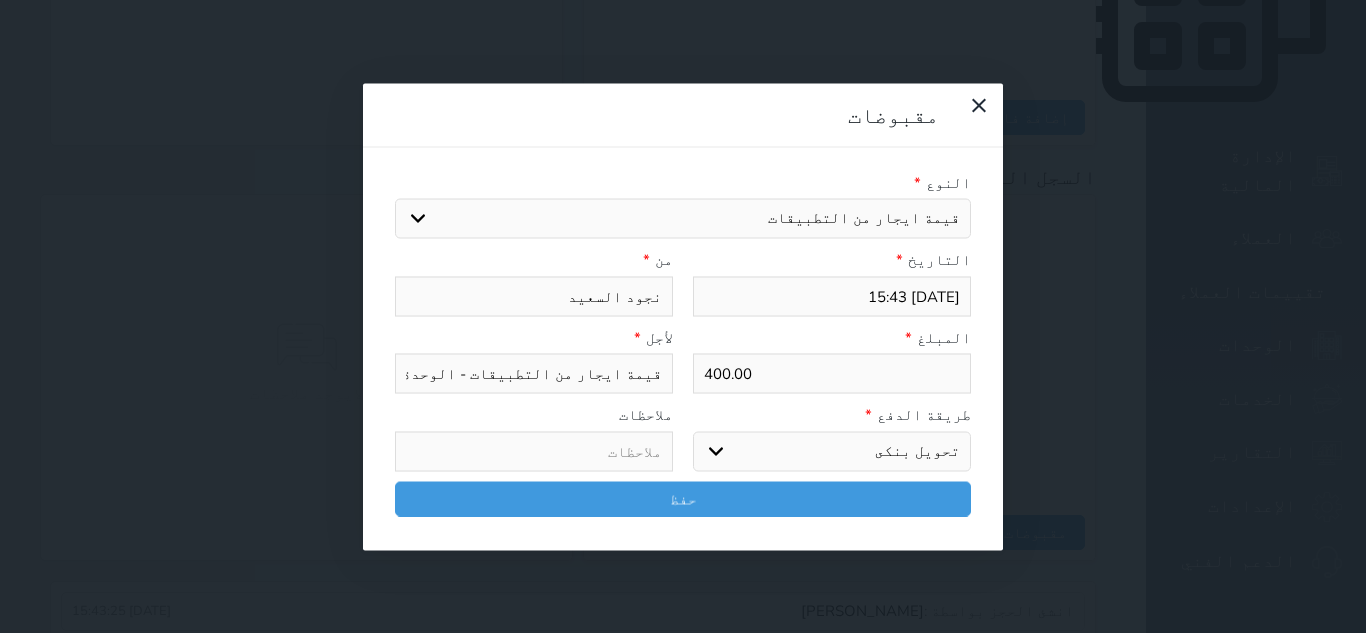 click on "اختر طريقة الدفع   دفع نقدى   تحويل بنكى   مدى   بطاقة ائتمان   آجل" at bounding box center (832, 451) 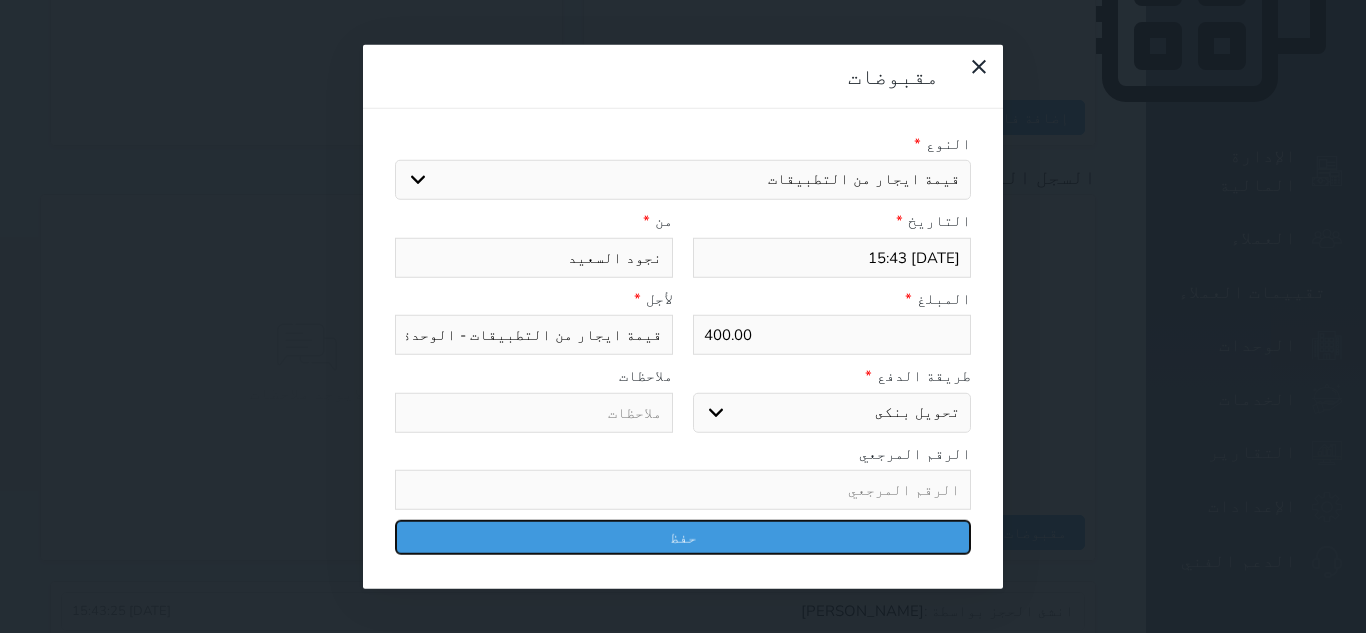 click on "حفظ" at bounding box center [683, 537] 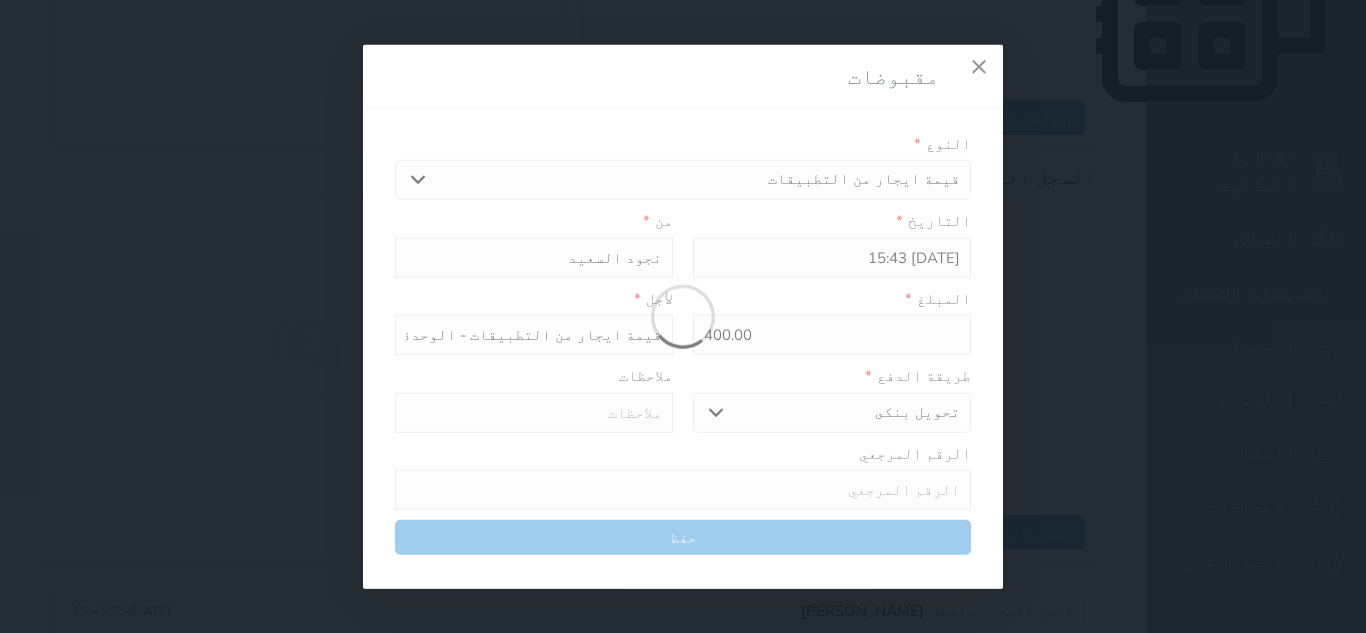 select 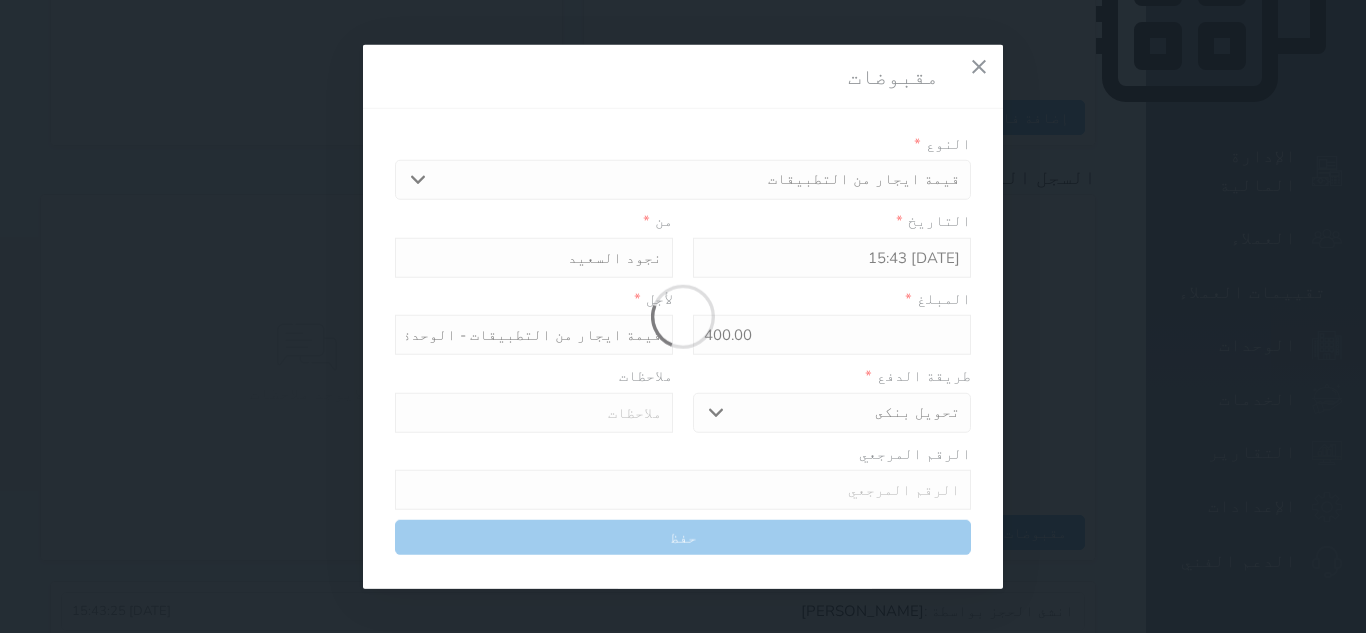 type 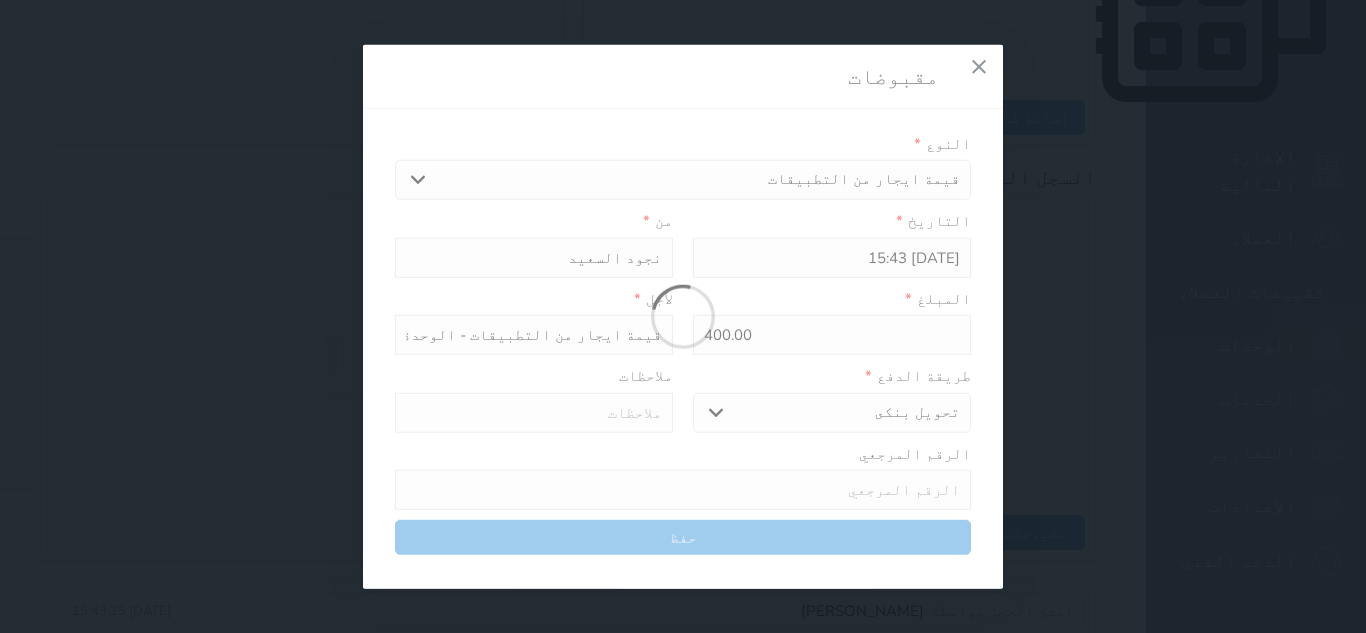 type on "0" 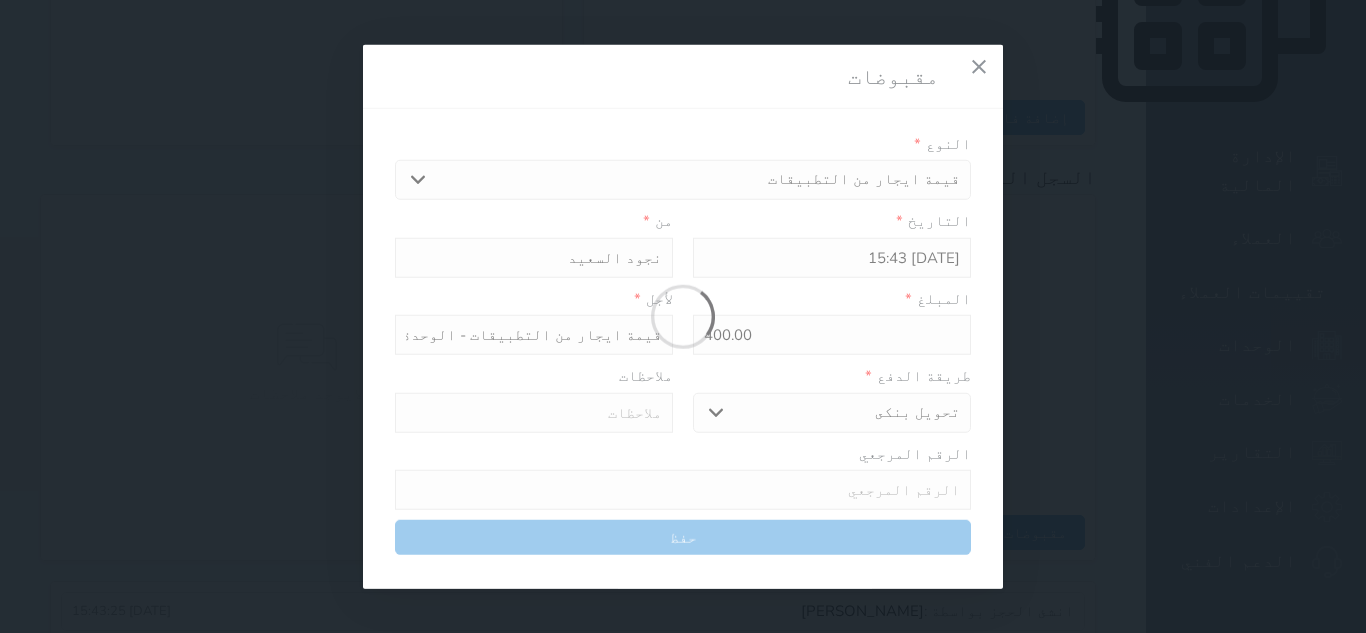 select 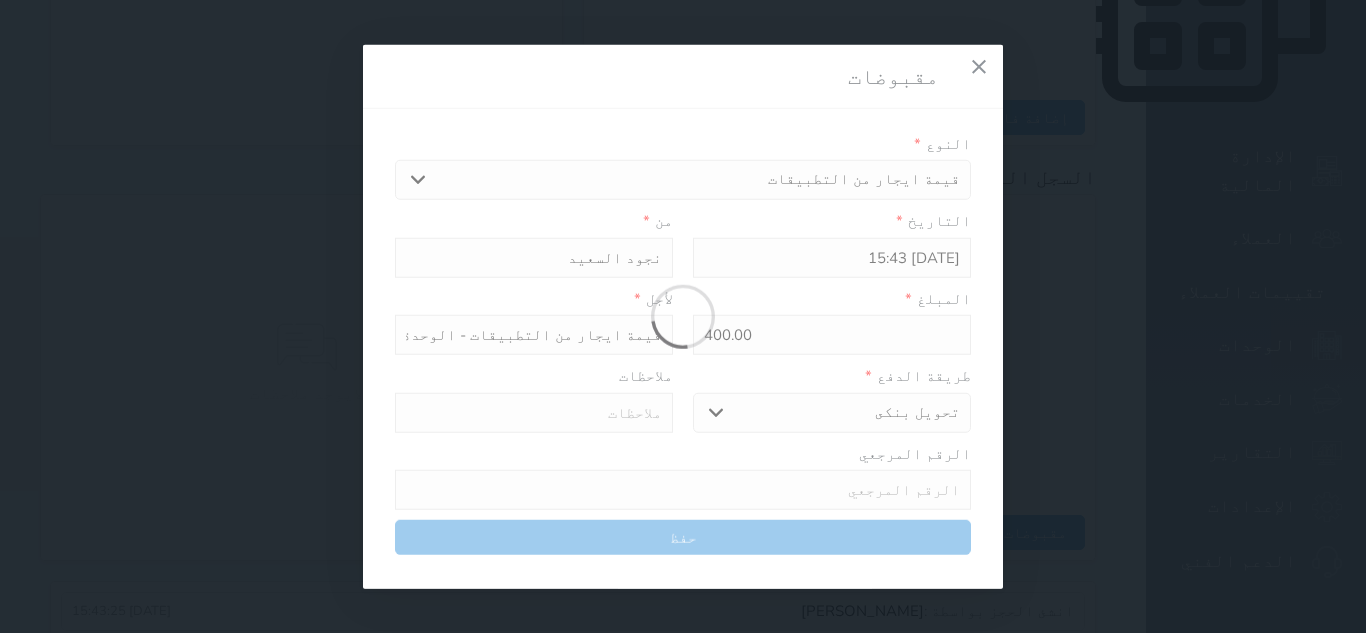 type on "0" 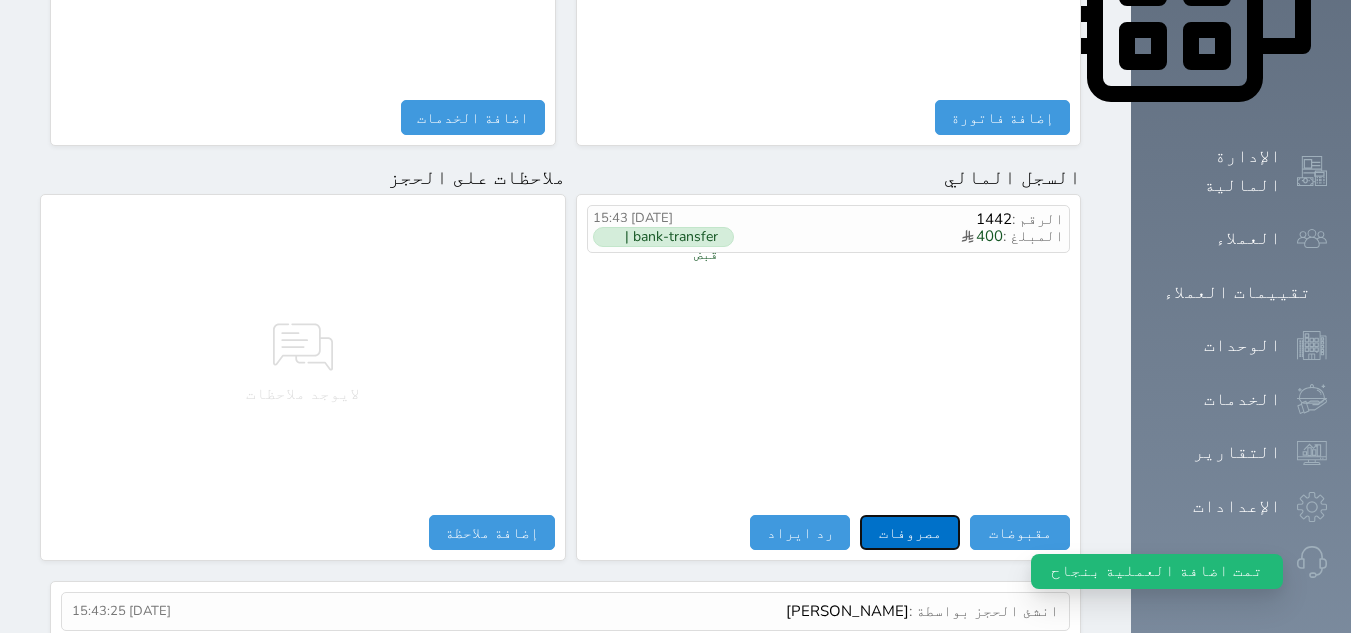 click on "مصروفات" at bounding box center [910, 532] 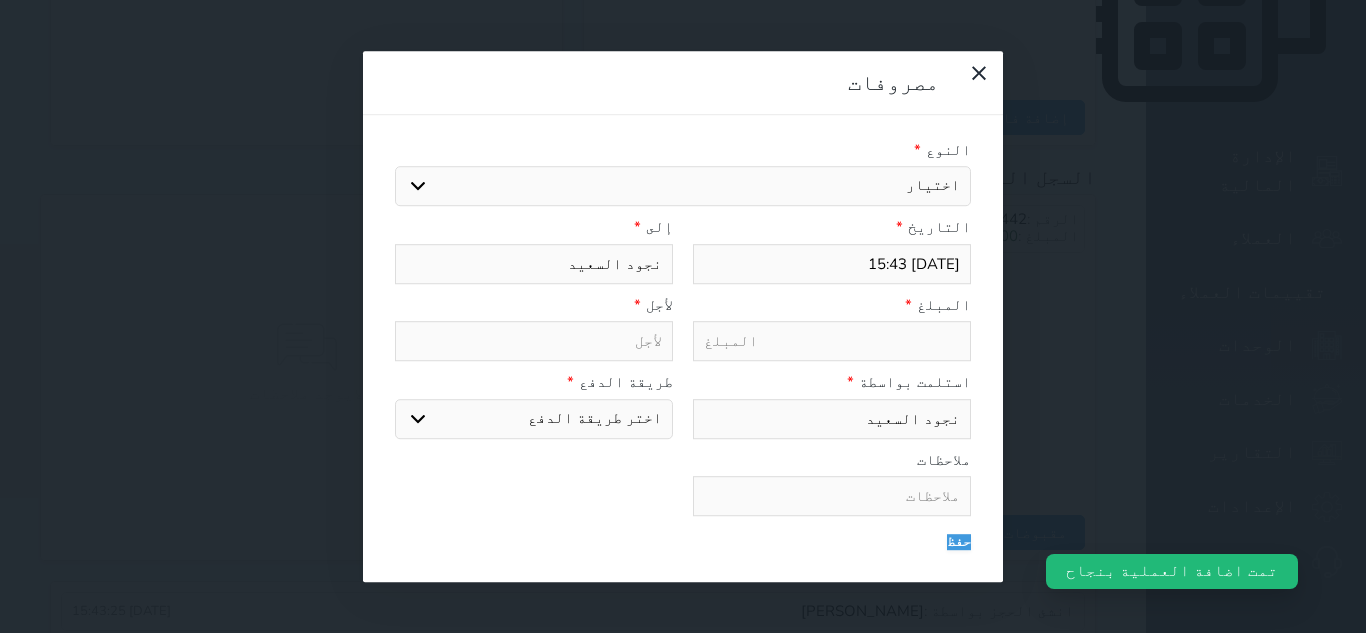 click on "اختيار" at bounding box center [683, 186] 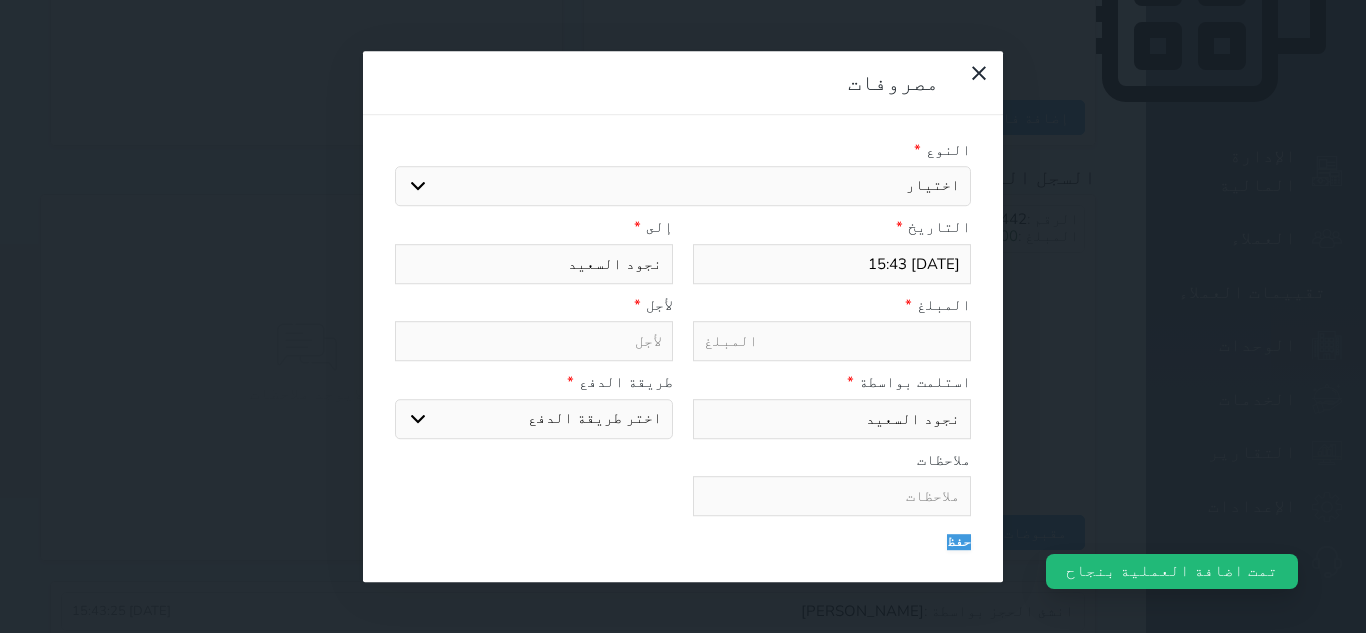 select on "118199" 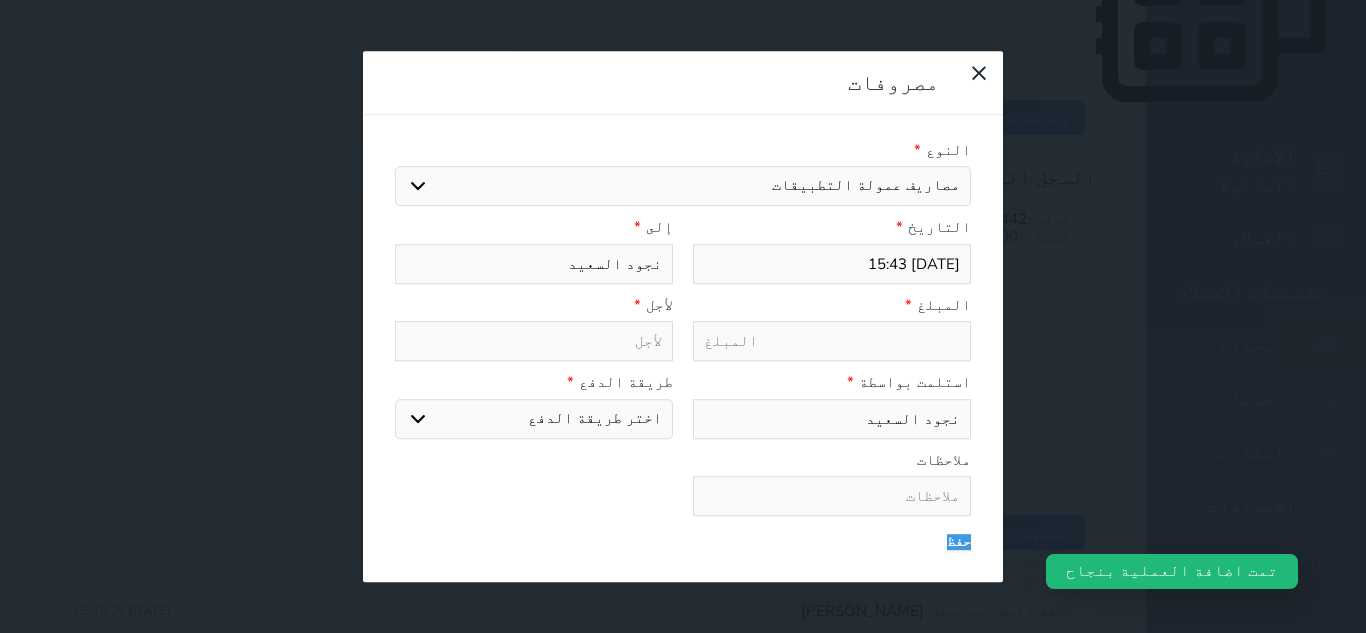click on "اختيار   مصروف المياه مصروف الكهرباء مصروفات المشتريات والصيانة مصروف الرواتب استرجاع تامين مصروف التامينات الاجتماعية مصاريف الانترنت والجوالات مصاريف تجديد الاقامات والخروج والعودة مصاريف عمولة التطبيقات مصاريف الرسوم البنكية مصاريف تذاكر السفر مصروفات متنوعة اخري مصروفات مغسلة مصاريف شراء البرنامج مسحوبات المالك مشتريات" at bounding box center (683, 186) 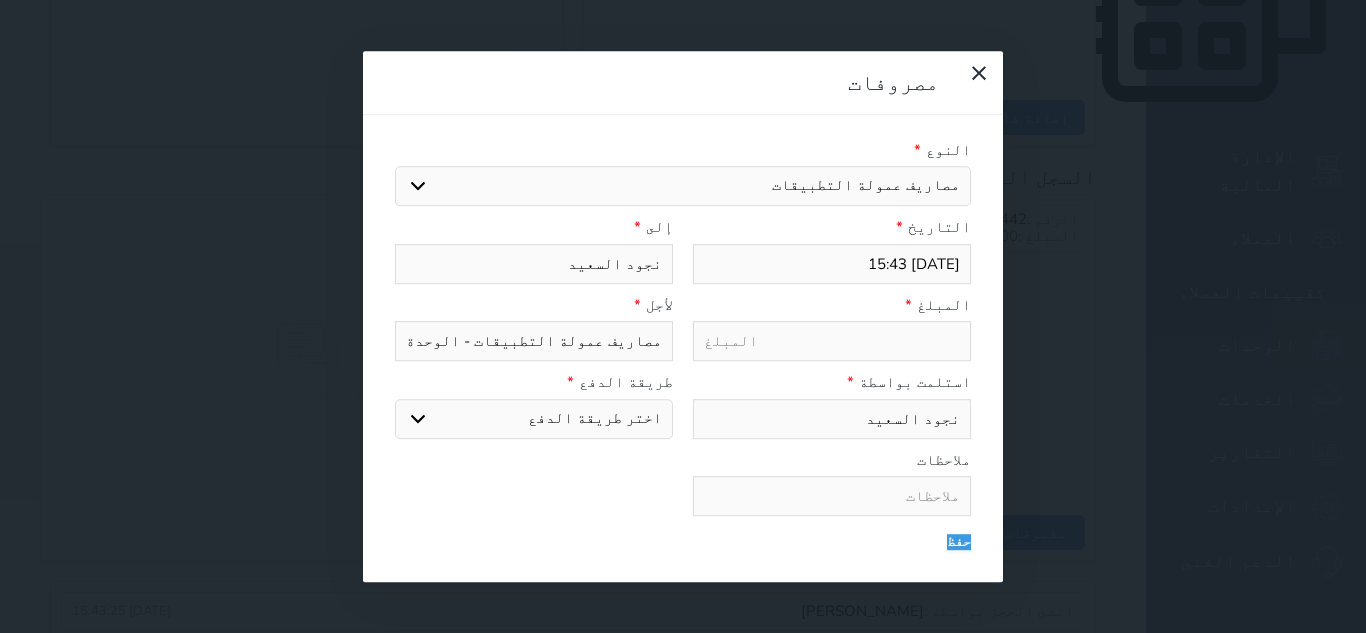 click at bounding box center [832, 341] 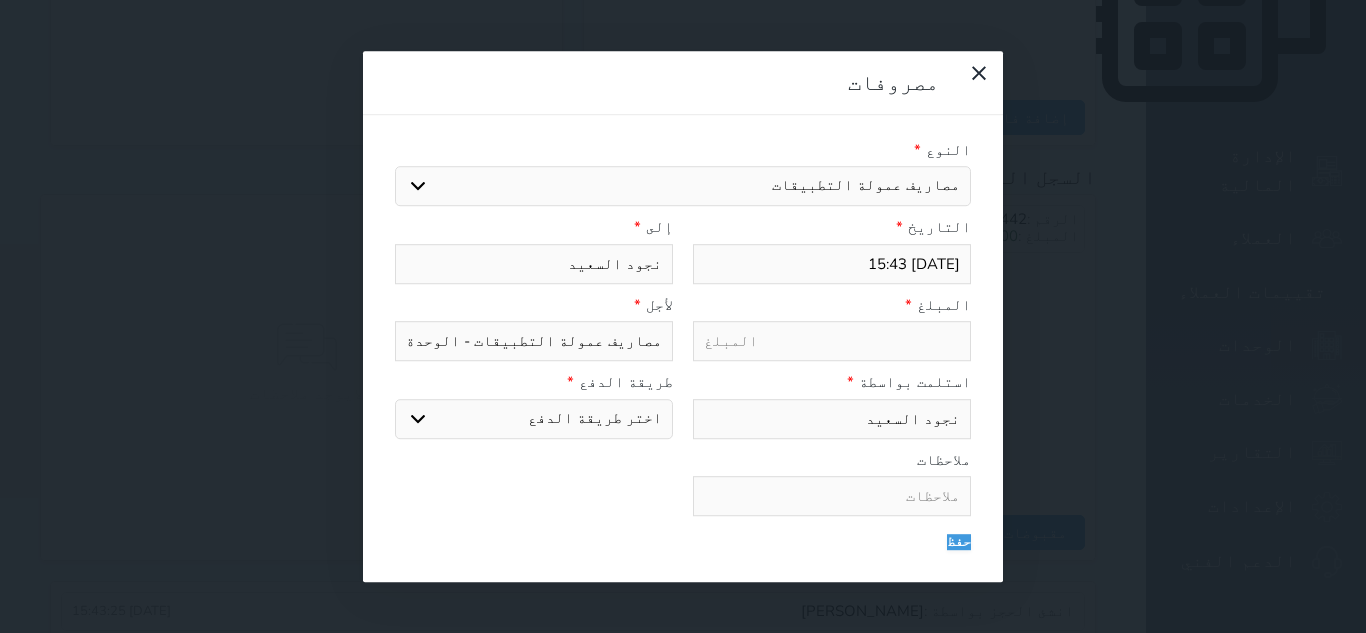 type on "5" 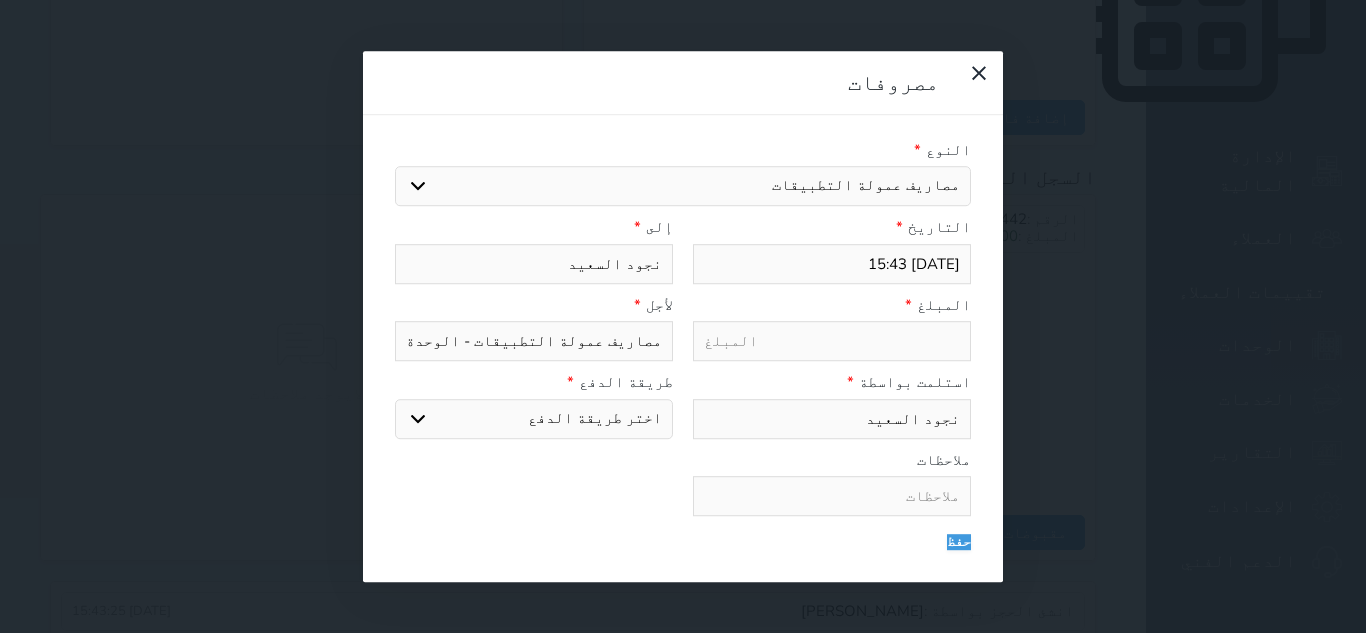 select 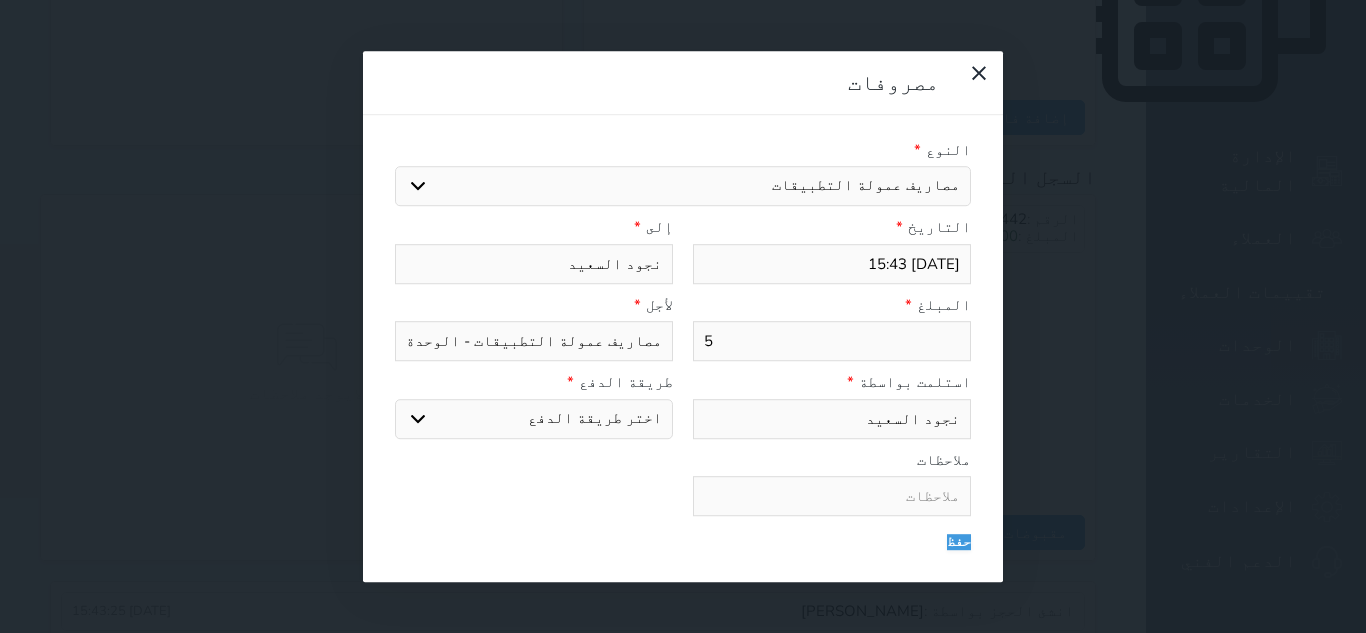 type on "59" 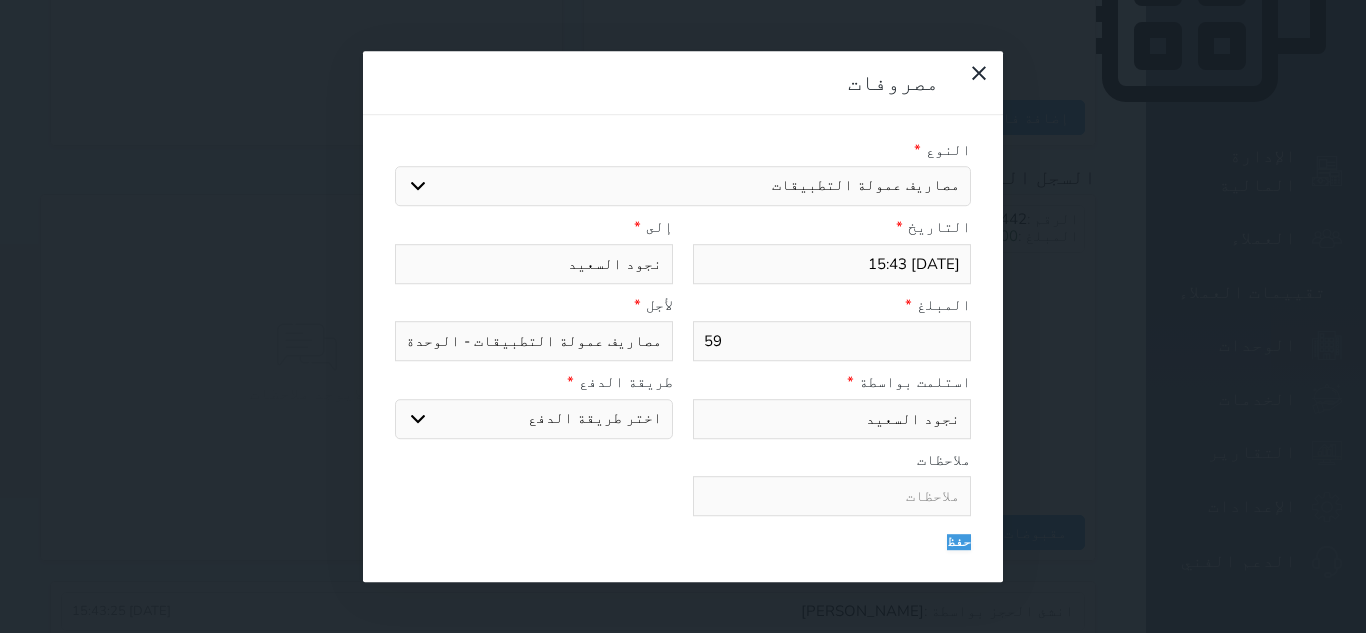 type on "59." 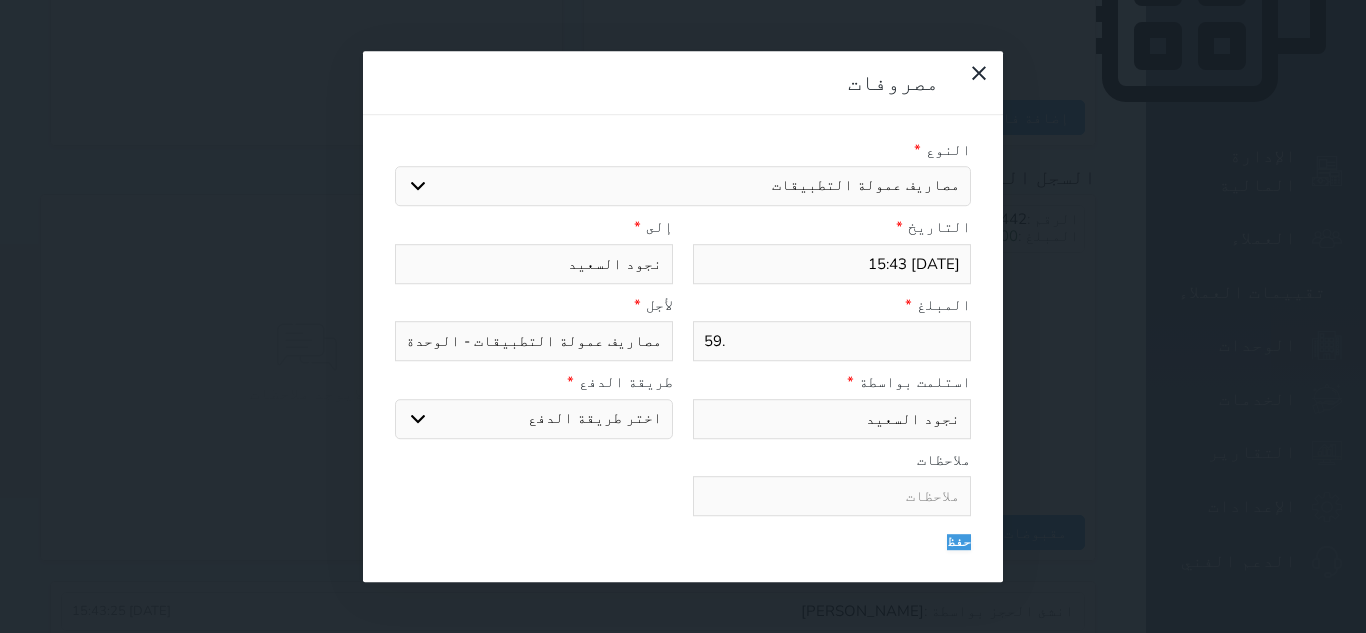 type on "59.9" 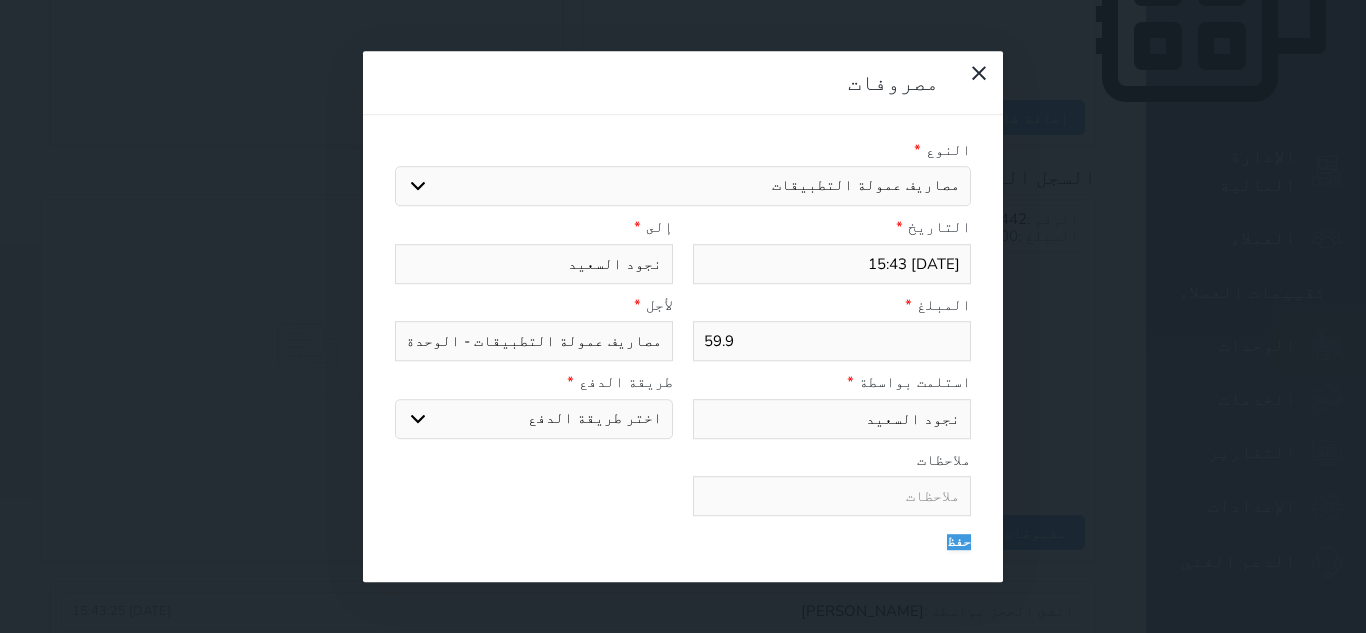 type on "59.98" 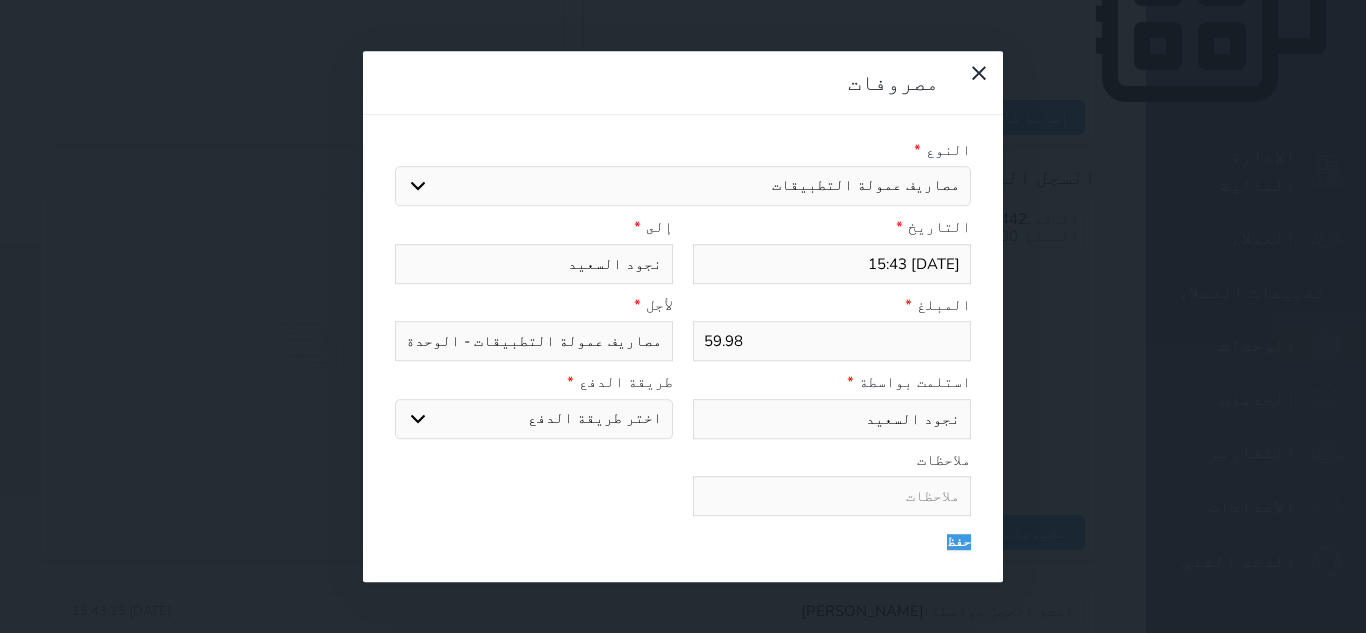 type on "59.98" 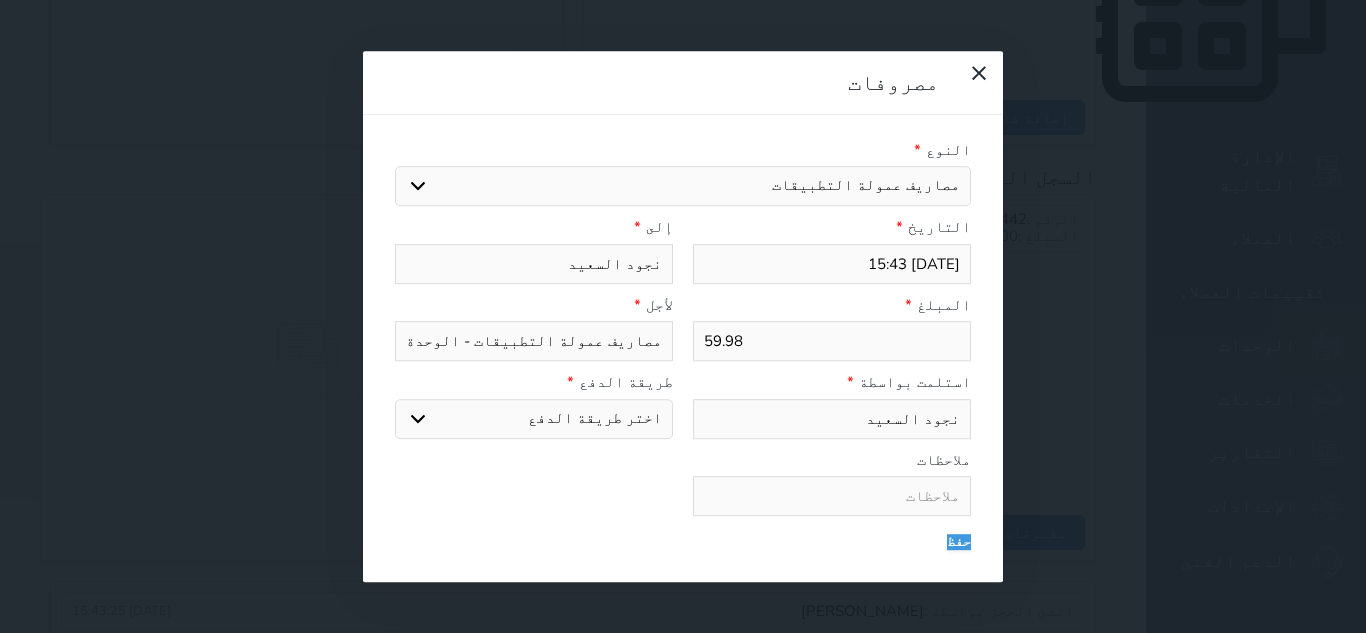 click on "اختر طريقة الدفع   دفع نقدى   تحويل بنكى   مدى   بطاقة ائتمان" at bounding box center (534, 419) 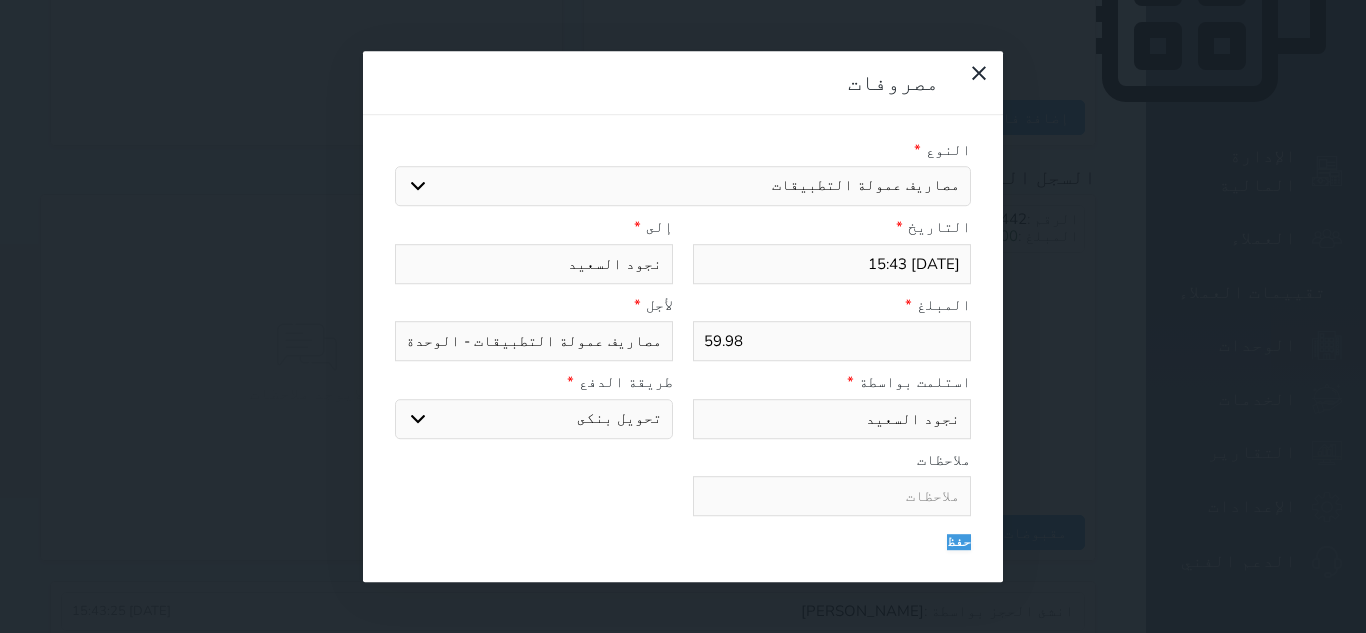 click on "اختر طريقة الدفع   دفع نقدى   تحويل بنكى   مدى   بطاقة ائتمان" at bounding box center (534, 419) 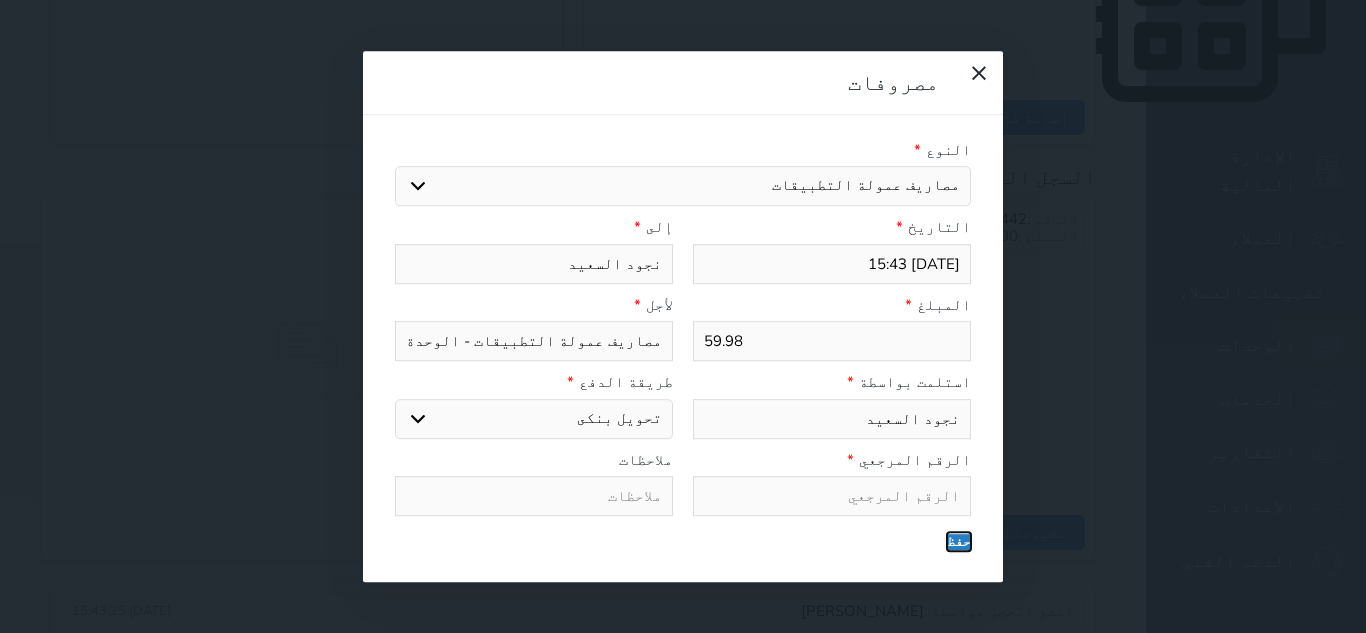 click on "حفظ" at bounding box center [959, 542] 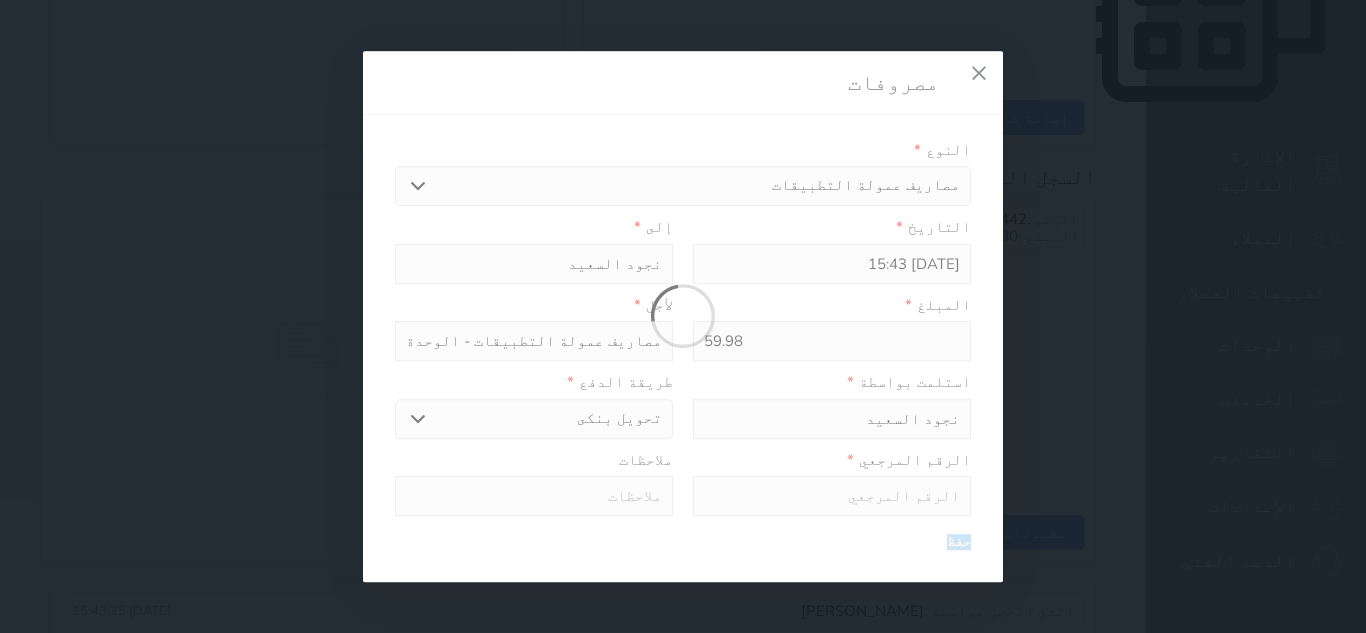 select 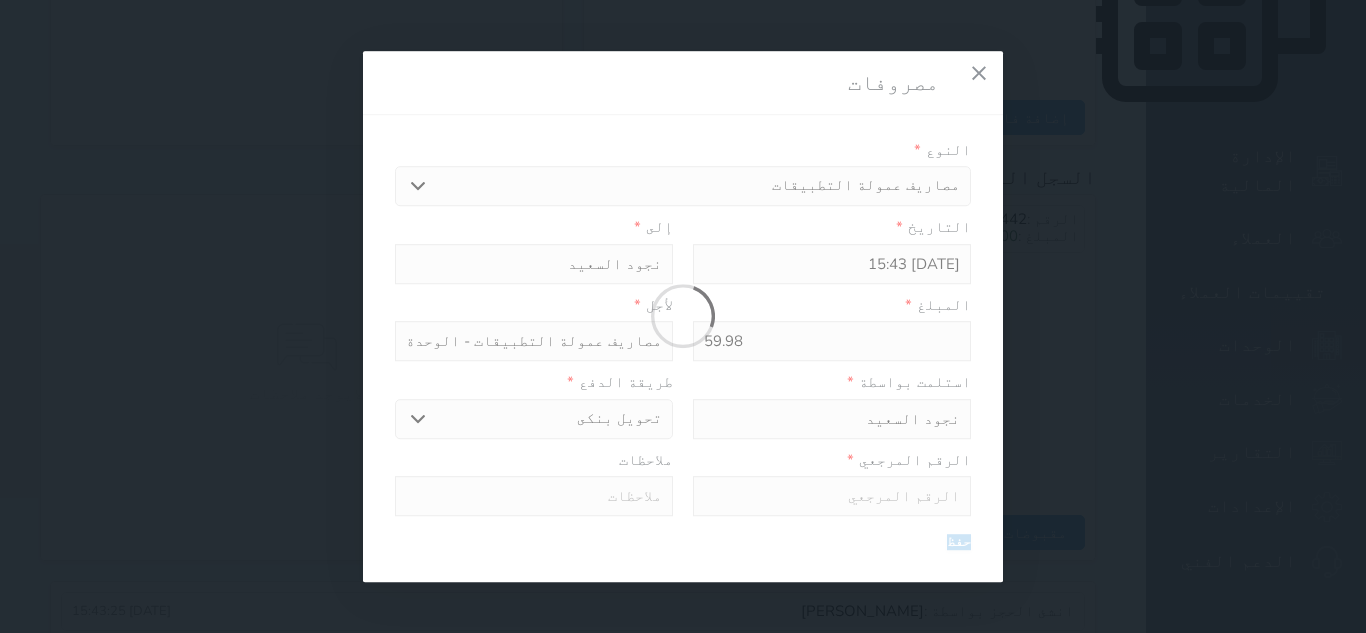 type 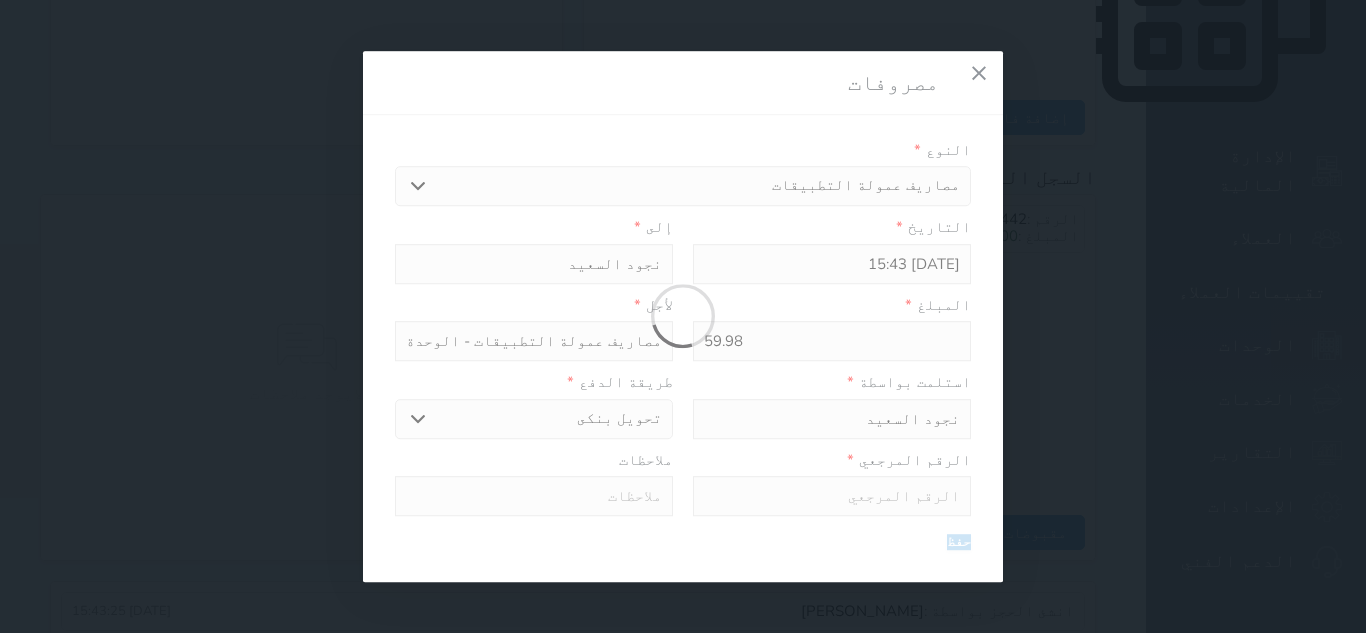 type on "0" 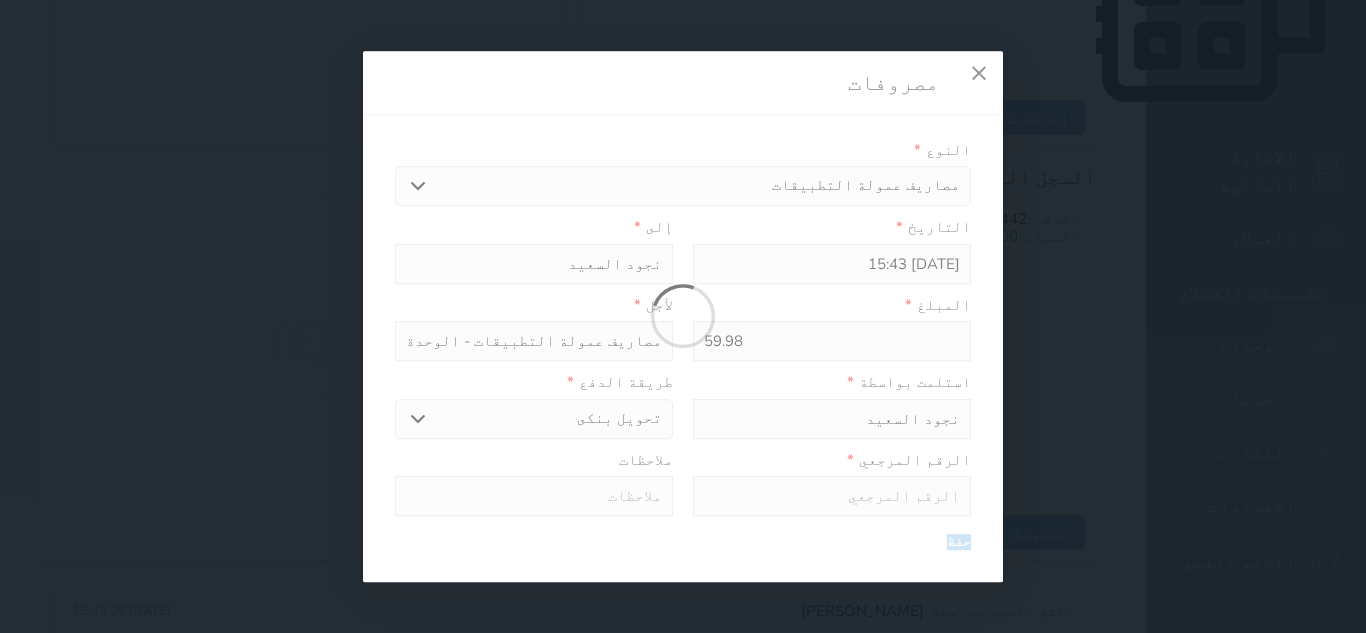 select 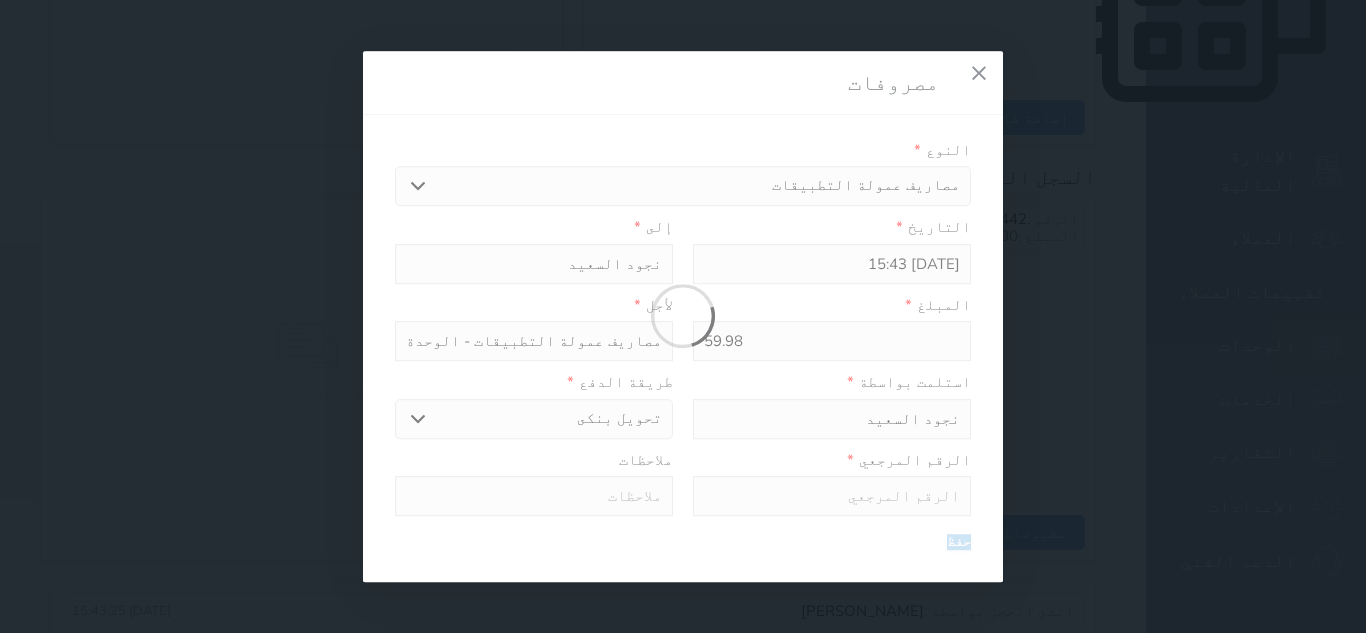 type on "0" 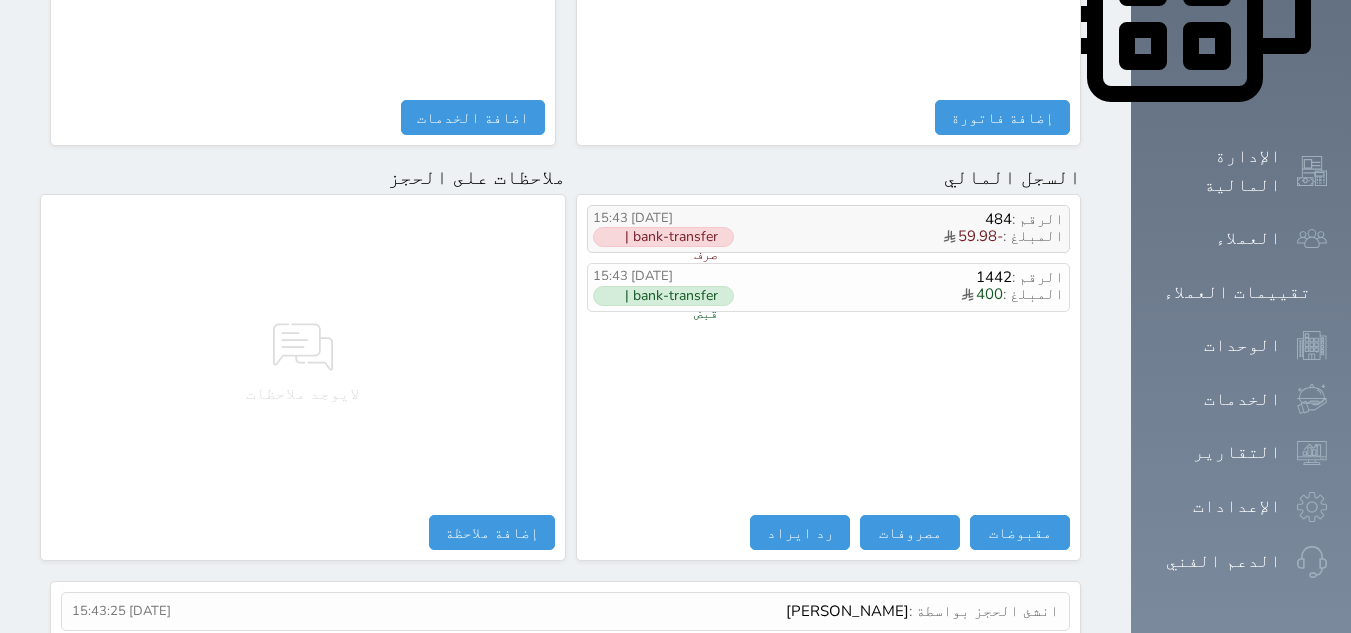 click at bounding box center (949, 237) 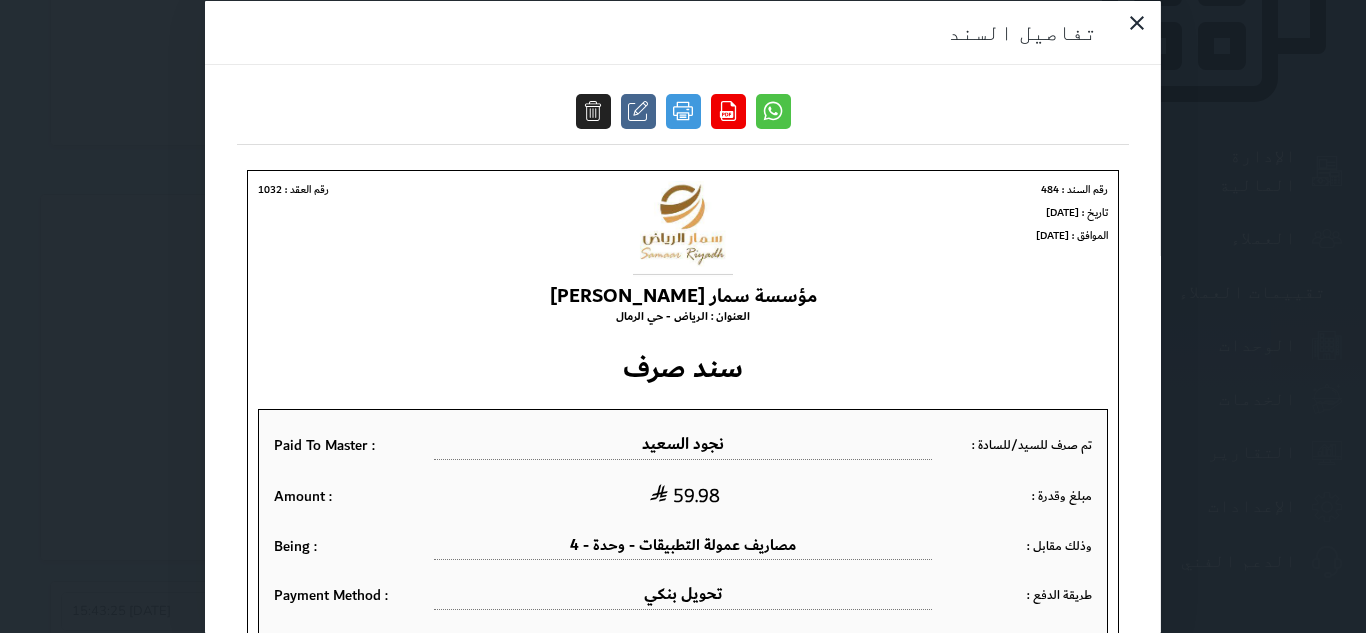 scroll, scrollTop: 0, scrollLeft: 0, axis: both 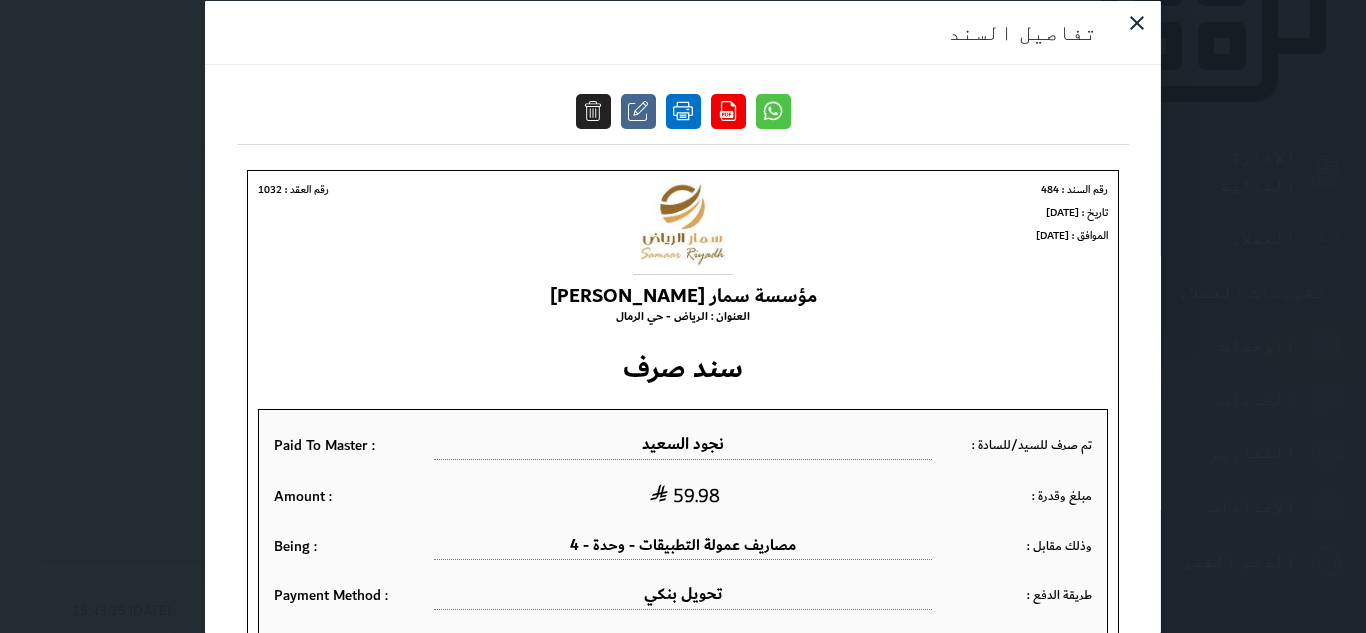 click at bounding box center (683, 110) 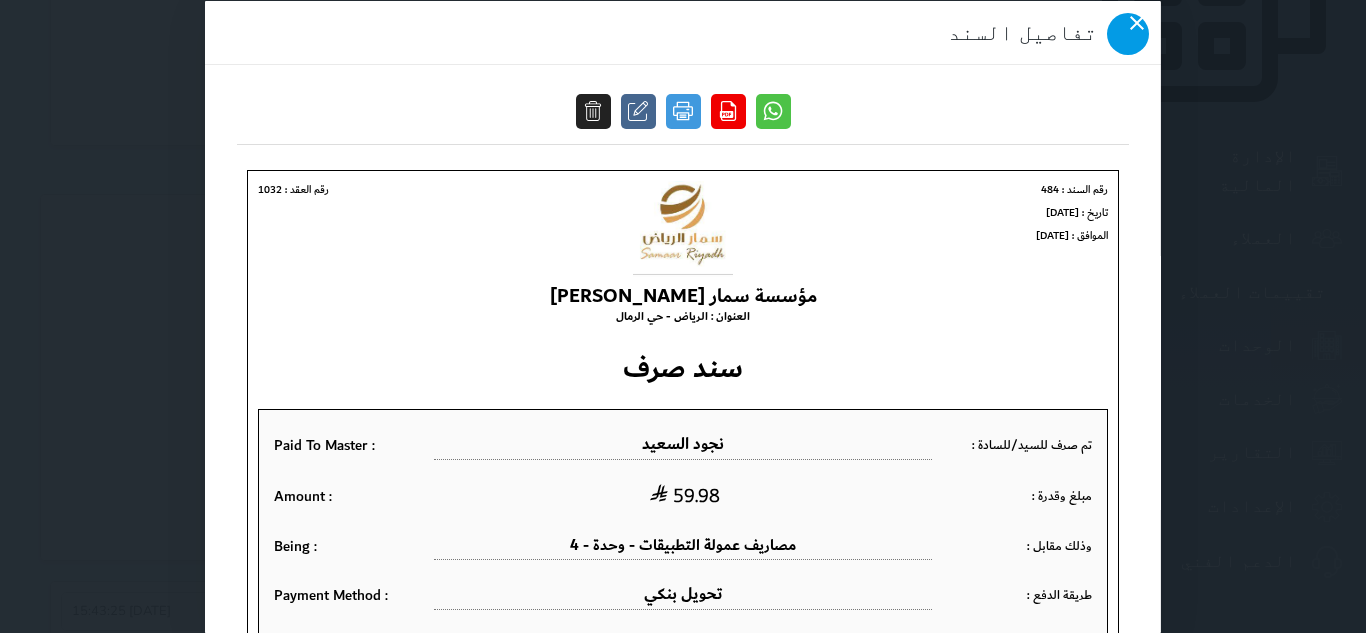 click at bounding box center (1128, 33) 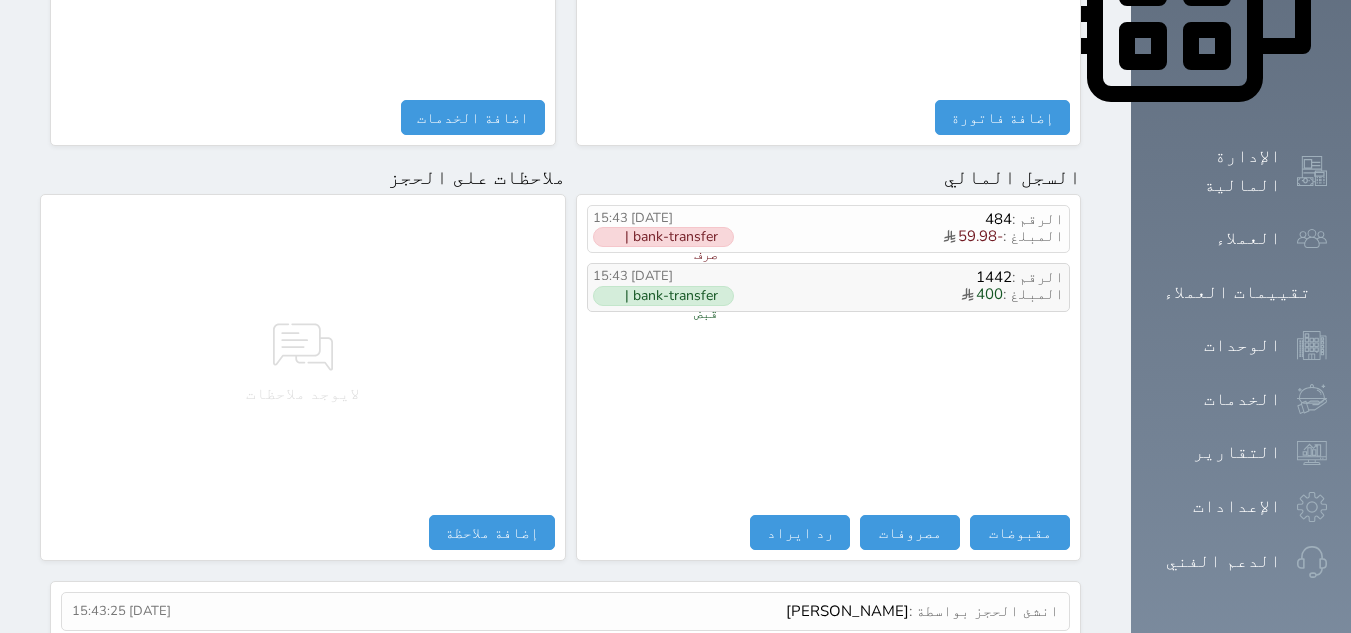 click on "الرقم :  1442" at bounding box center [899, 277] 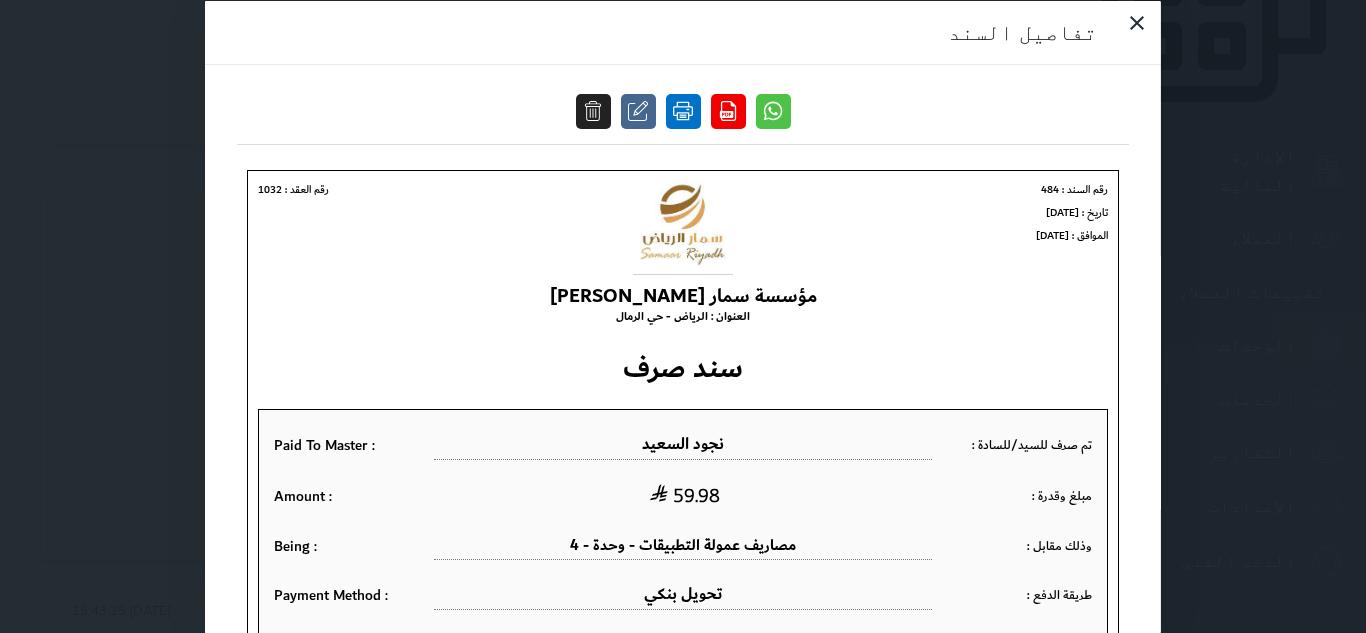 click at bounding box center (683, 110) 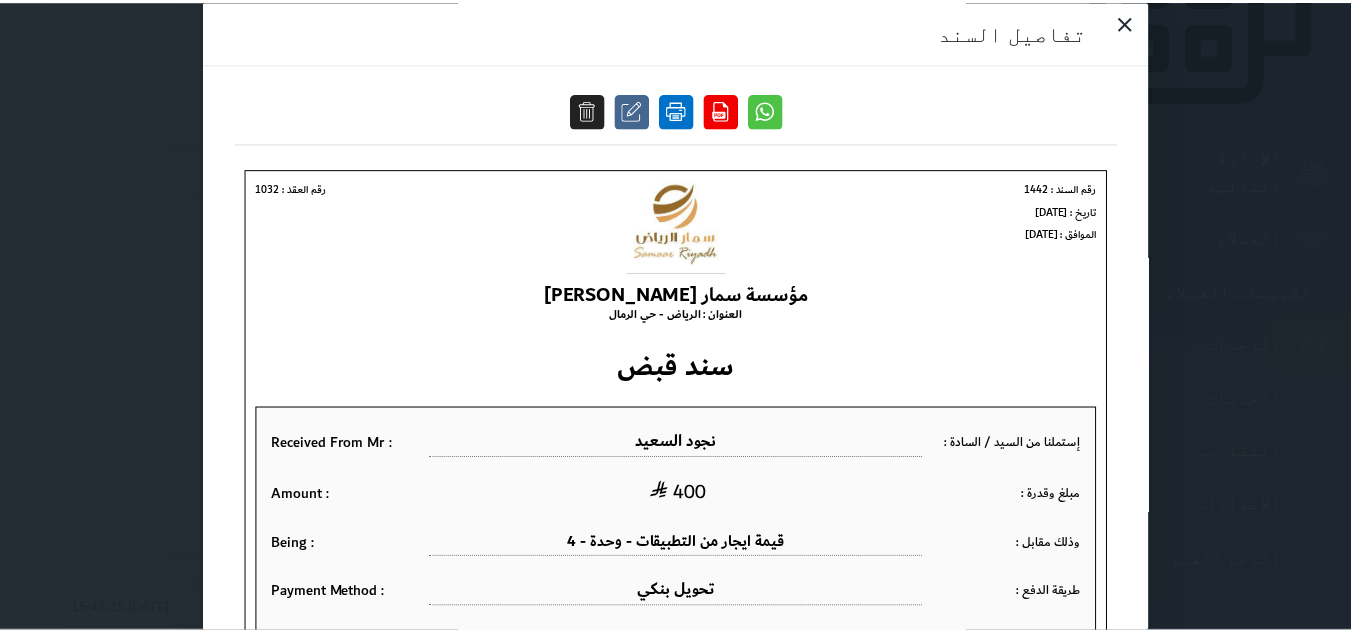 scroll, scrollTop: 0, scrollLeft: 0, axis: both 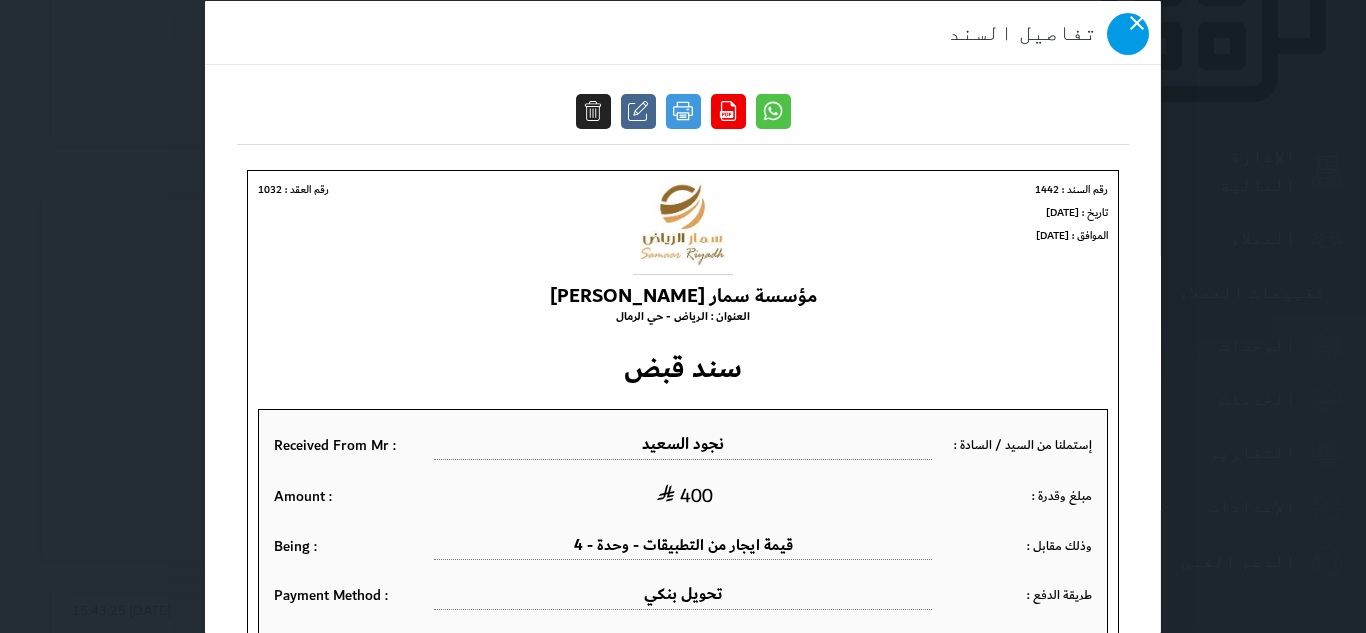 click 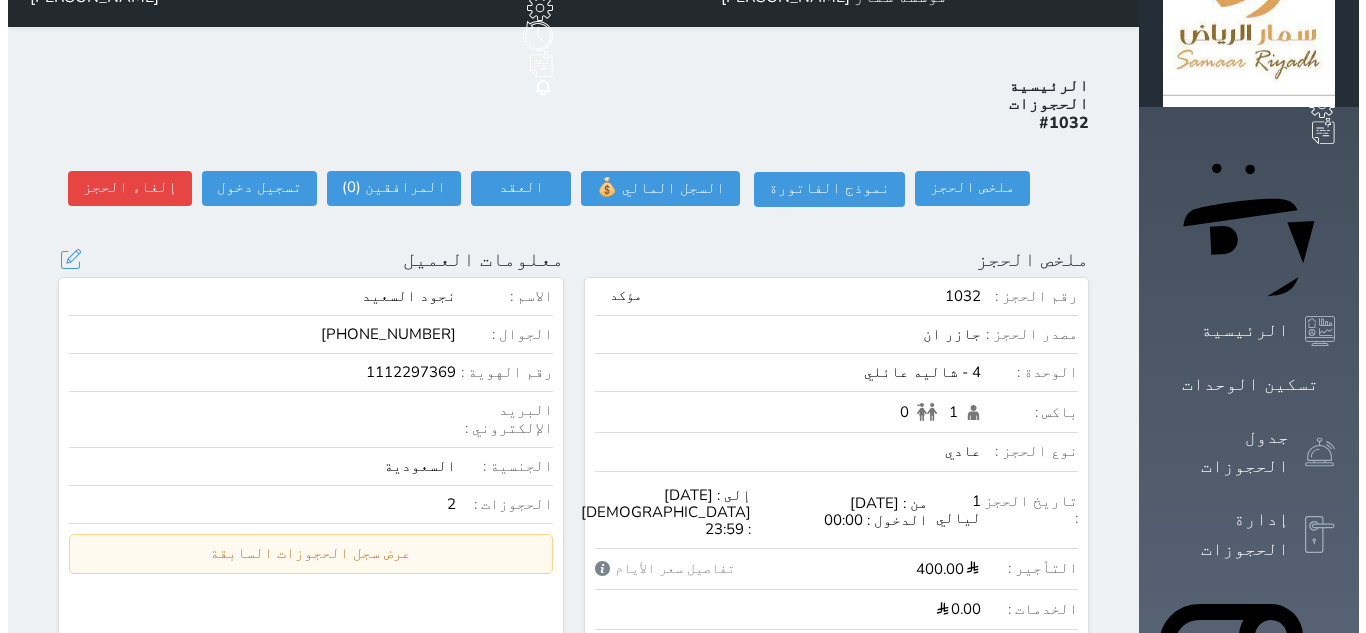 scroll, scrollTop: 47, scrollLeft: 0, axis: vertical 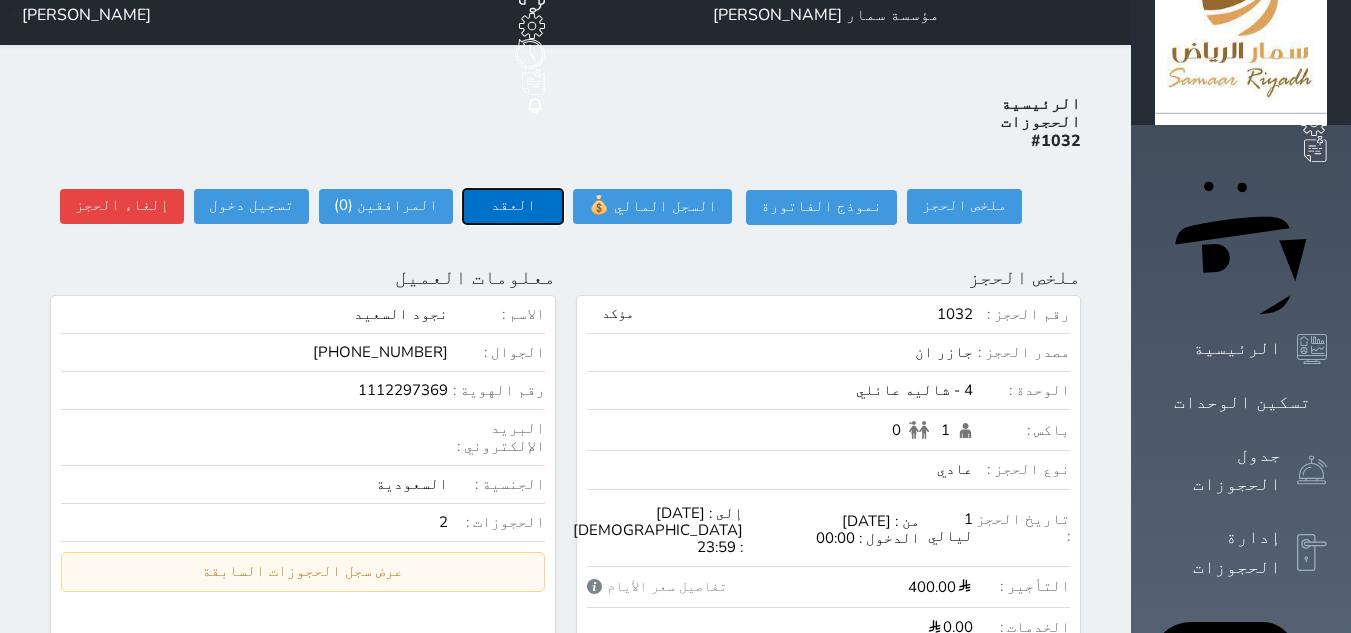 click on "العقد" at bounding box center [513, 206] 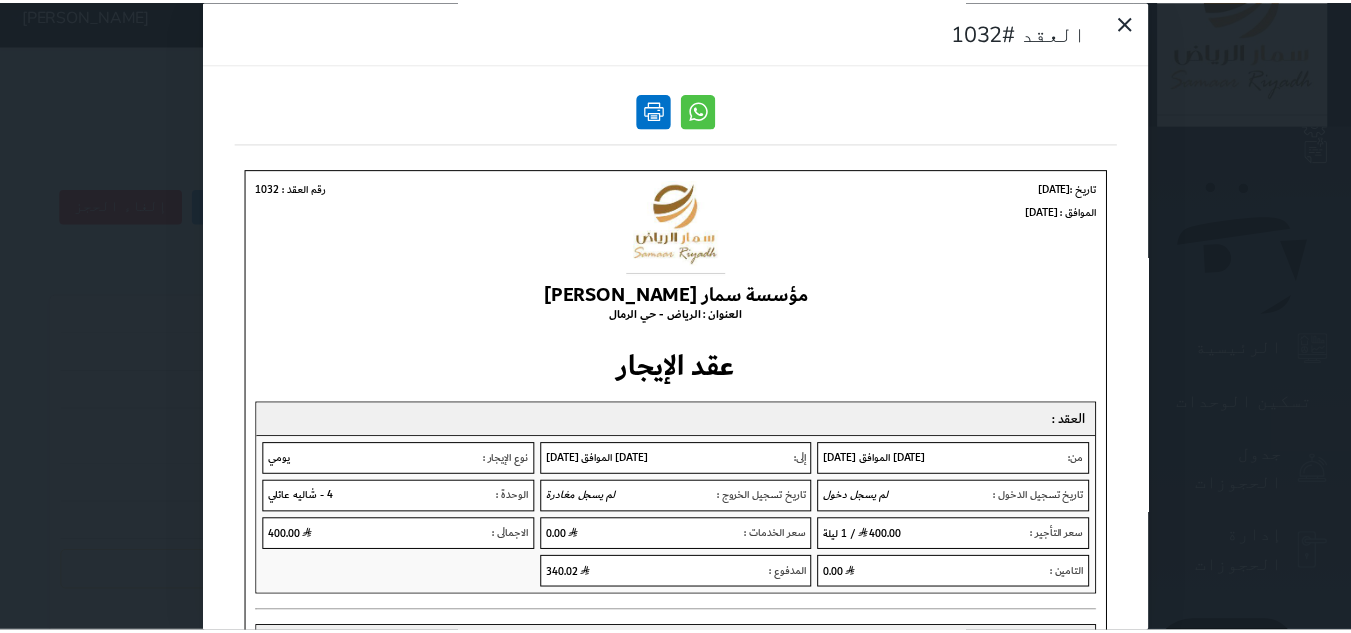 scroll, scrollTop: 0, scrollLeft: 0, axis: both 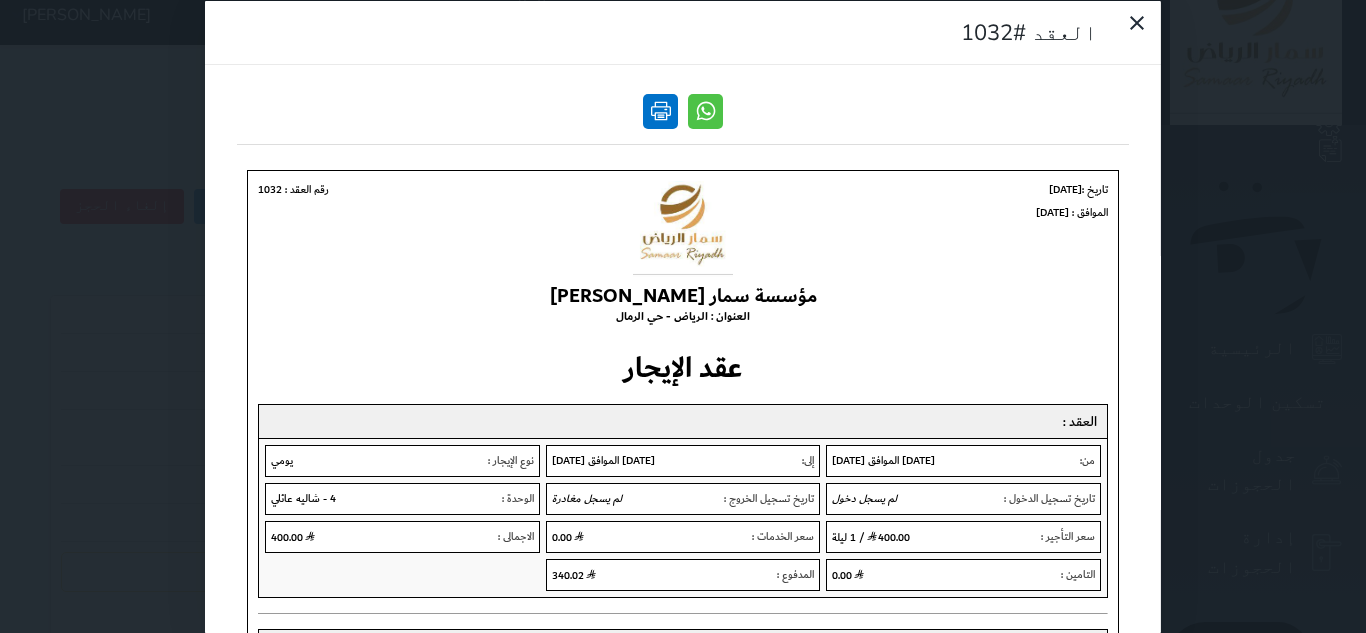 click at bounding box center (660, 110) 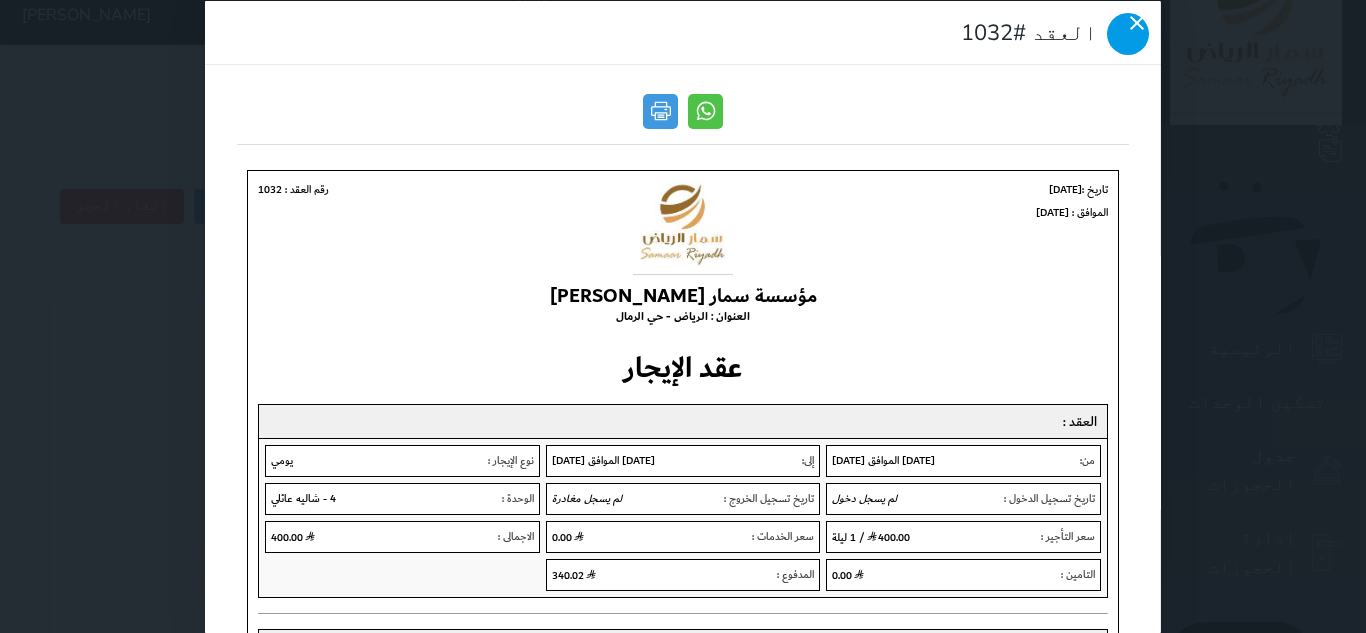 click 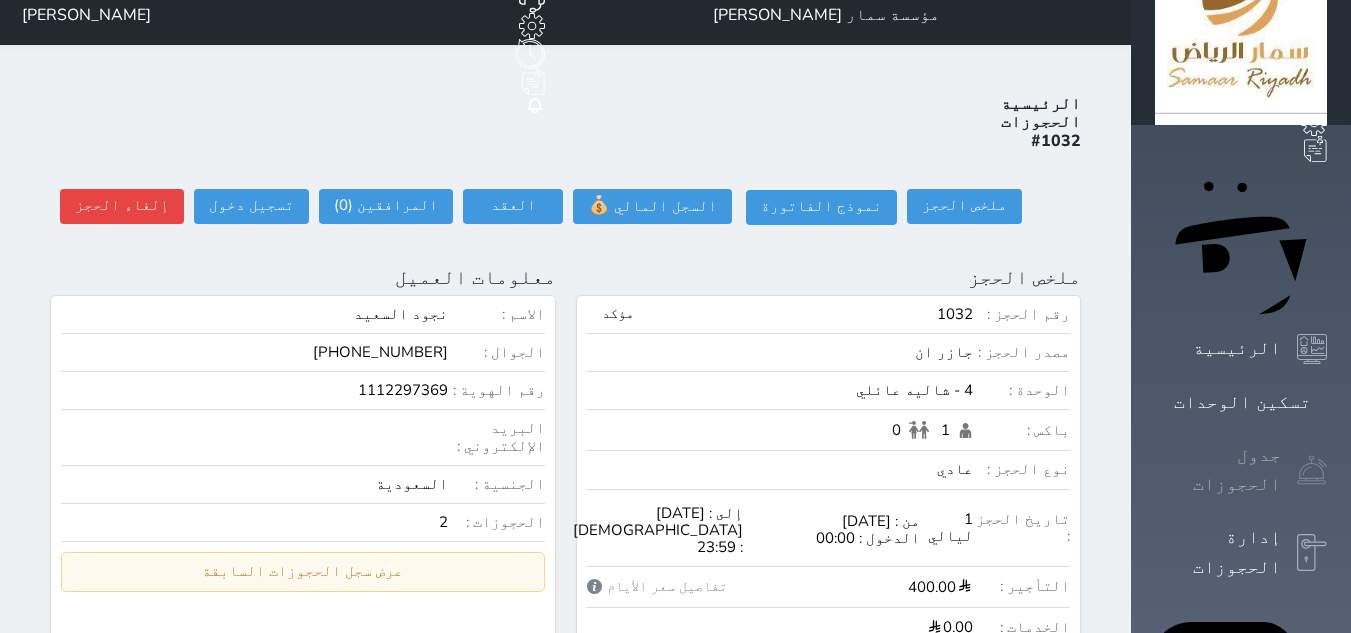 click on "جدول الحجوزات" at bounding box center (1241, 470) 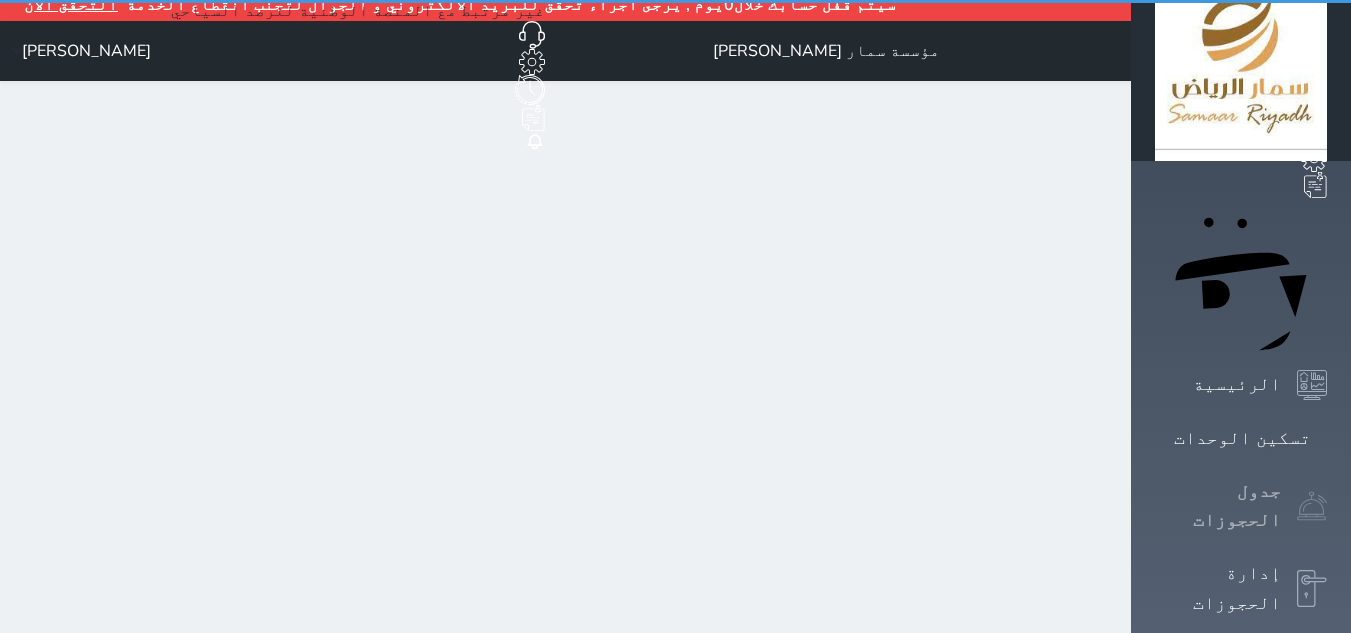 scroll, scrollTop: 0, scrollLeft: 0, axis: both 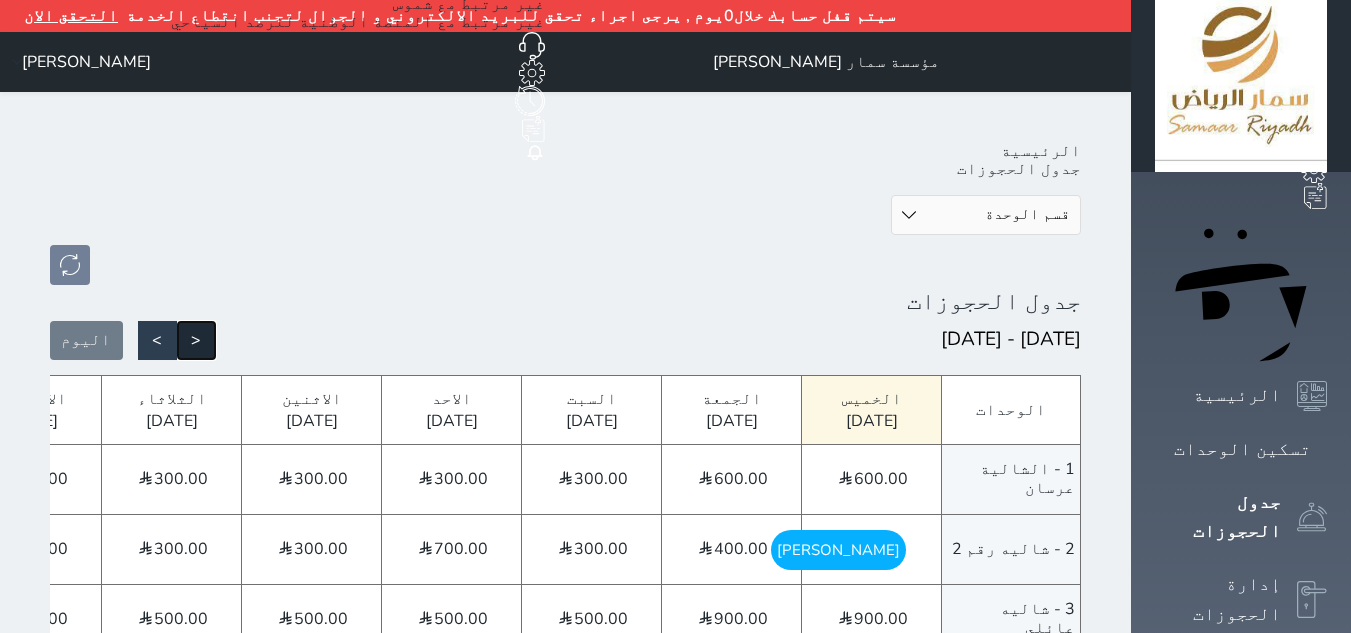 click on "<" at bounding box center (196, 340) 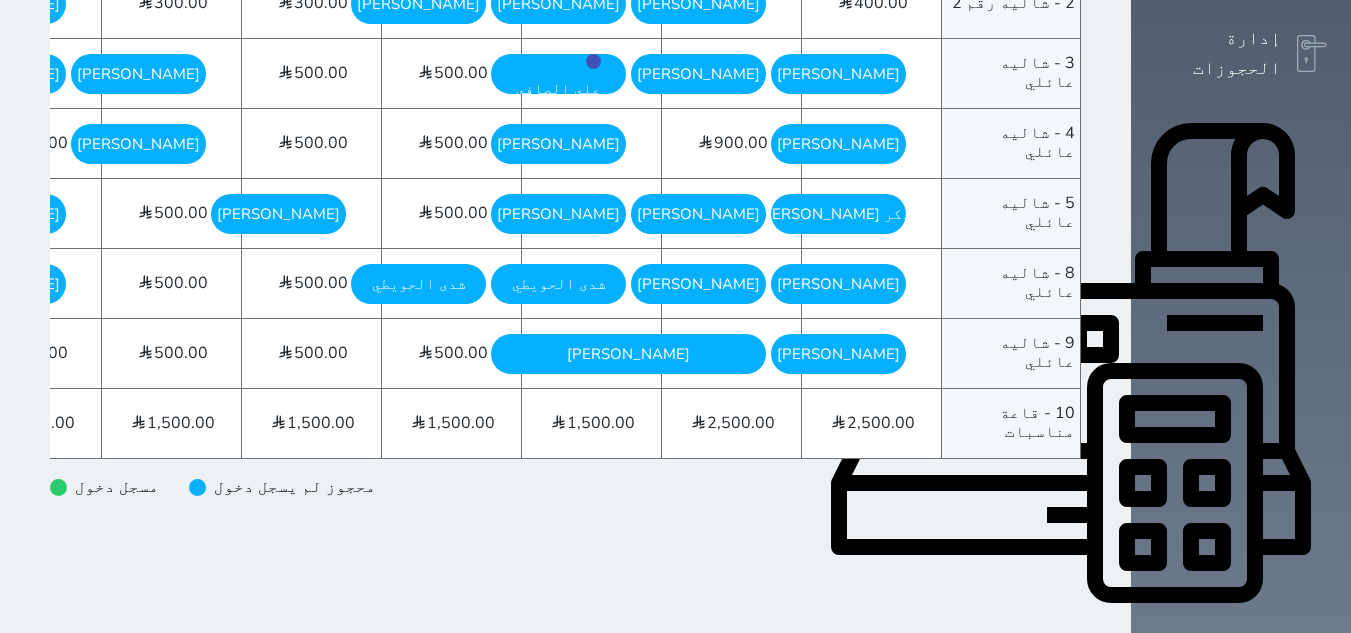 scroll, scrollTop: 553, scrollLeft: 0, axis: vertical 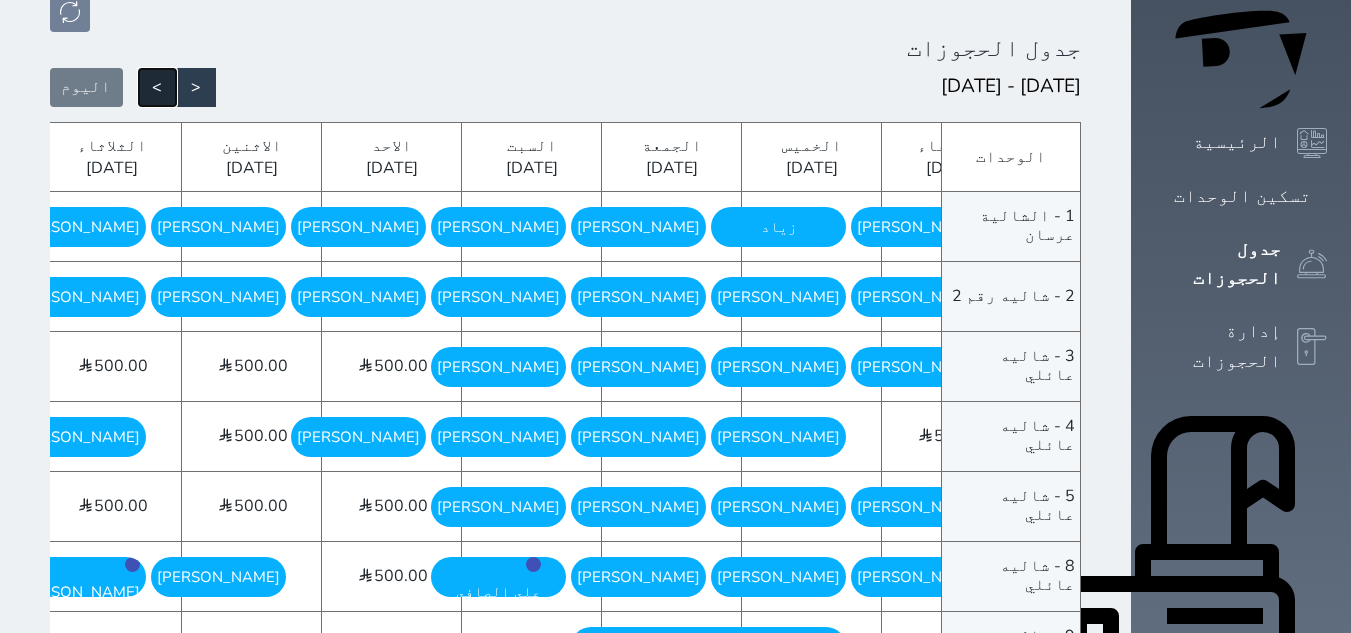 click on ">" at bounding box center [157, 87] 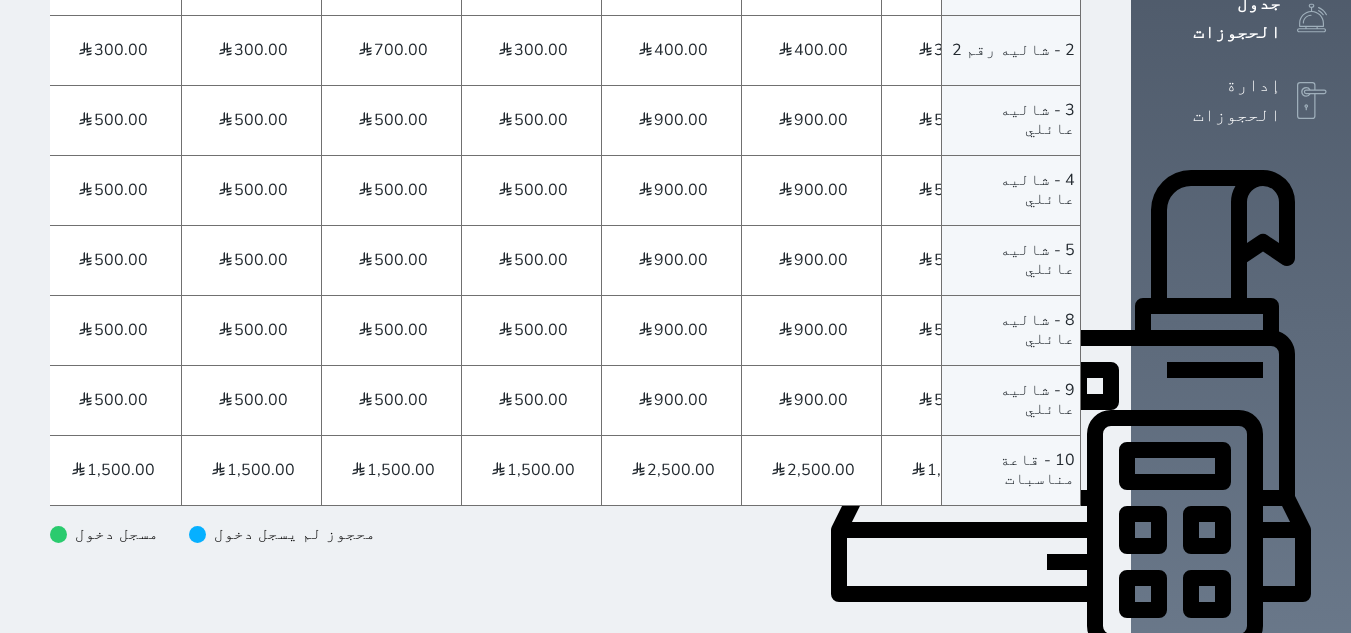 scroll, scrollTop: 553, scrollLeft: 0, axis: vertical 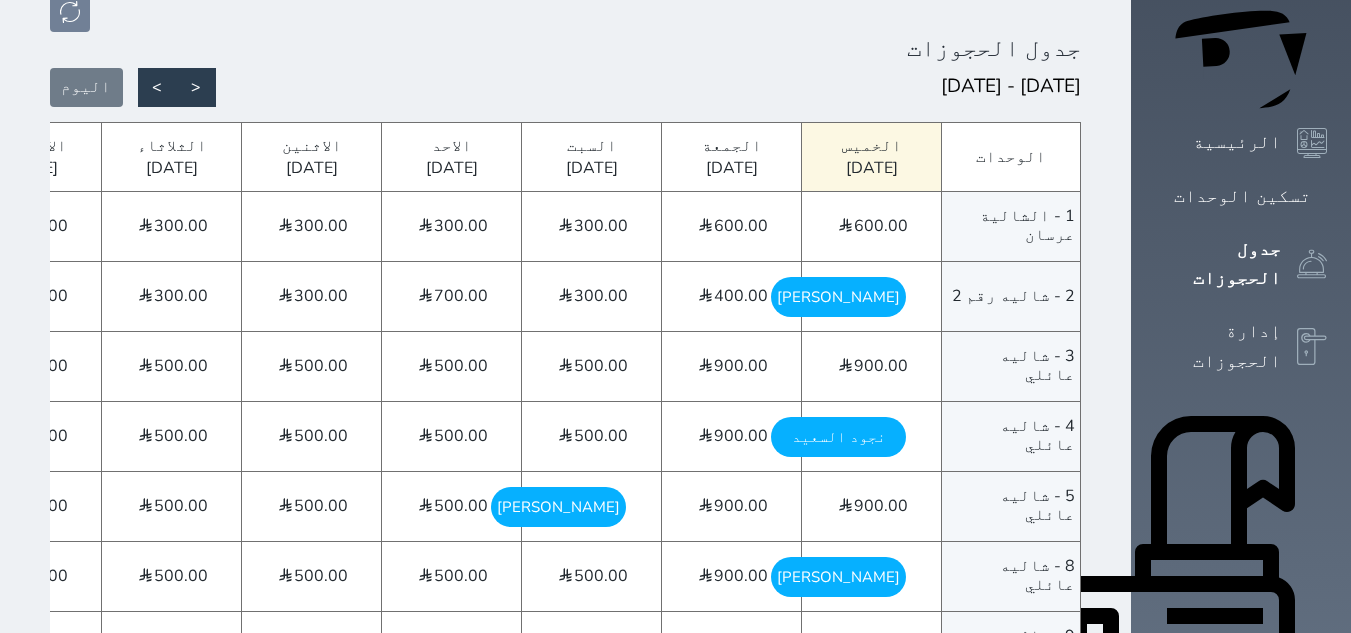 click on "نجود ال[PERSON_NAME][DATE] - [DATE]" at bounding box center (838, 437) 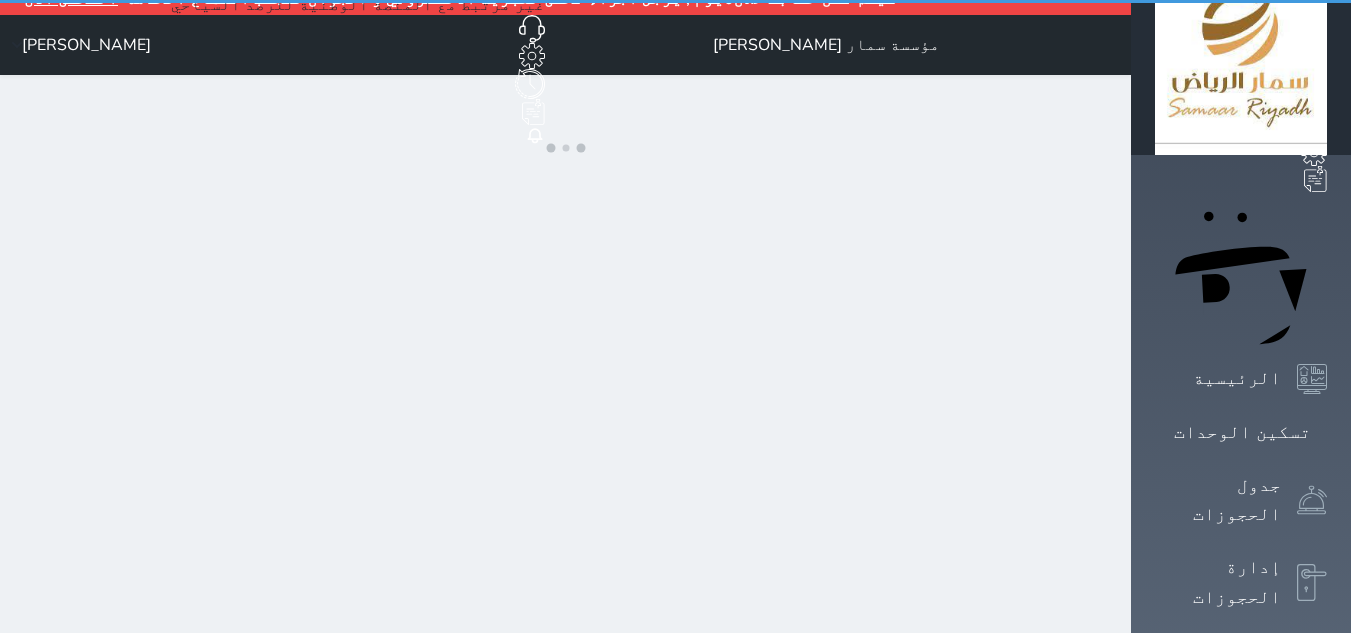 scroll, scrollTop: 0, scrollLeft: 0, axis: both 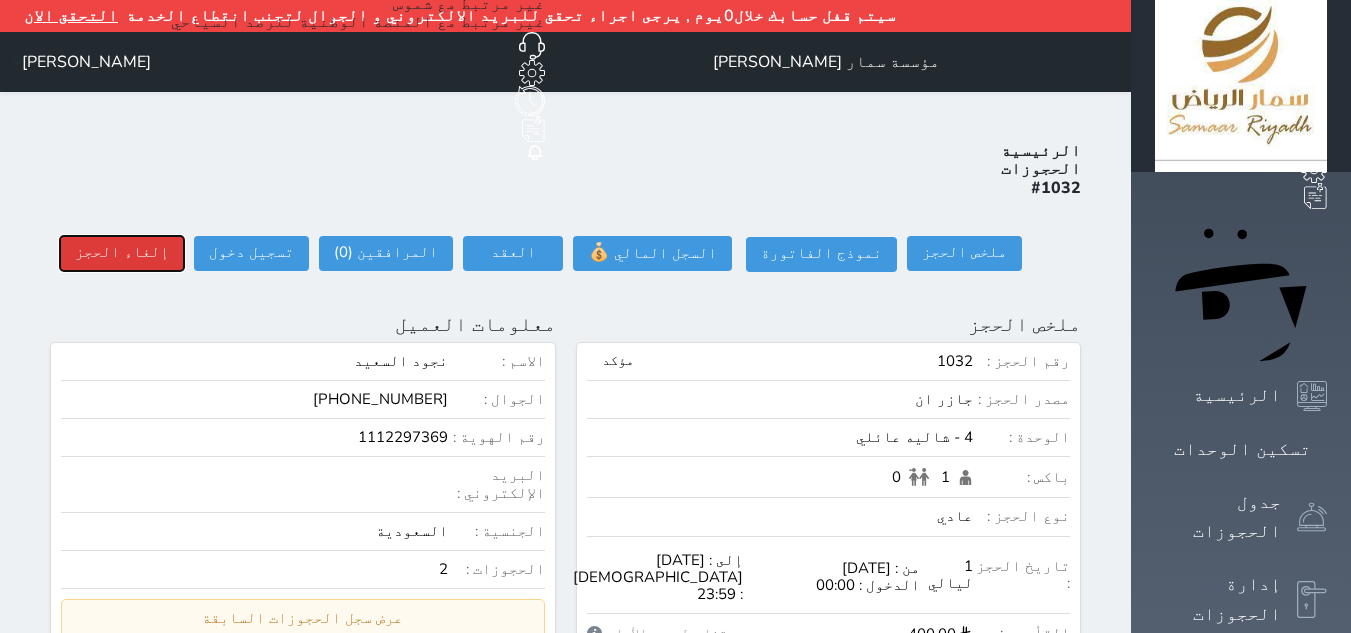 click on "إلغاء الحجز" at bounding box center [122, 253] 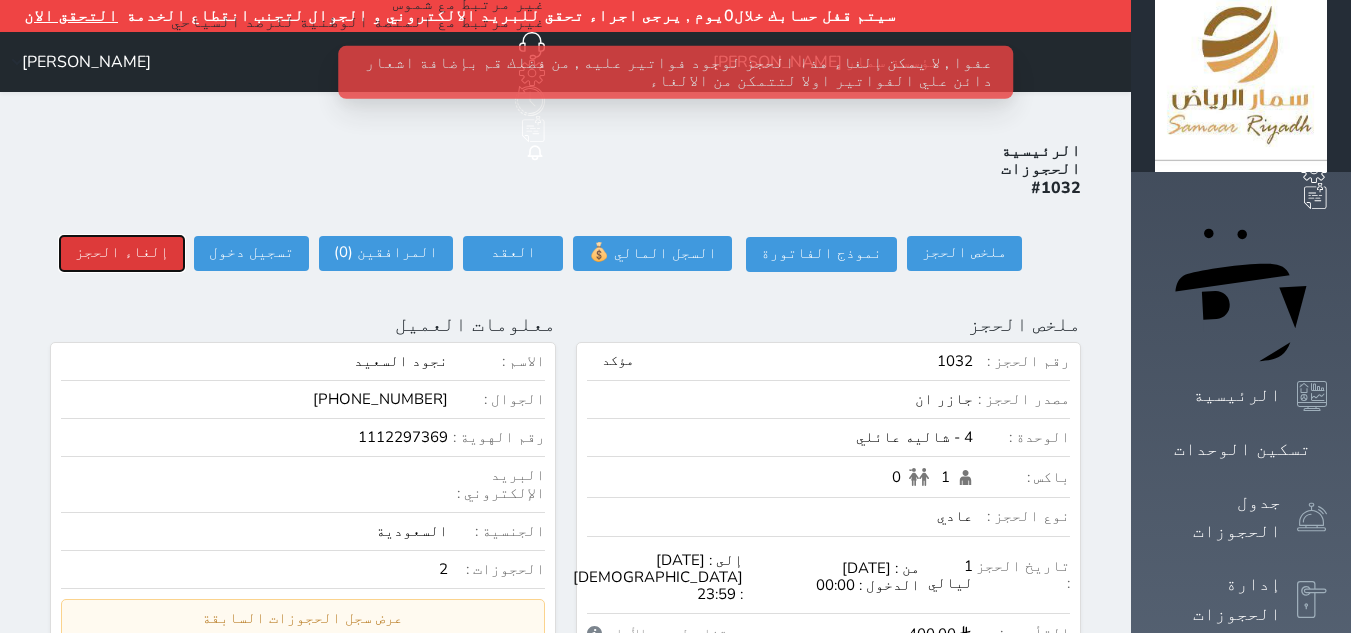 click on "إلغاء الحجز" at bounding box center [122, 253] 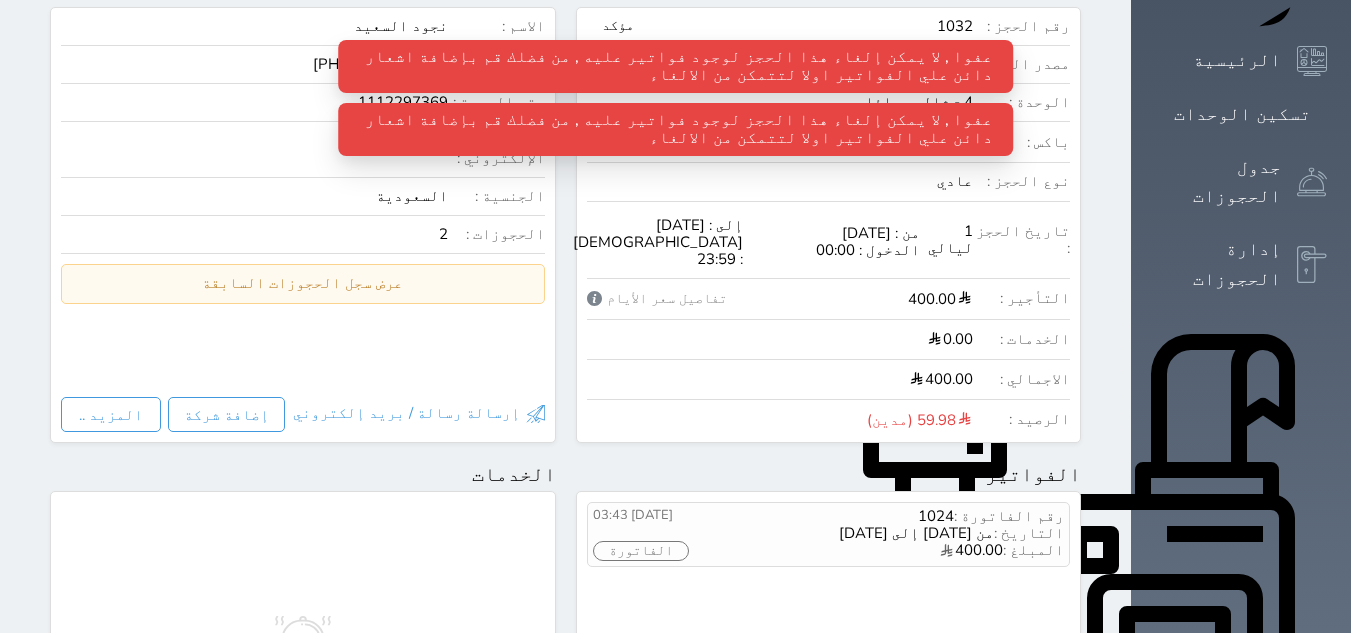 scroll, scrollTop: 500, scrollLeft: 0, axis: vertical 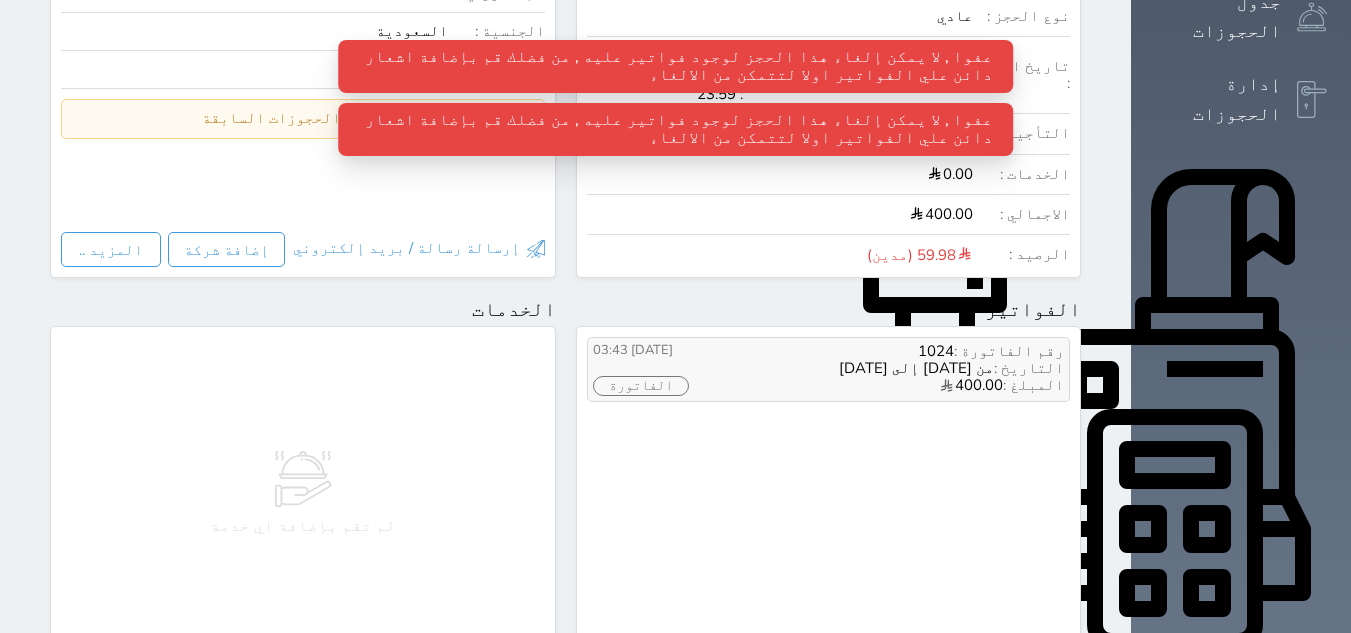 click on "[DATE] 03:43     الفاتورة" at bounding box center [663, 370] 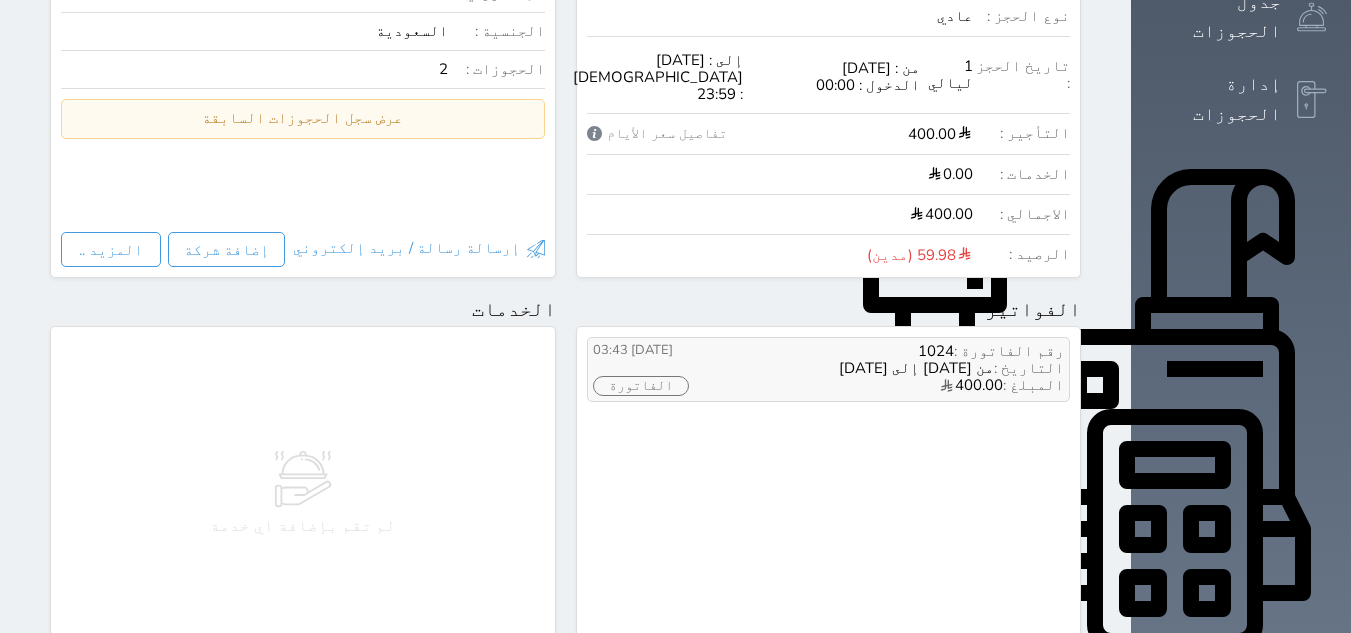 click on "[DATE] 03:43     الفاتورة" at bounding box center (663, 370) 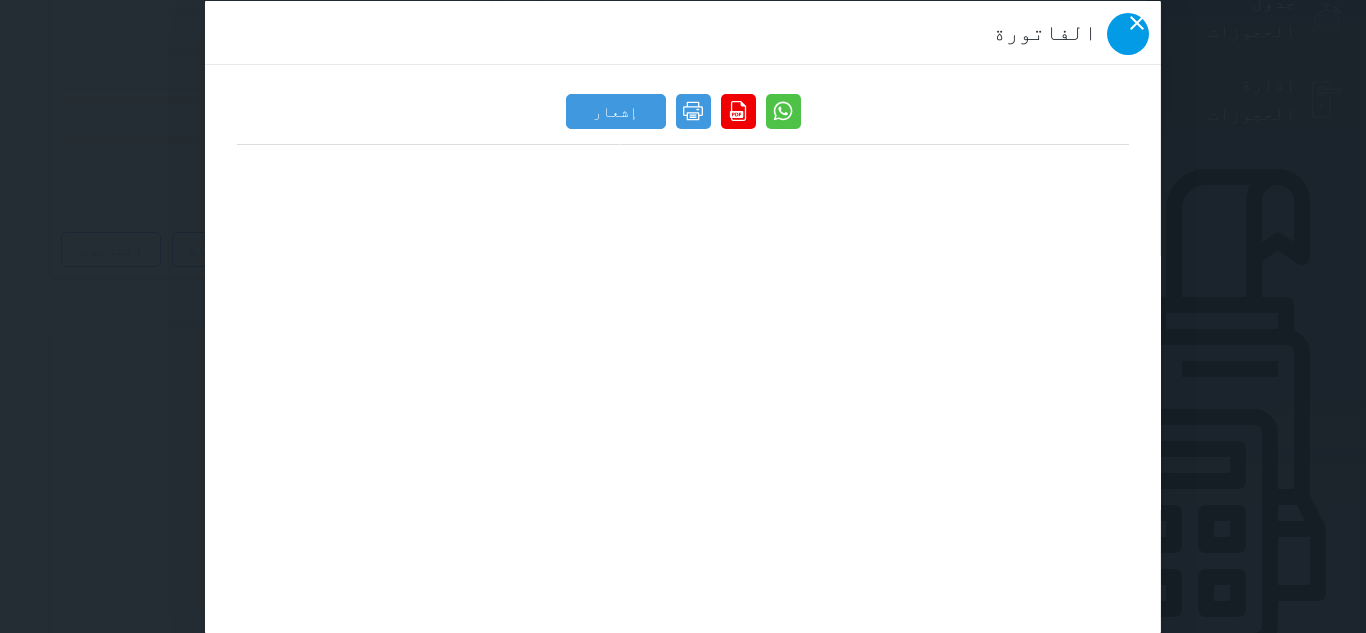 click 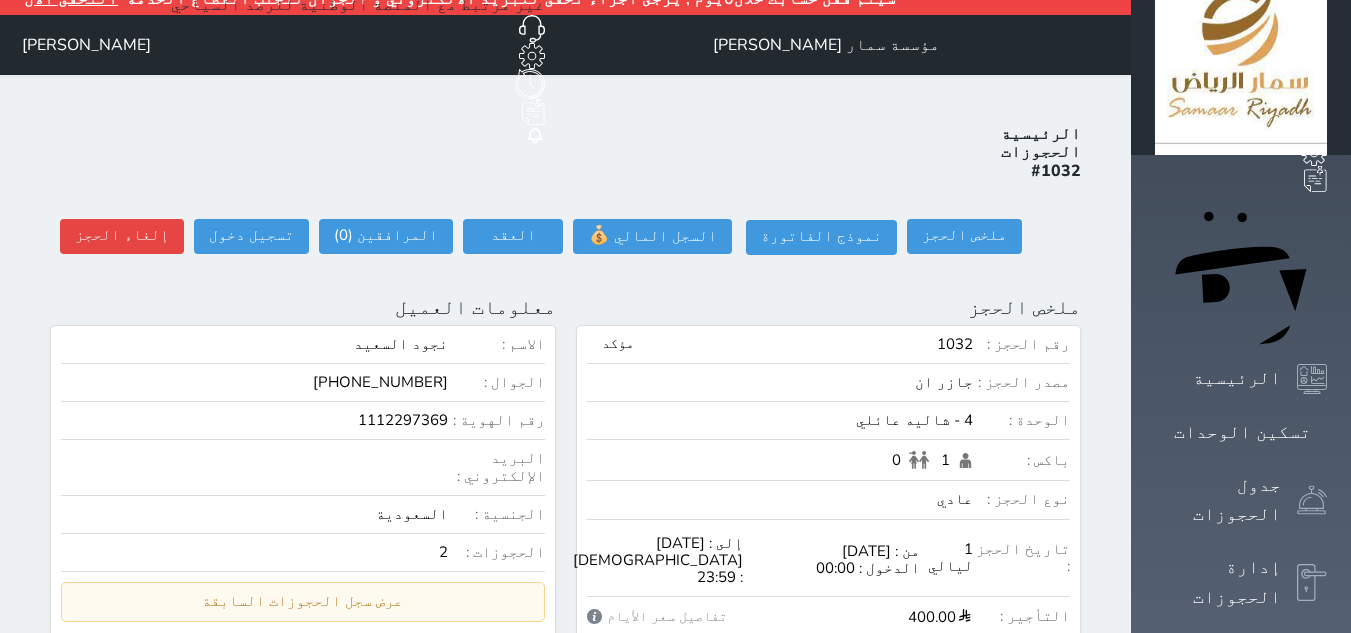 scroll, scrollTop: 0, scrollLeft: 0, axis: both 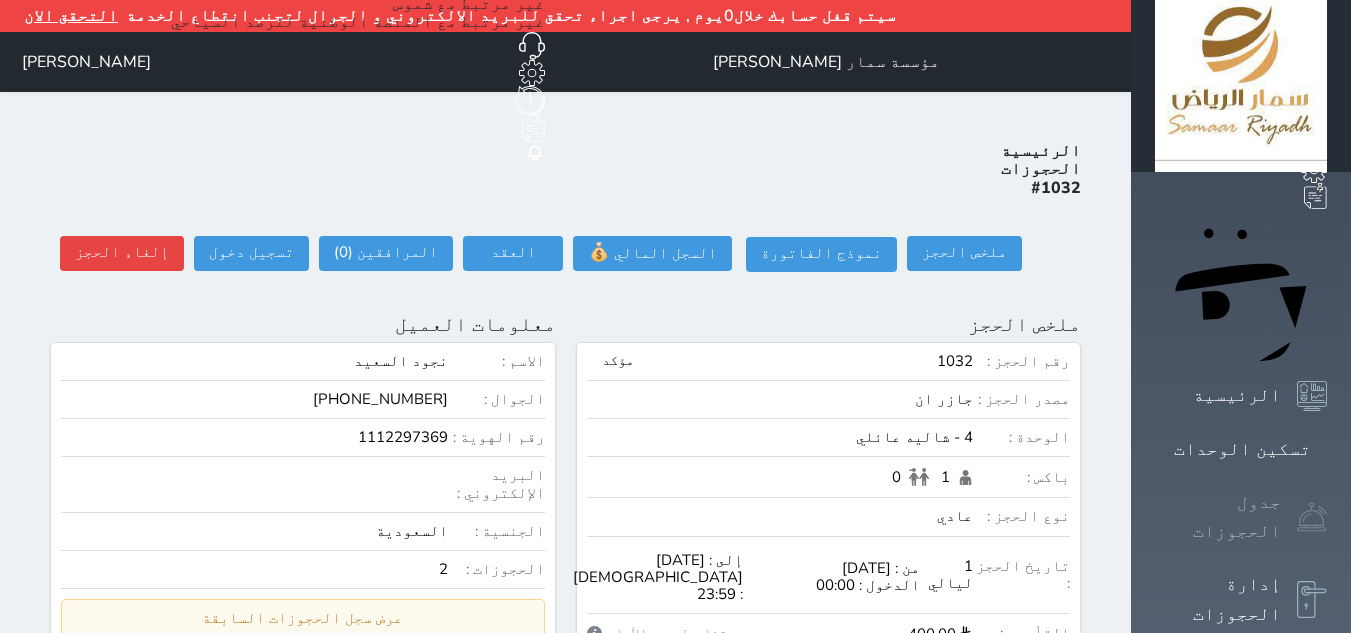 click on "جدول الحجوزات" at bounding box center [1241, 517] 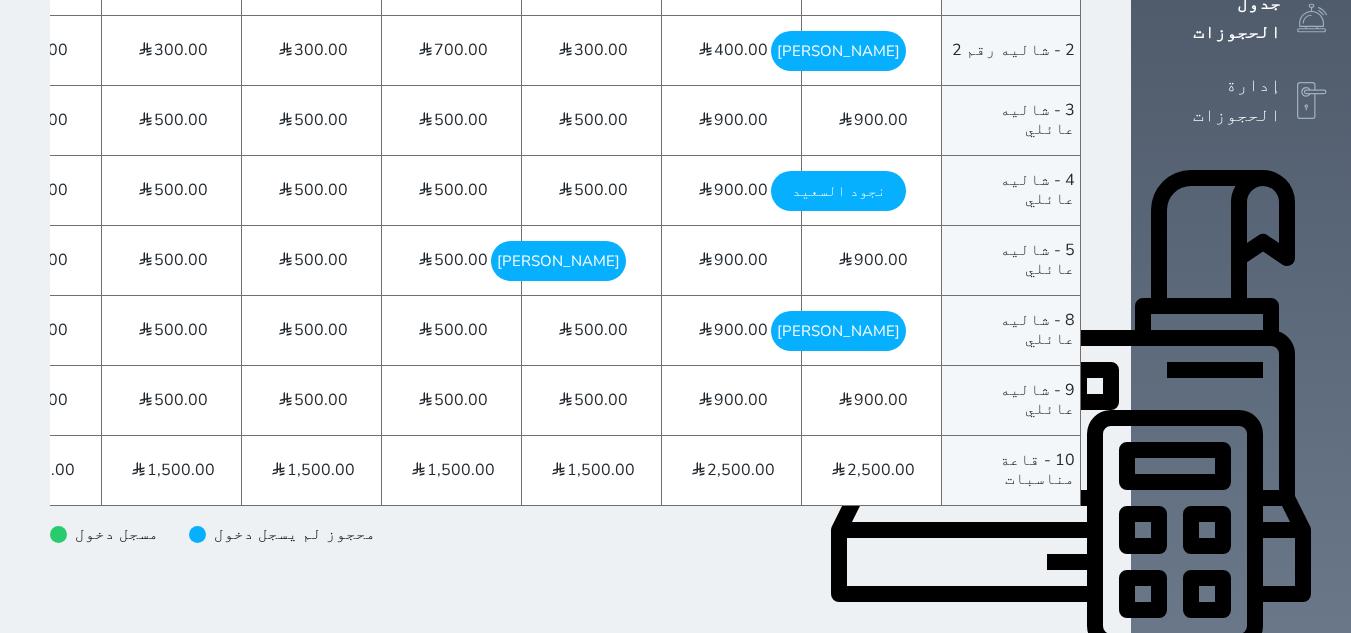 scroll, scrollTop: 500, scrollLeft: 0, axis: vertical 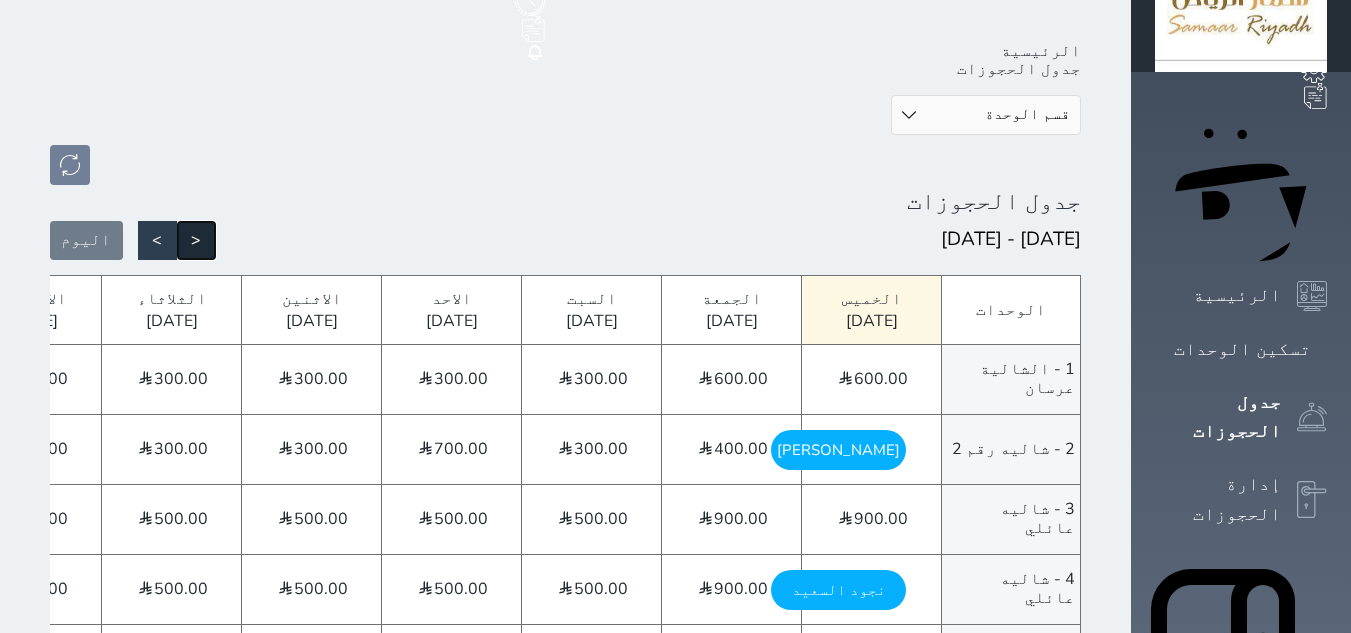 click on "<" at bounding box center [196, 240] 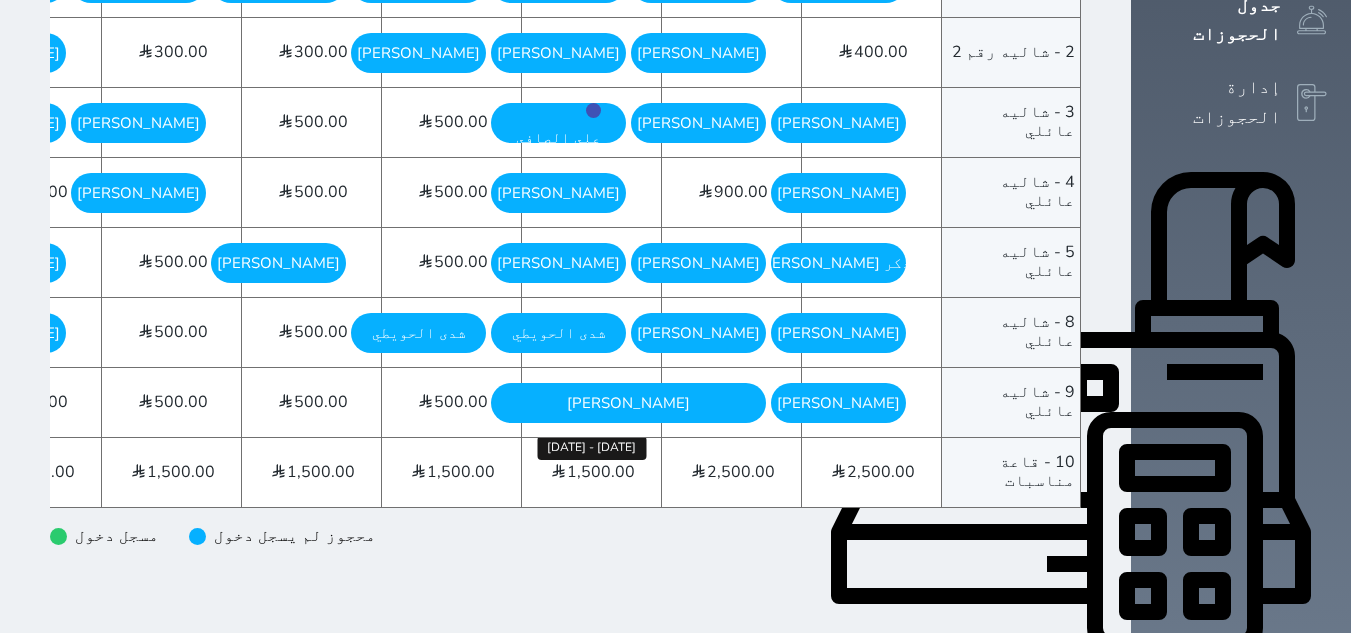 scroll, scrollTop: 500, scrollLeft: 0, axis: vertical 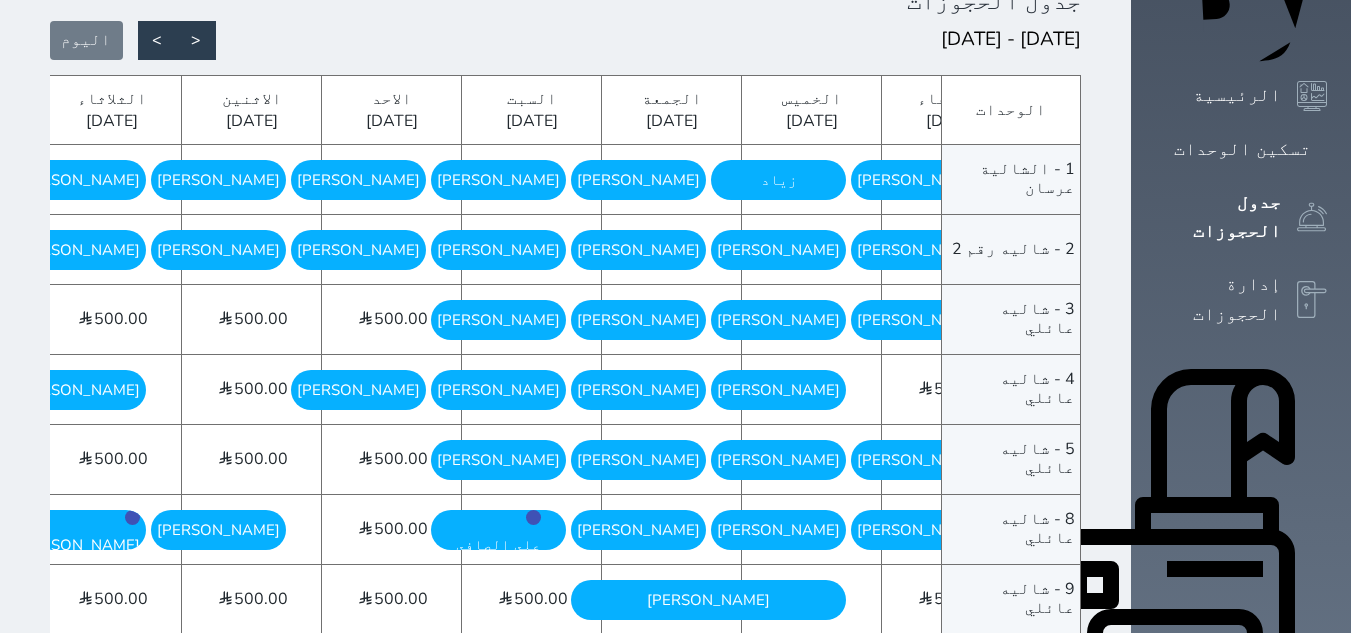 click on "نجود السعيد
[DATE] - [DATE]" at bounding box center [-61, 390] 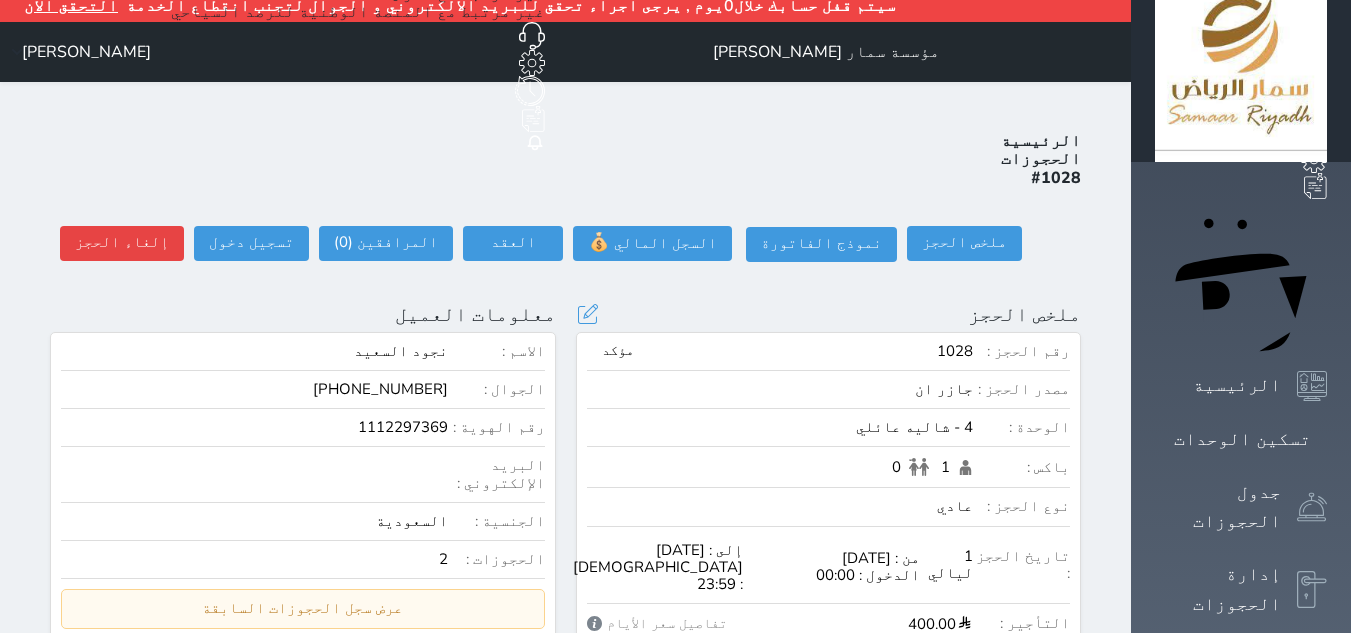 scroll, scrollTop: 0, scrollLeft: 0, axis: both 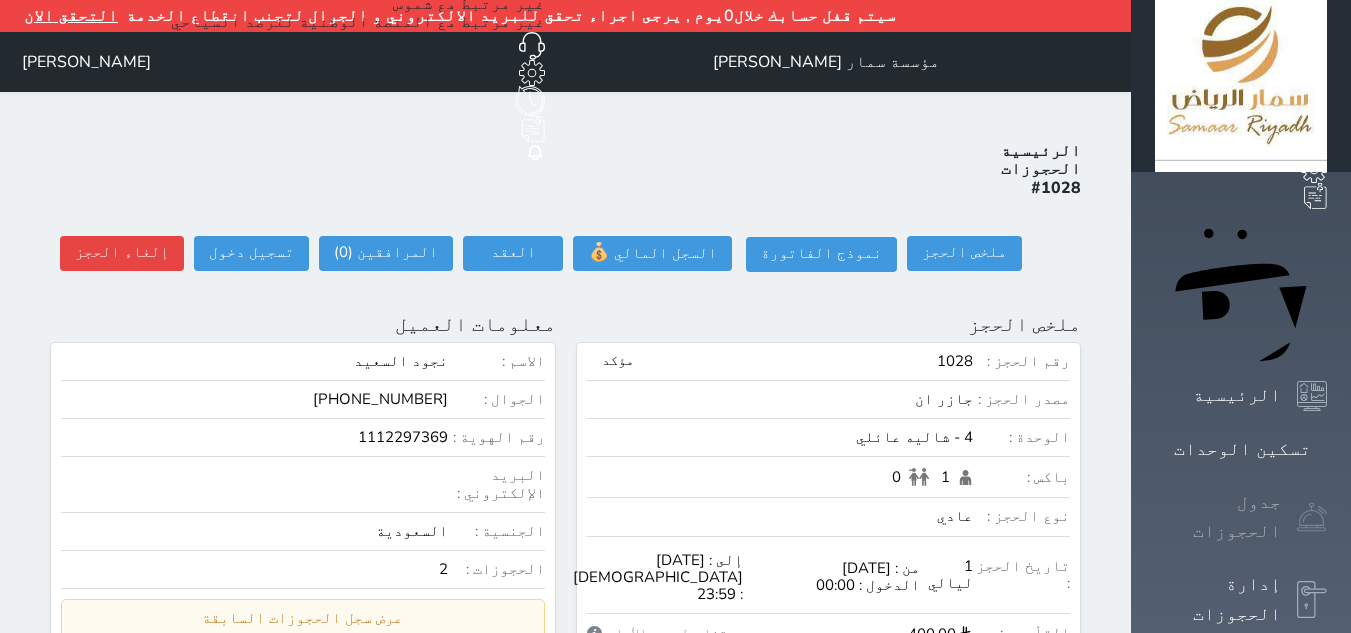 click 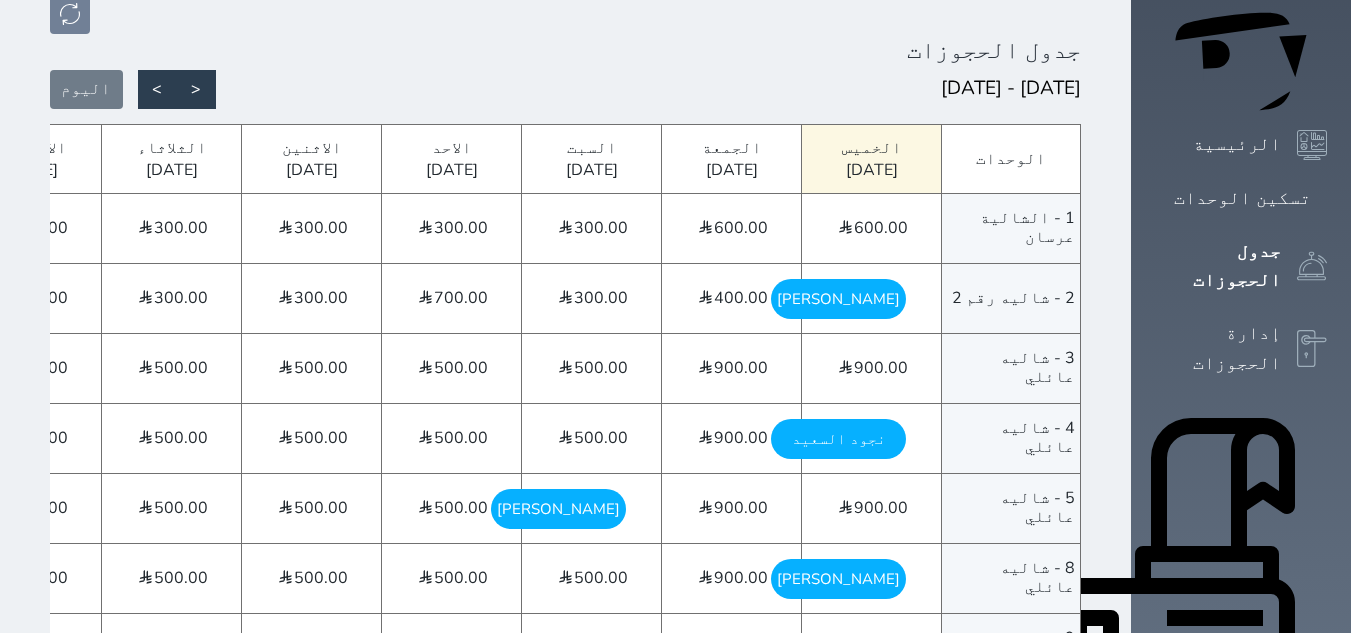 scroll, scrollTop: 300, scrollLeft: 0, axis: vertical 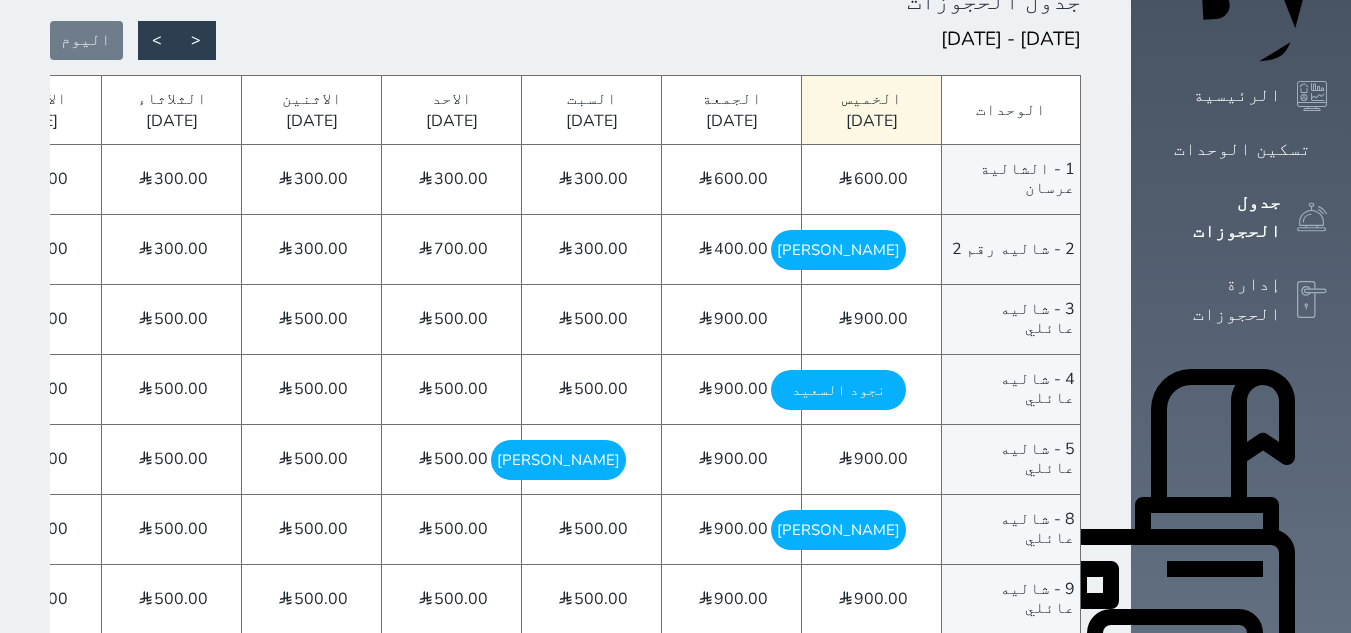 click on "نجود ال[PERSON_NAME][DATE] - [DATE]" at bounding box center [838, 390] 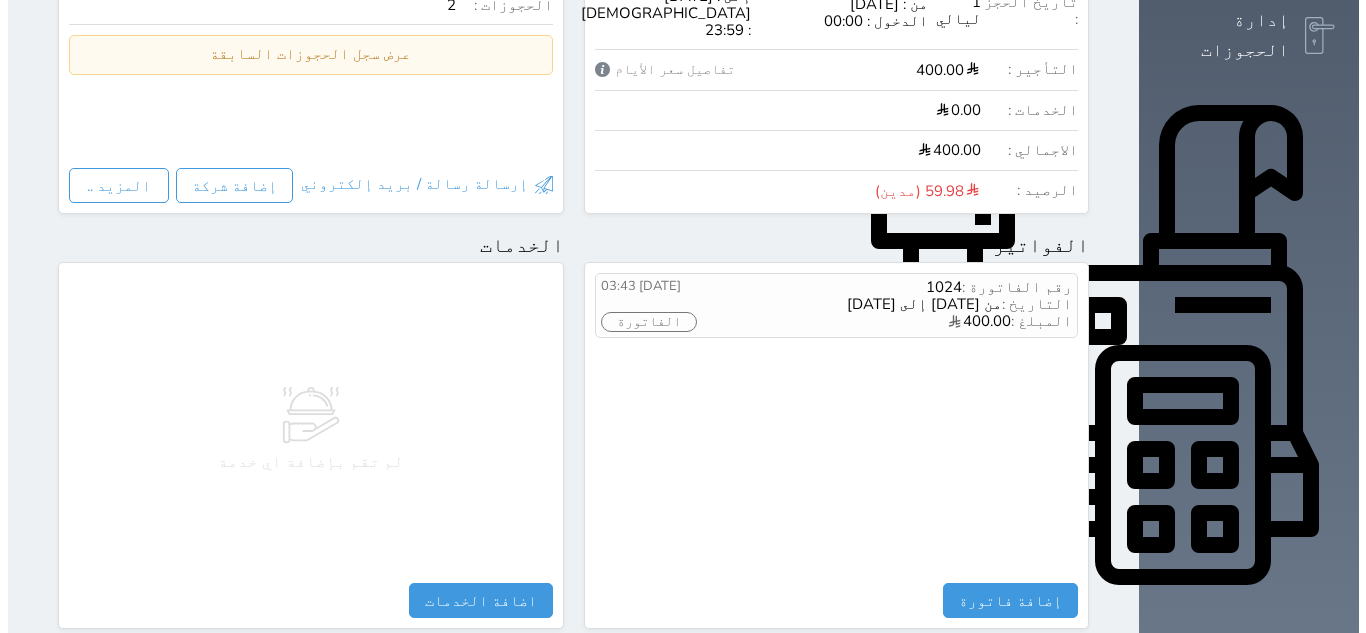 scroll, scrollTop: 547, scrollLeft: 0, axis: vertical 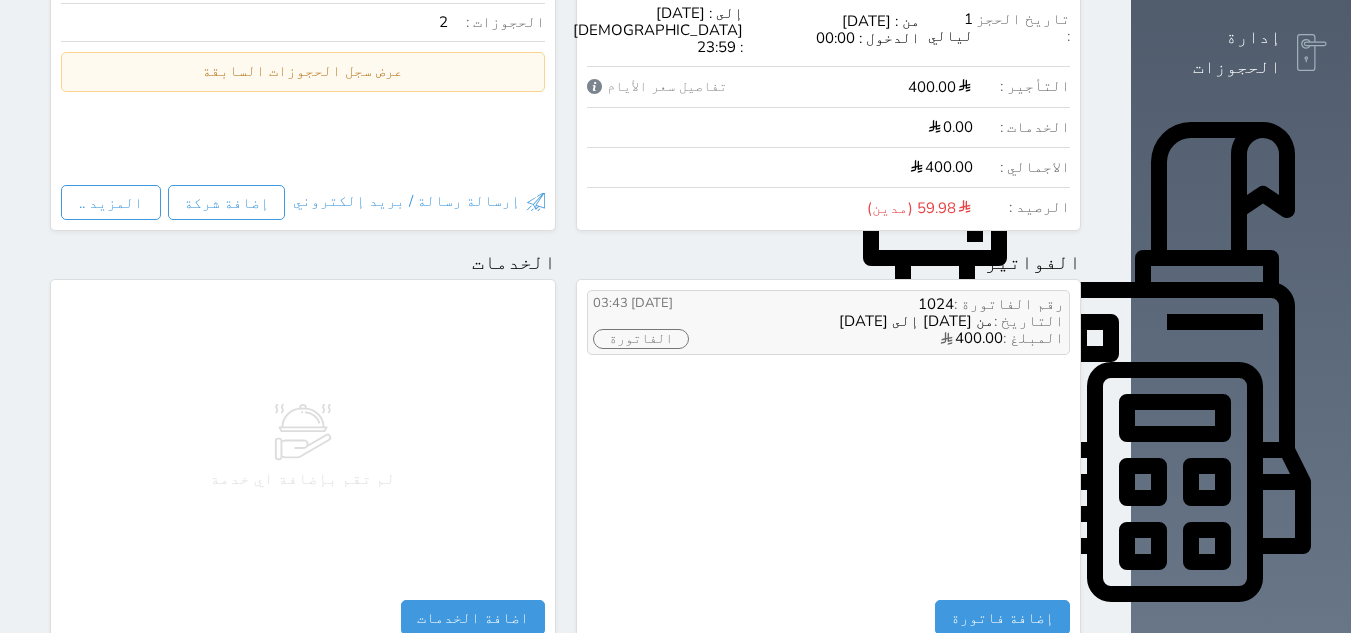 click on "الفاتورة" at bounding box center (641, 339) 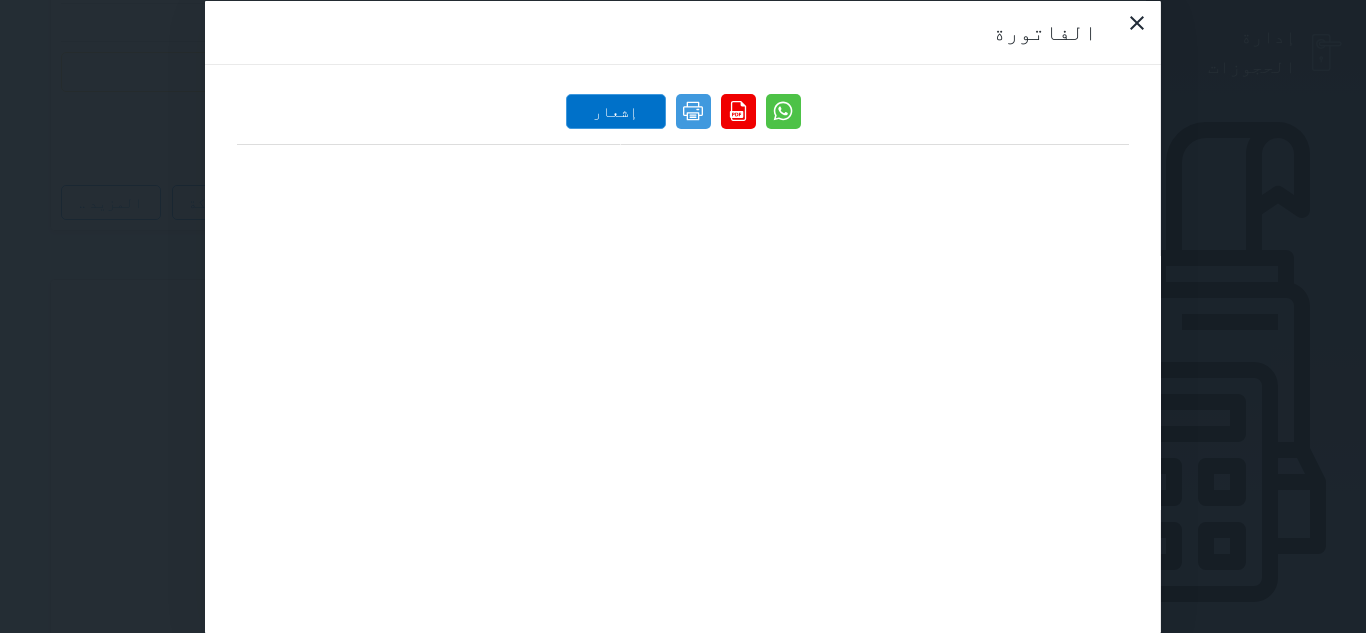 click on "إشعار دائن" at bounding box center (616, 110) 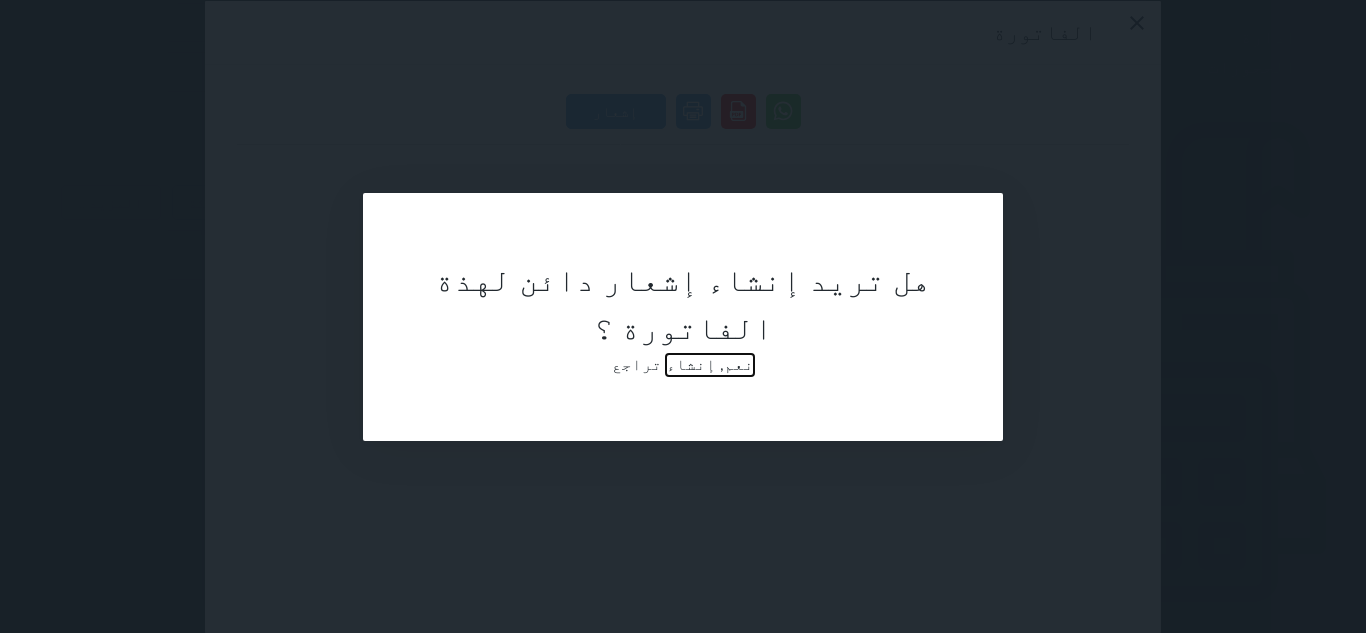click on "نعم, إنشاء" at bounding box center [710, 365] 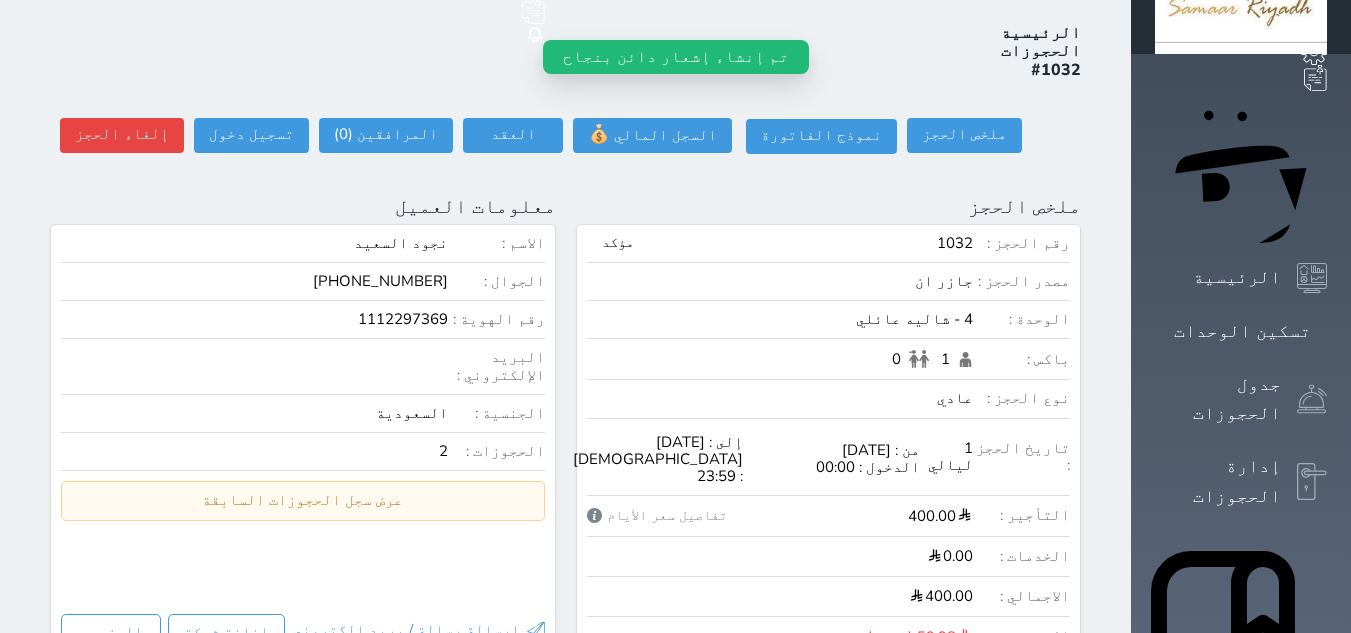 scroll, scrollTop: 47, scrollLeft: 0, axis: vertical 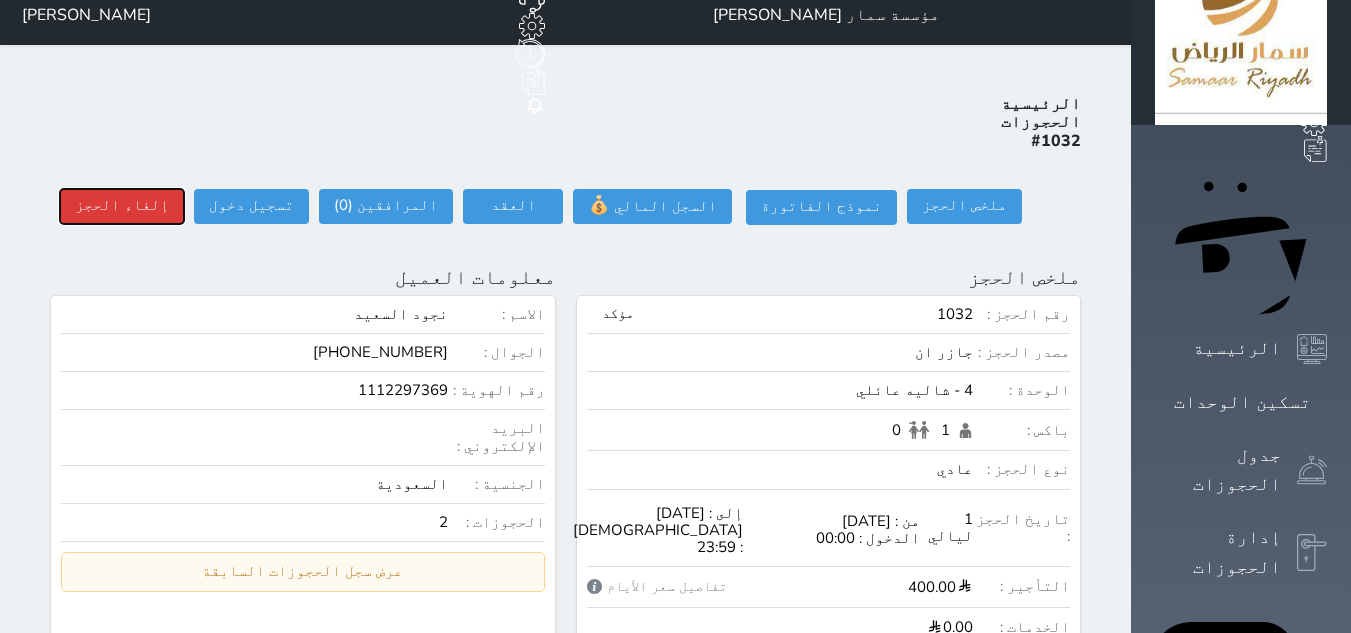 click on "إلغاء الحجز" at bounding box center [122, 206] 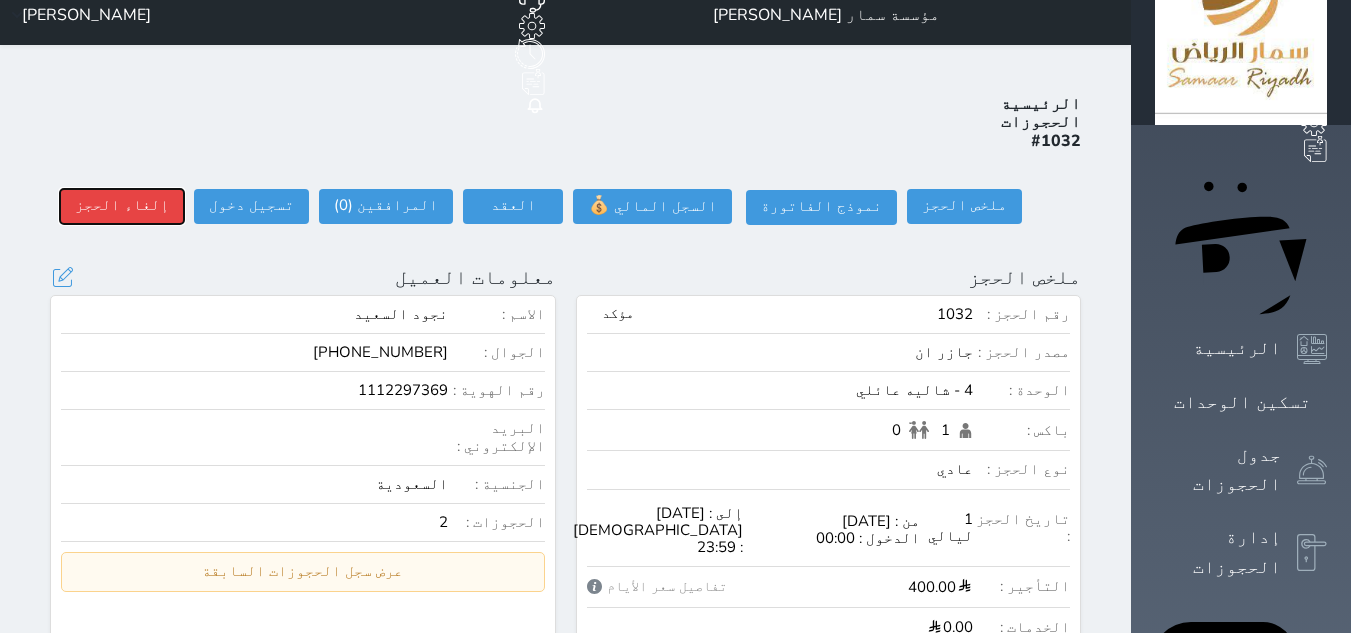 scroll, scrollTop: 147, scrollLeft: 0, axis: vertical 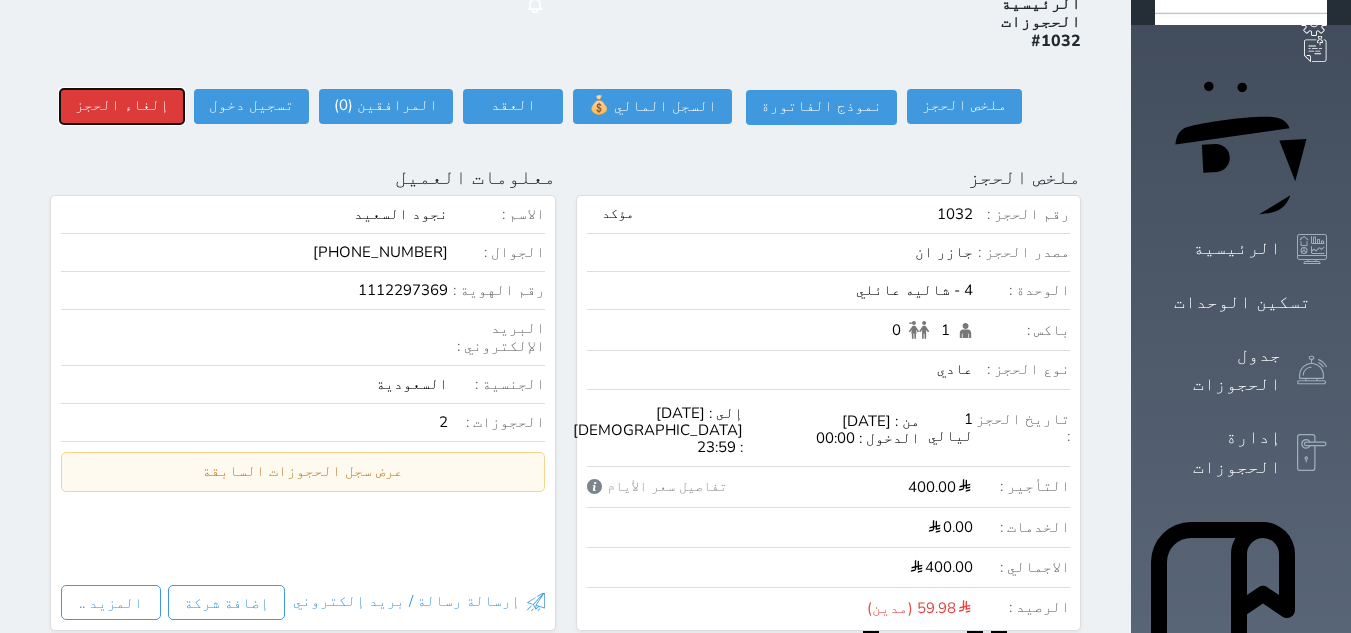click on "إلغاء الحجز" at bounding box center (122, 106) 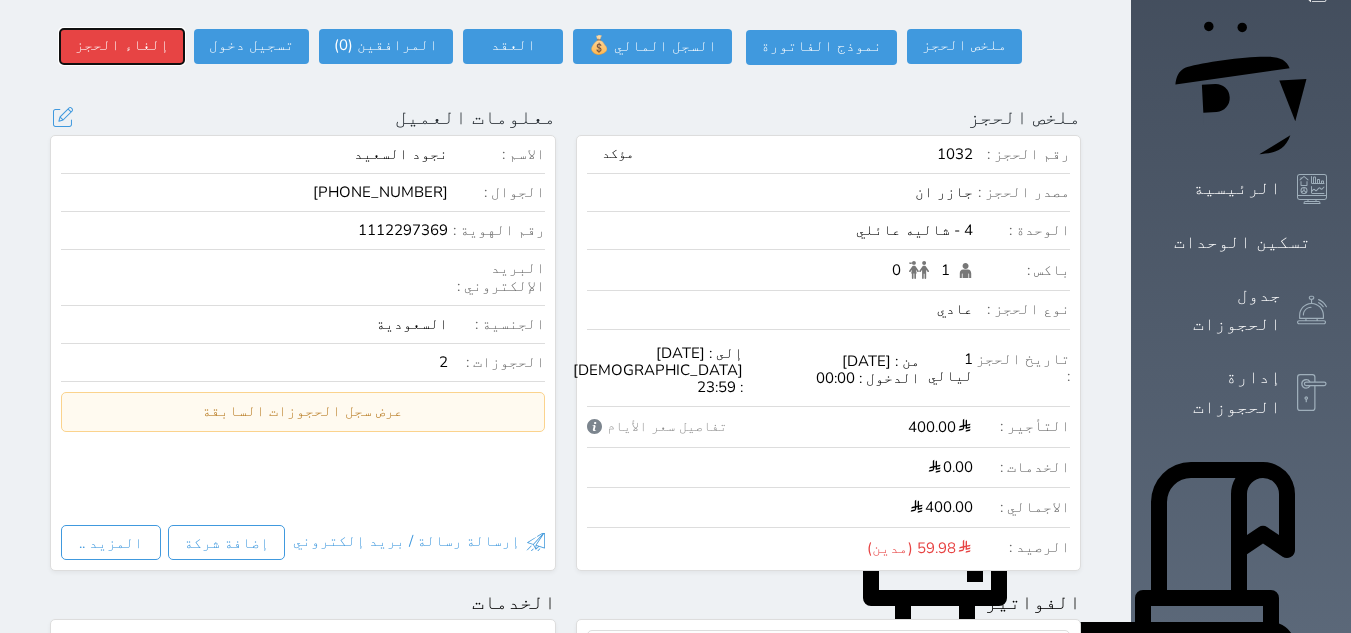 scroll, scrollTop: 147, scrollLeft: 0, axis: vertical 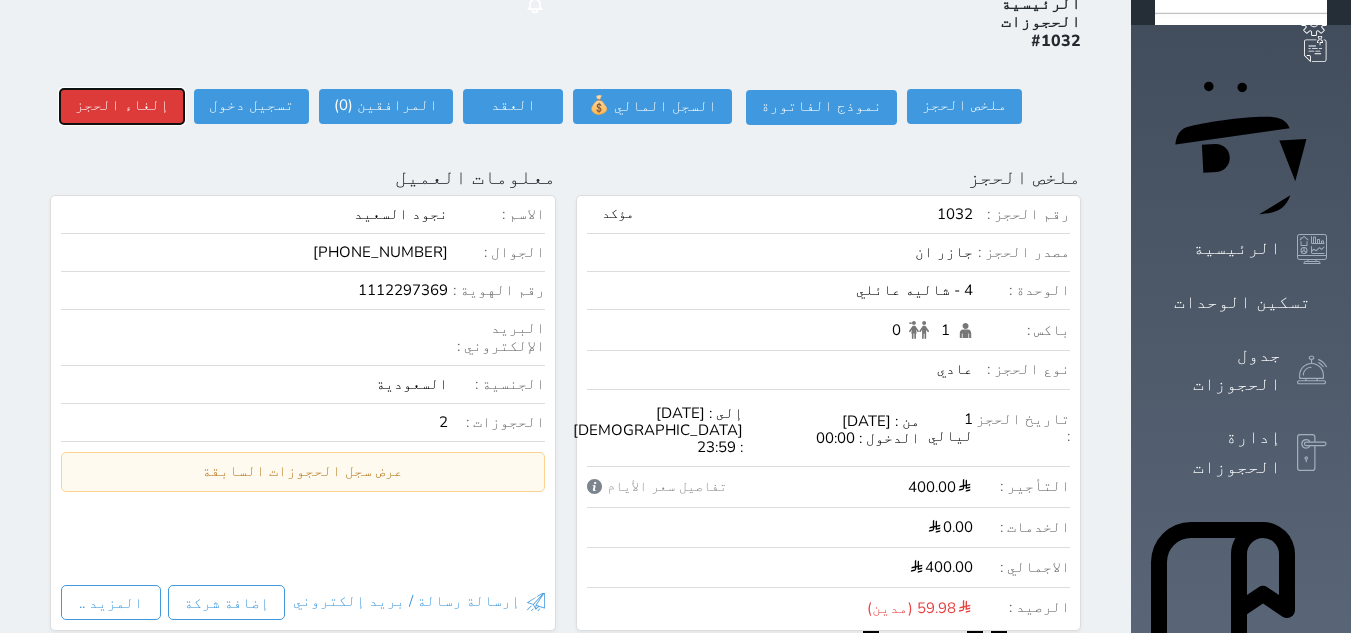 click on "إلغاء الحجز" at bounding box center (122, 106) 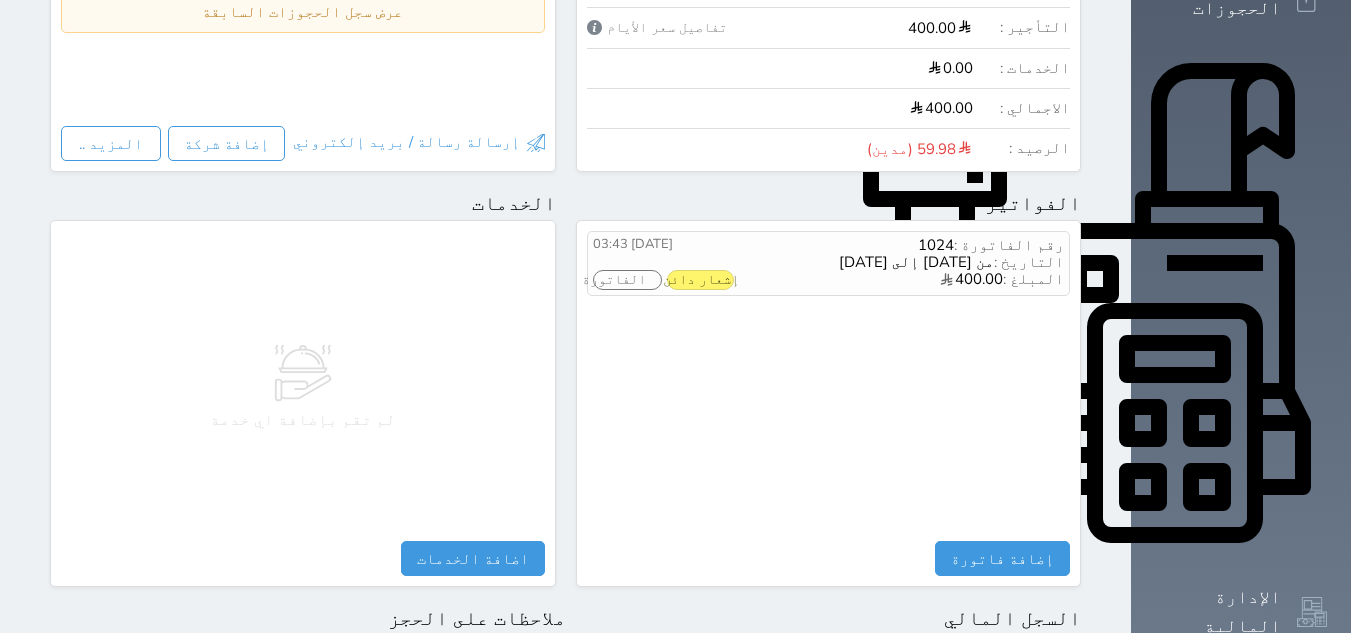 scroll, scrollTop: 647, scrollLeft: 0, axis: vertical 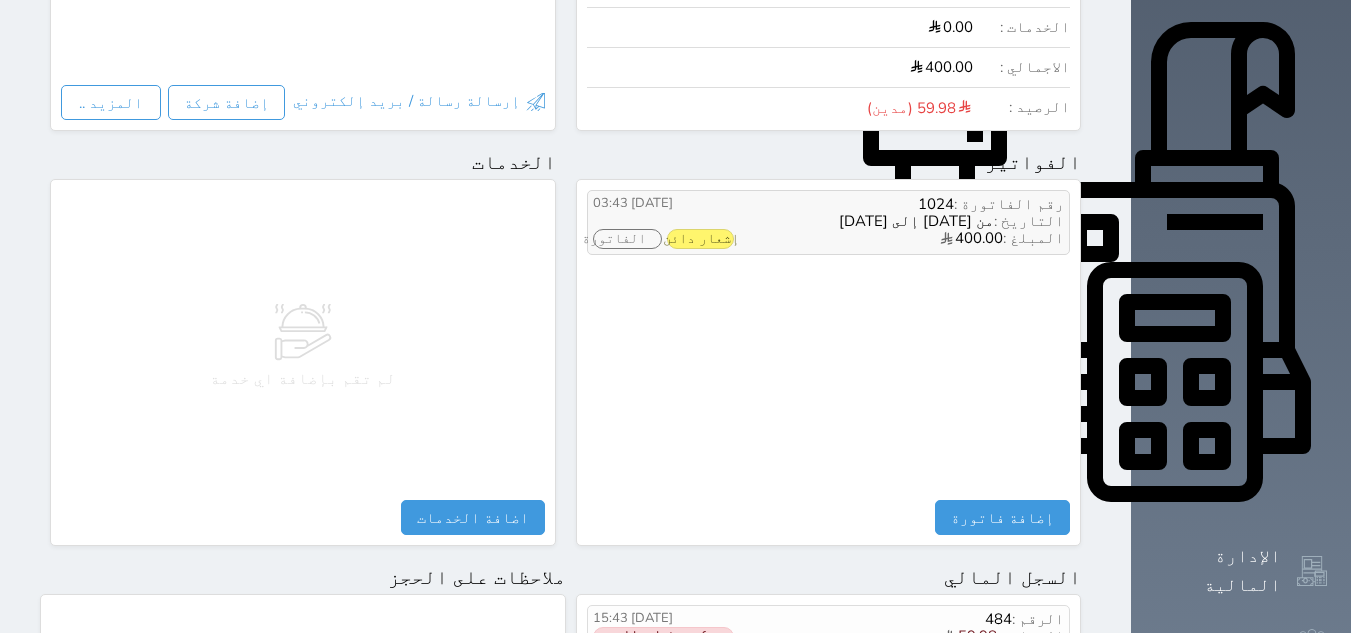 click on "[DATE] 03:43   إشعار دائن   الفاتورة" at bounding box center [663, 223] 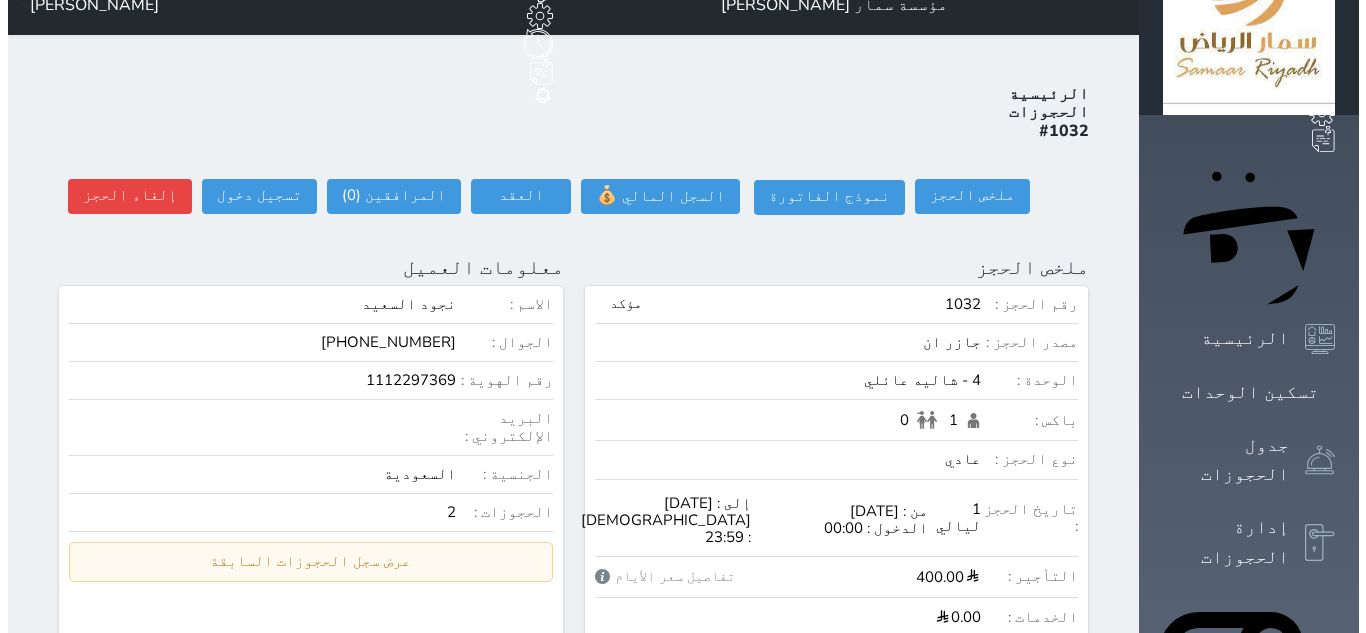scroll, scrollTop: 47, scrollLeft: 0, axis: vertical 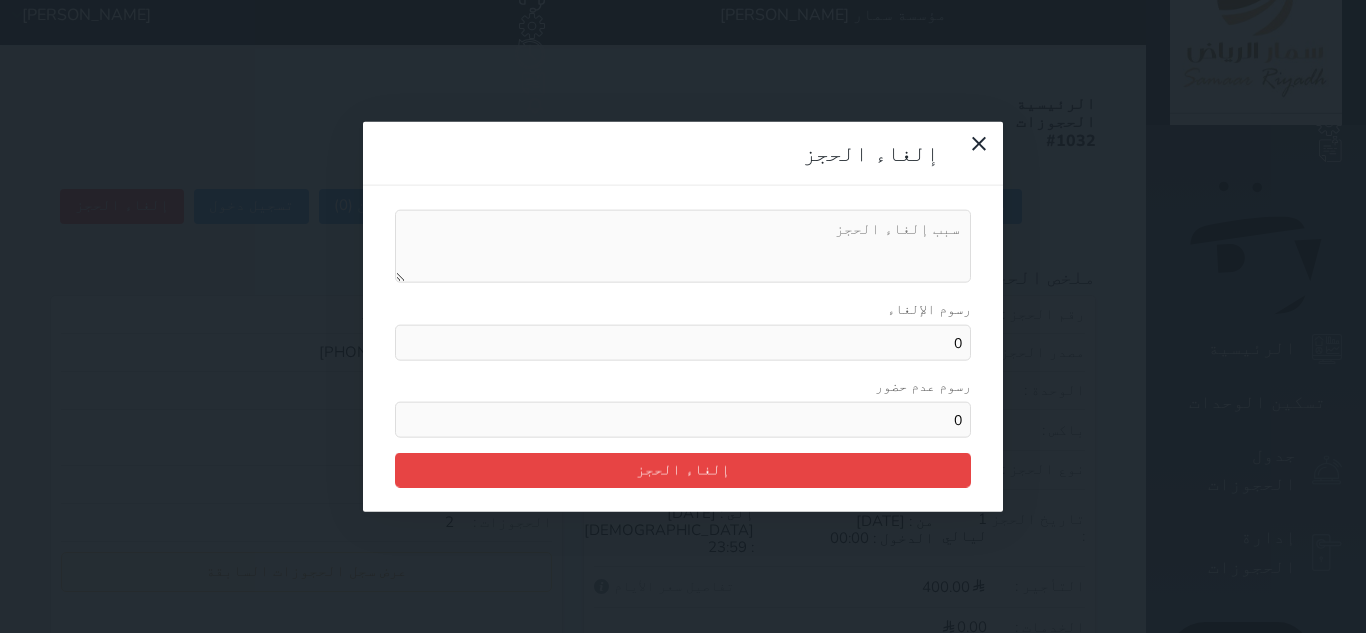 click on "رسوم الإلغاء" at bounding box center [683, 246] 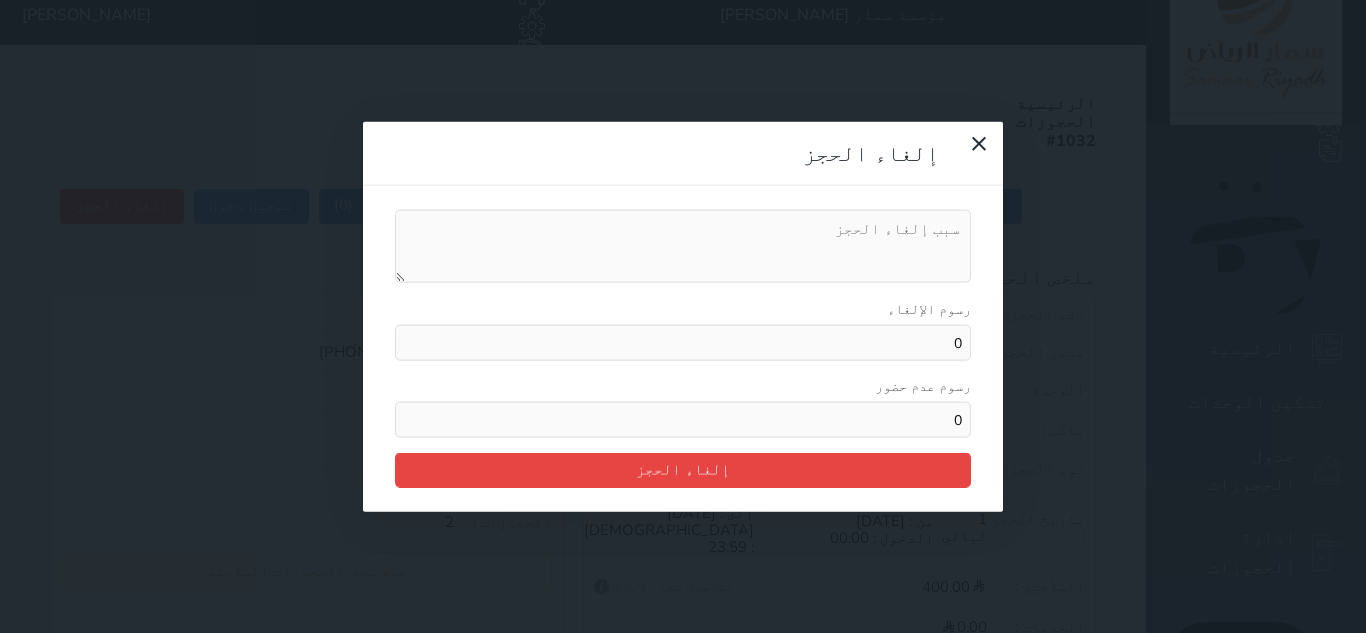 type on "ن" 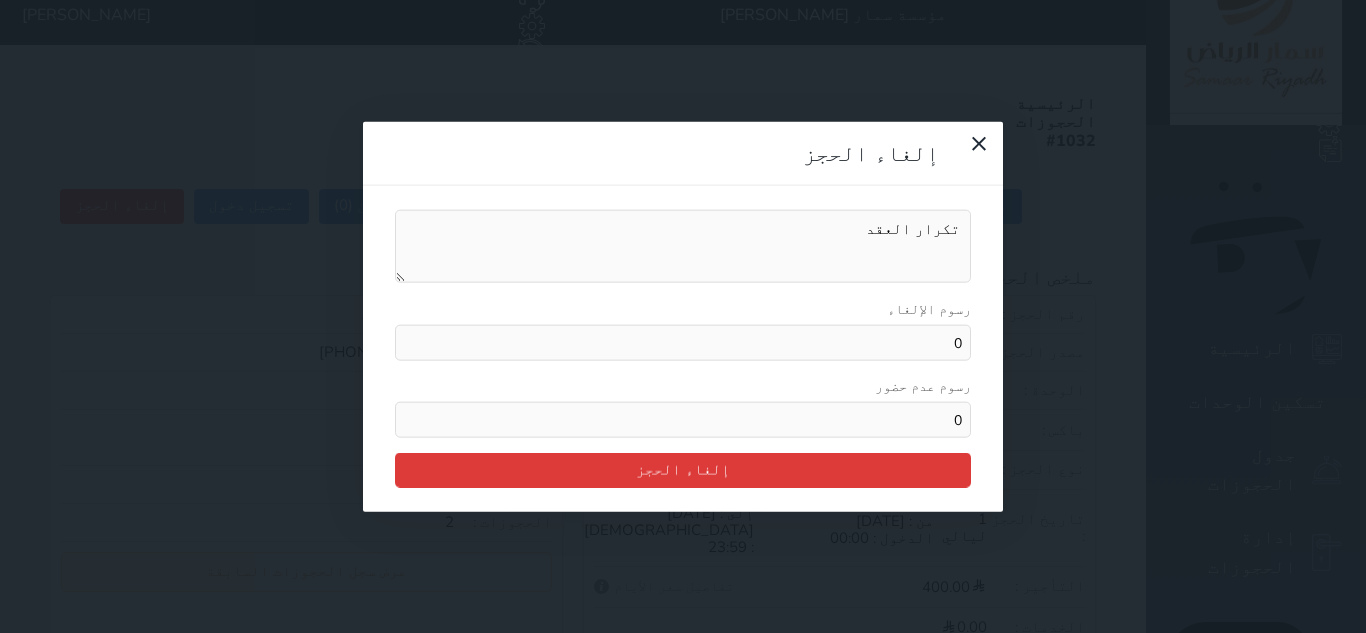 type on "تكرار العقد" 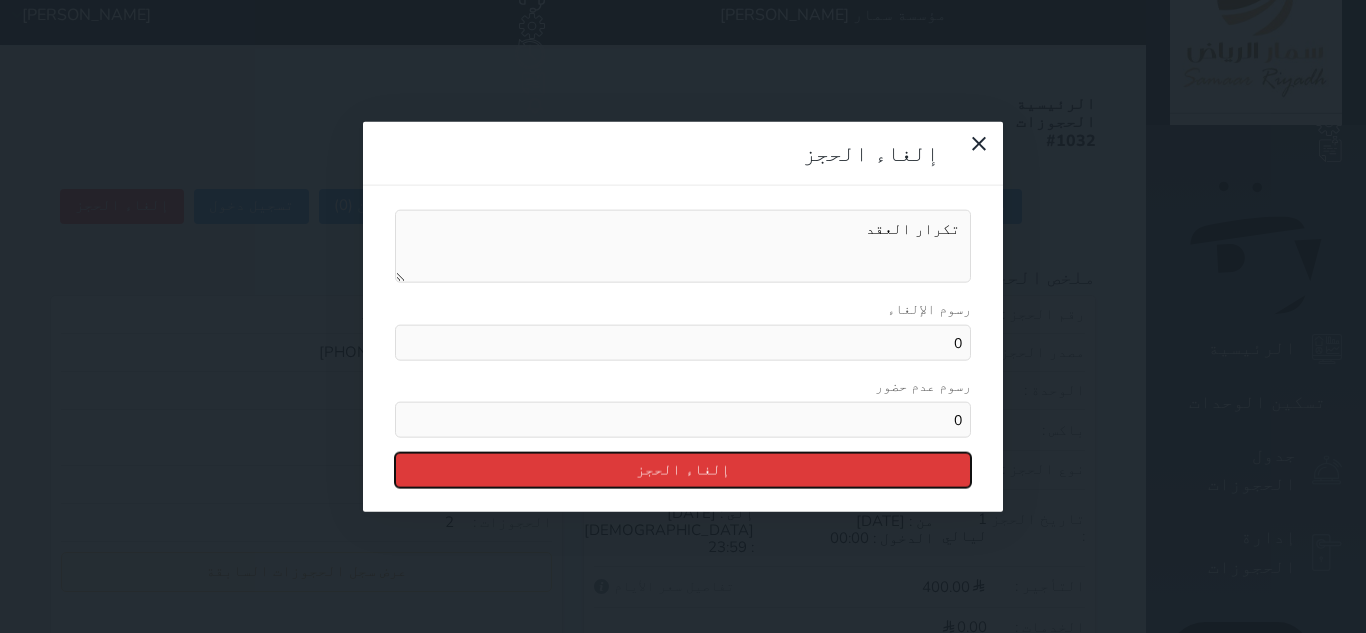 click on "إلغاء الحجز" at bounding box center [683, 470] 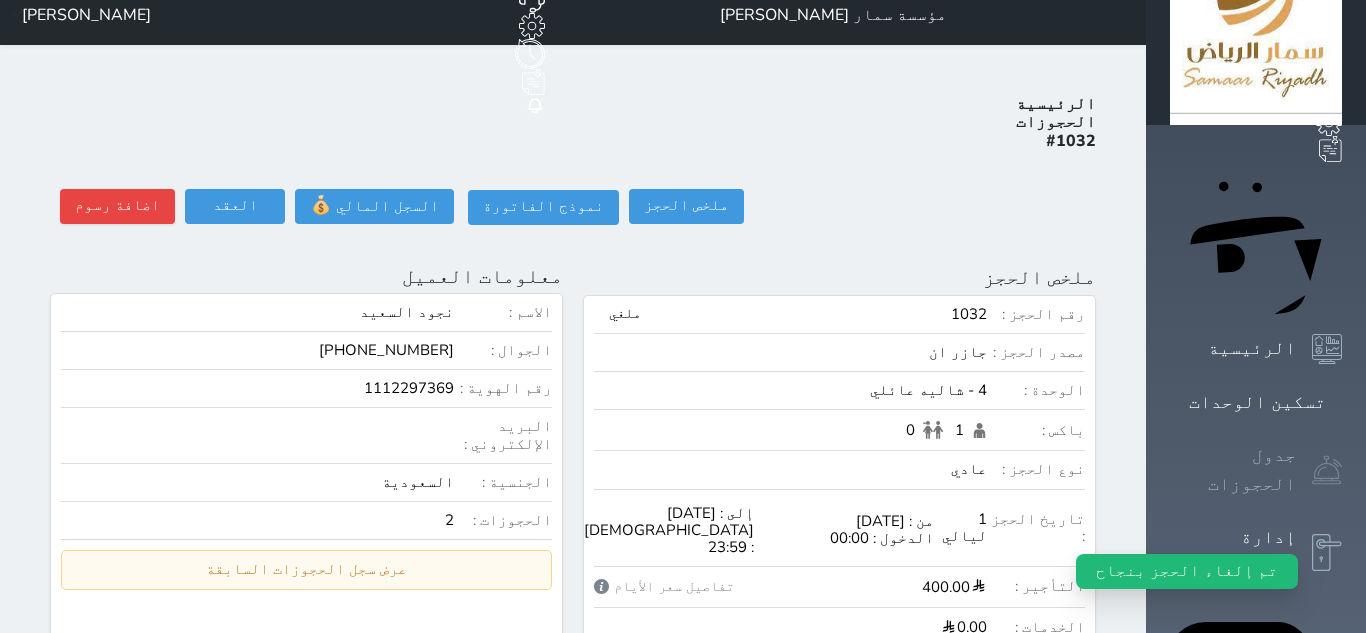 click on "جدول الحجوزات" at bounding box center (1233, 470) 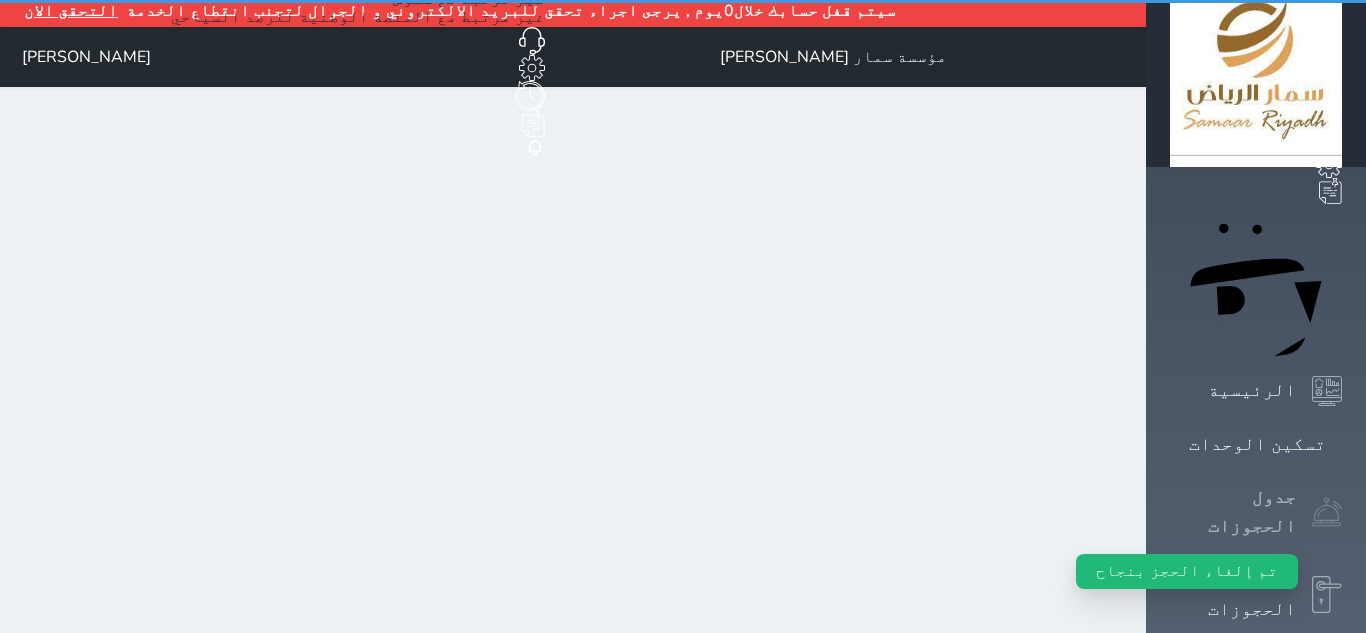 scroll, scrollTop: 0, scrollLeft: 0, axis: both 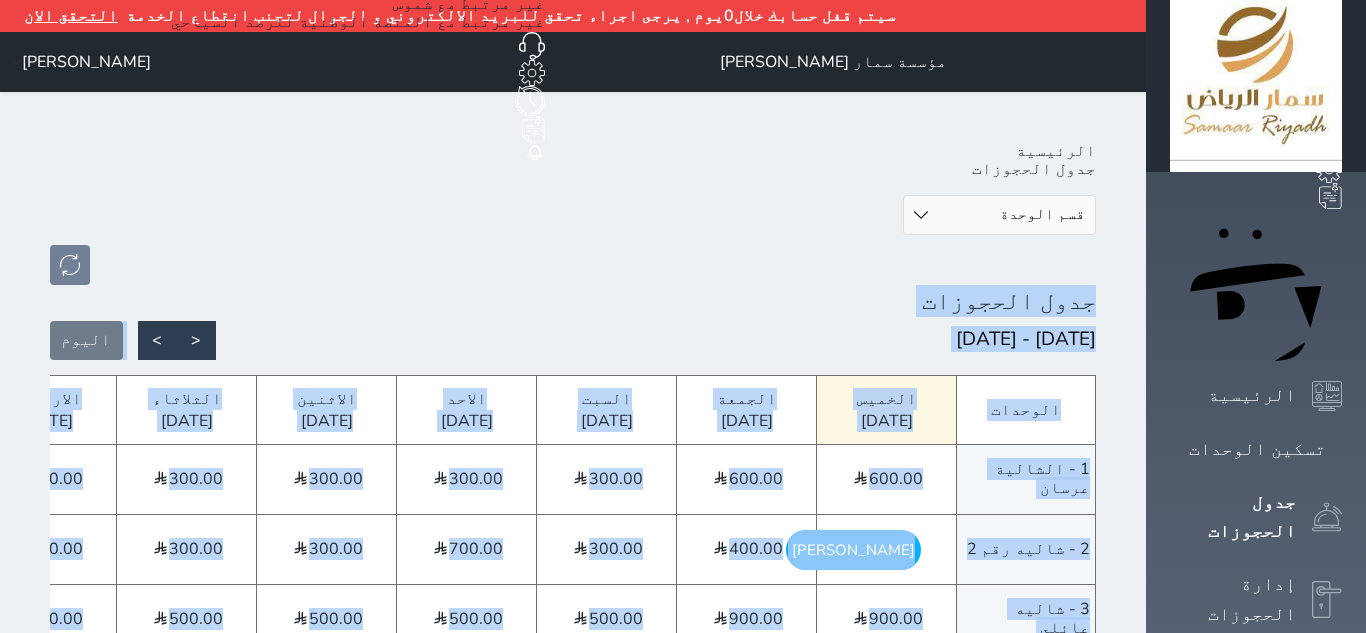 drag, startPoint x: 747, startPoint y: 210, endPoint x: 0, endPoint y: 680, distance: 882.5582 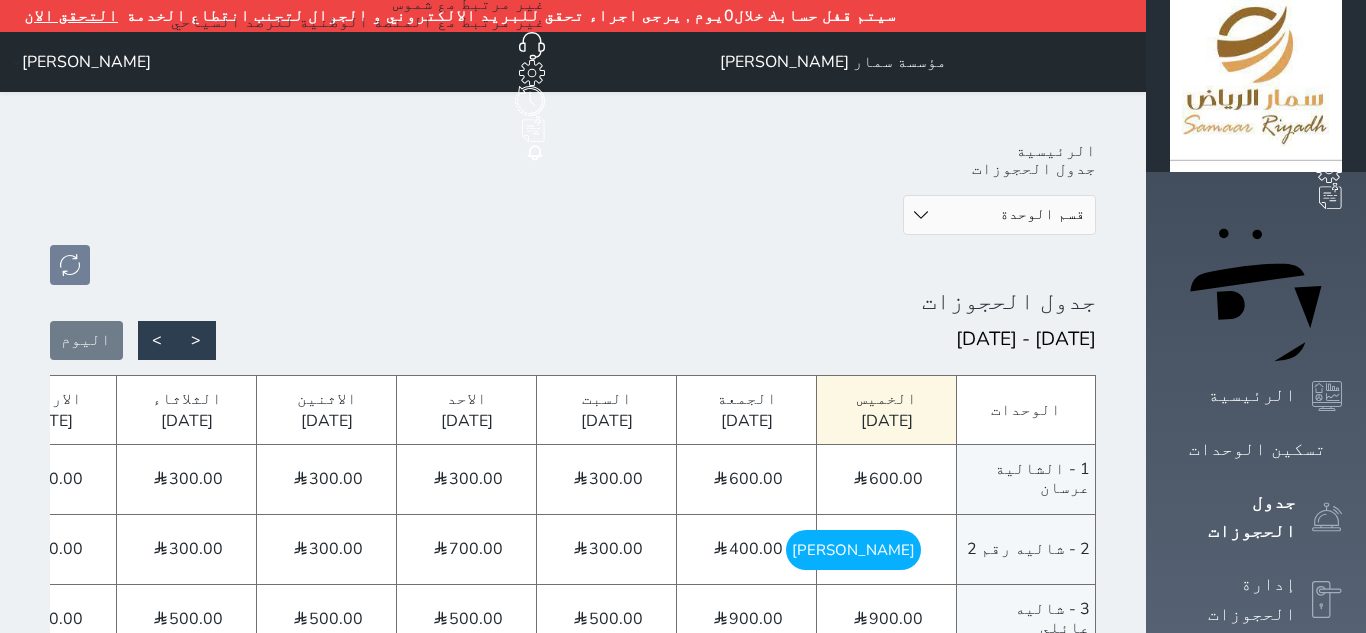 scroll, scrollTop: 0, scrollLeft: -2, axis: horizontal 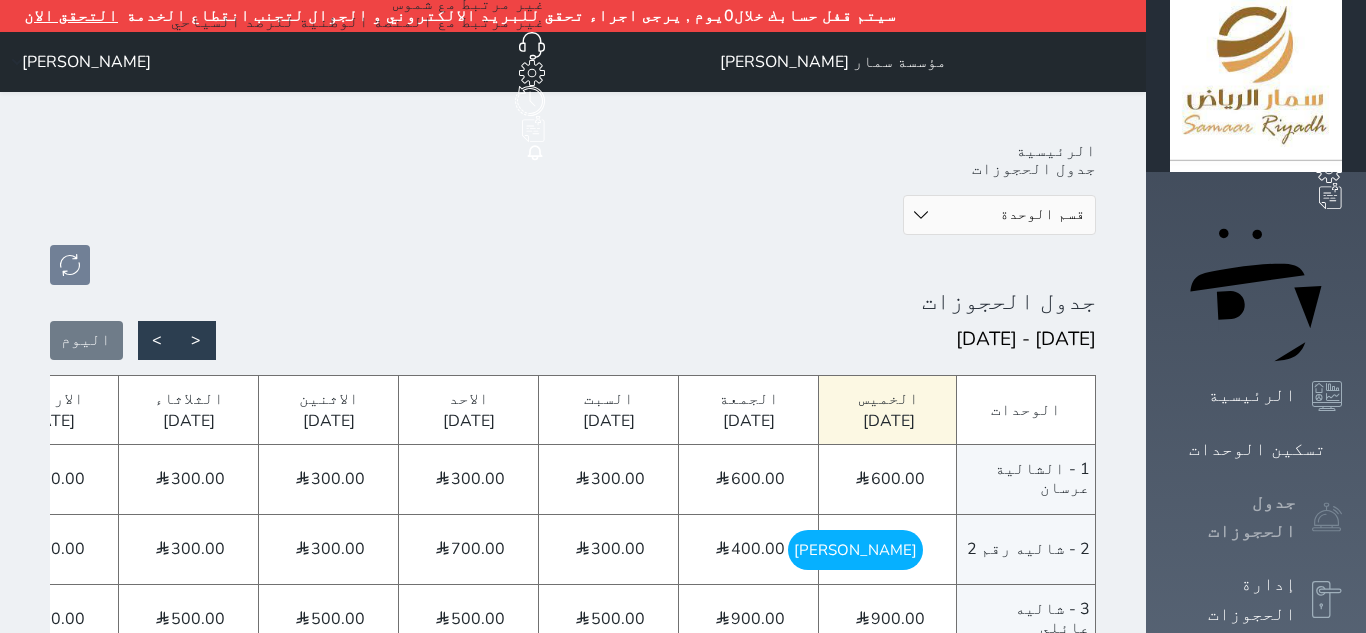 click on "جدول الحجوزات" at bounding box center (1233, 517) 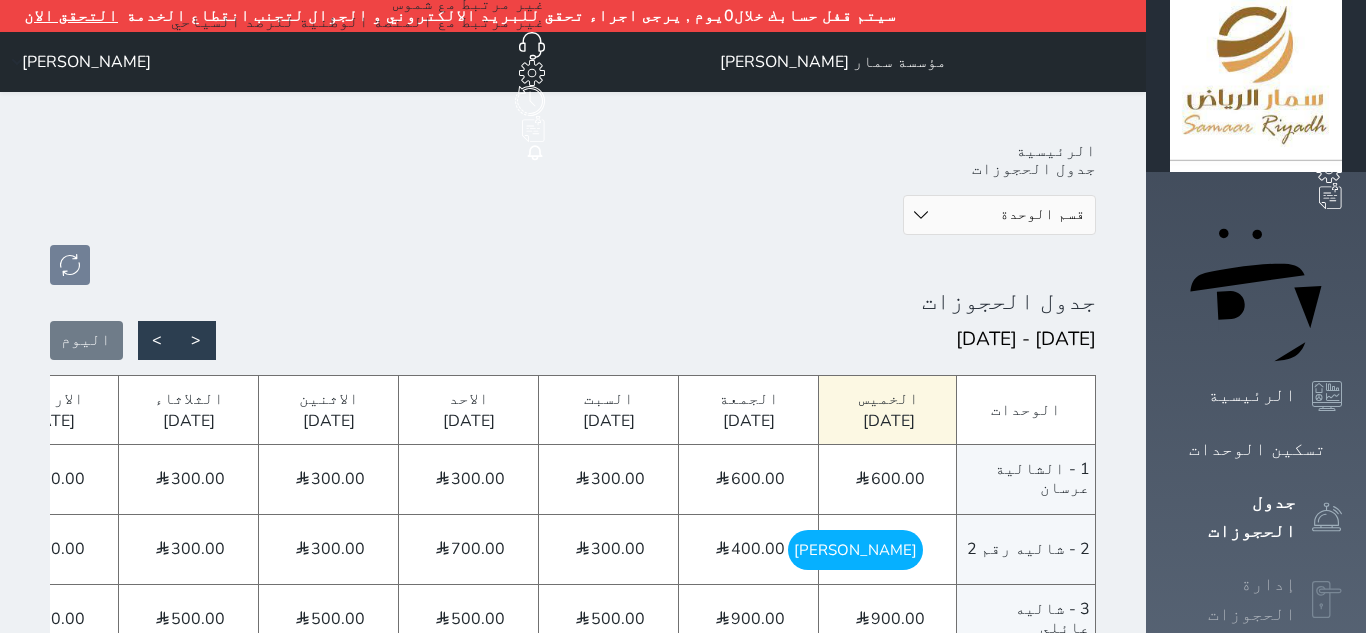 click 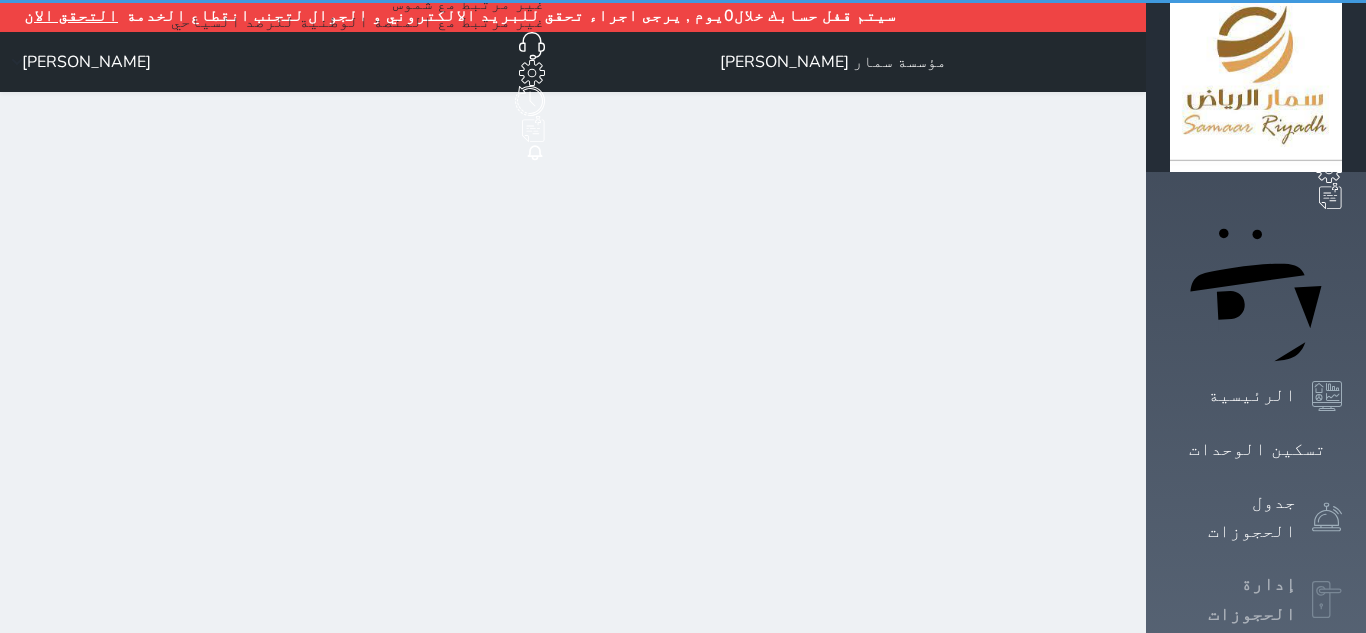 select on "open_all" 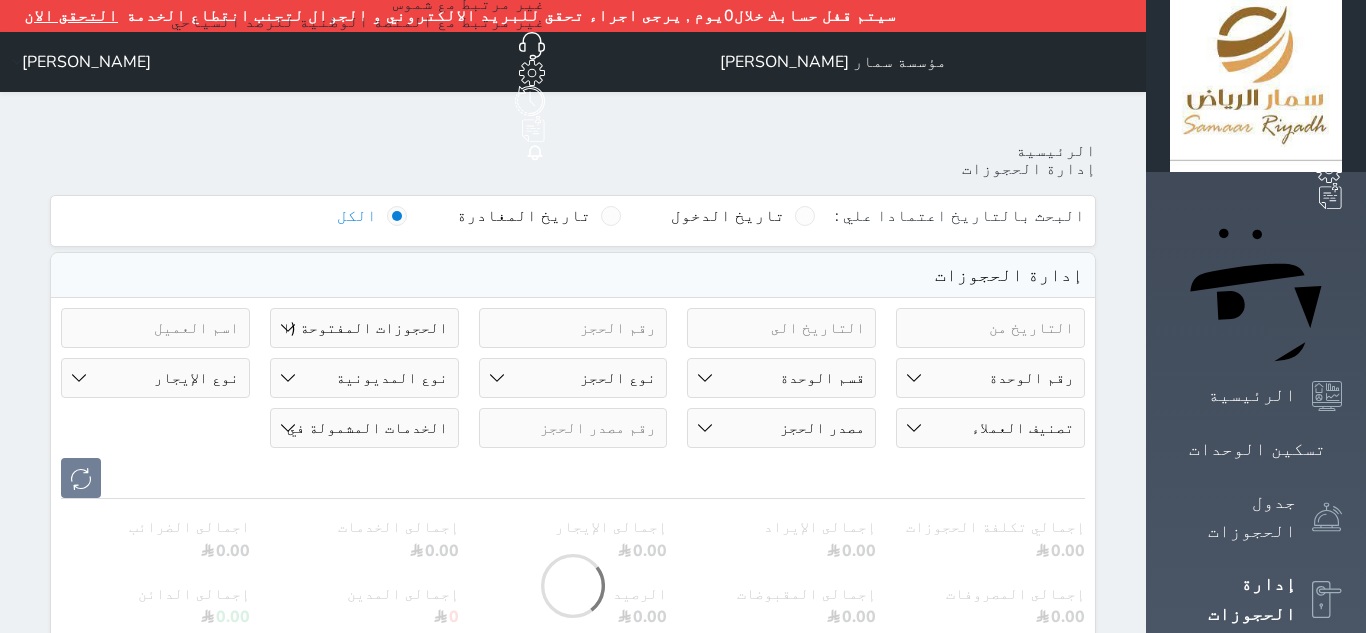 drag, startPoint x: 822, startPoint y: 490, endPoint x: 887, endPoint y: 652, distance: 174.55371 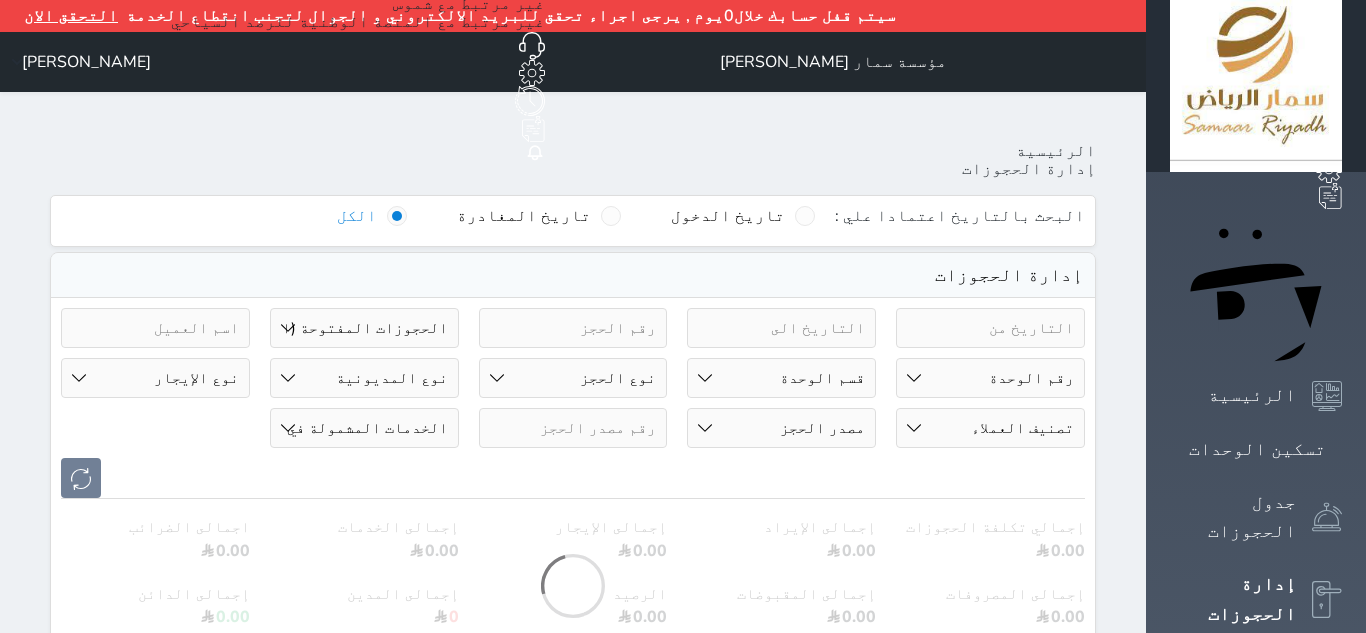 click at bounding box center [573, 586] 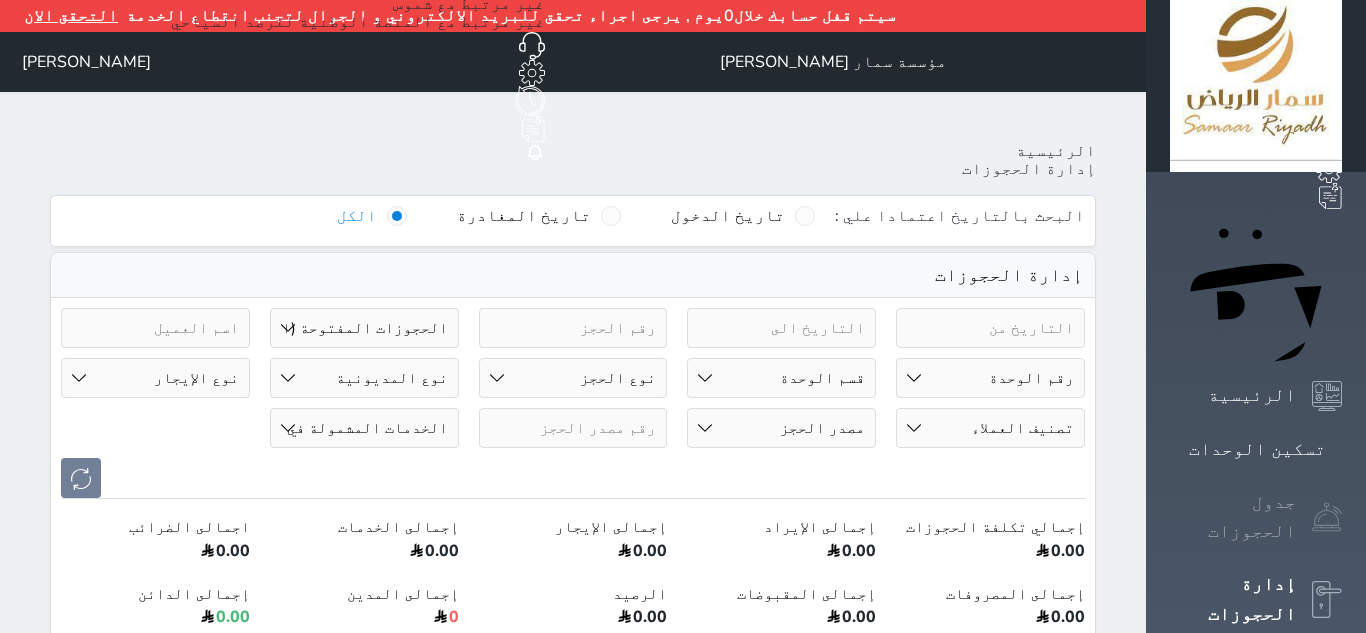 click on "جدول الحجوزات" at bounding box center (1233, 517) 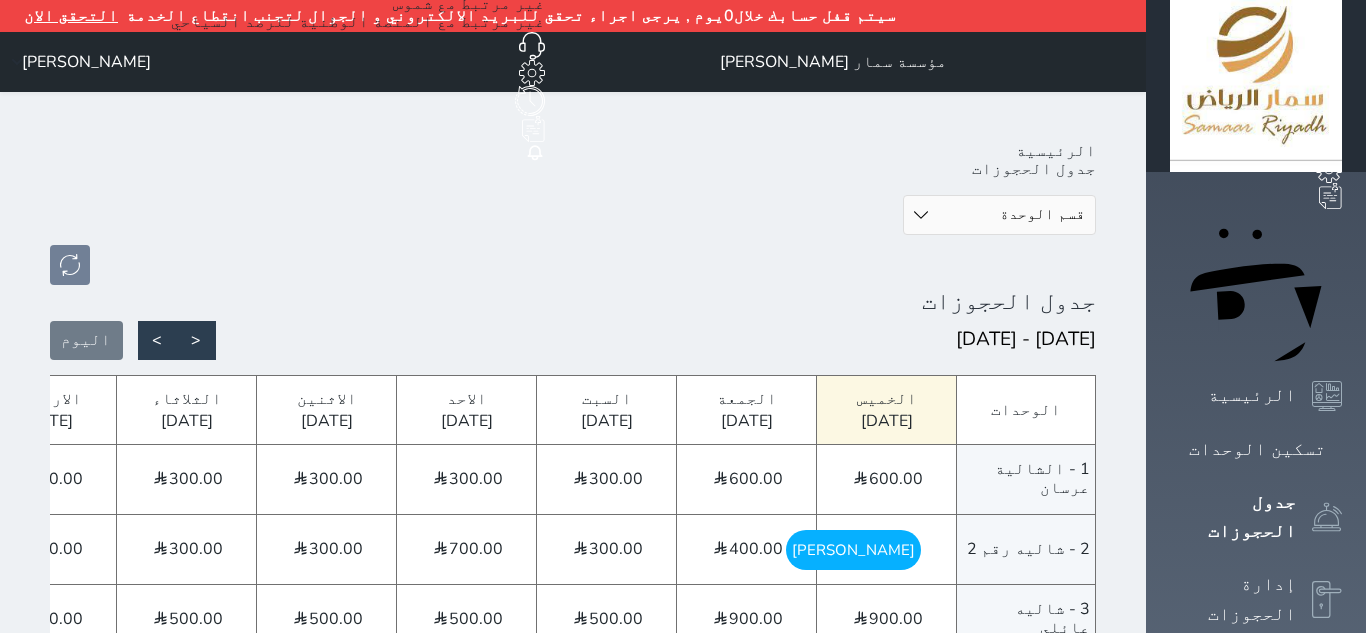 click on "قسم الوحدة
شاليه عرسان
شاليه عائلي
قاعة مناسبات" at bounding box center (999, 215) 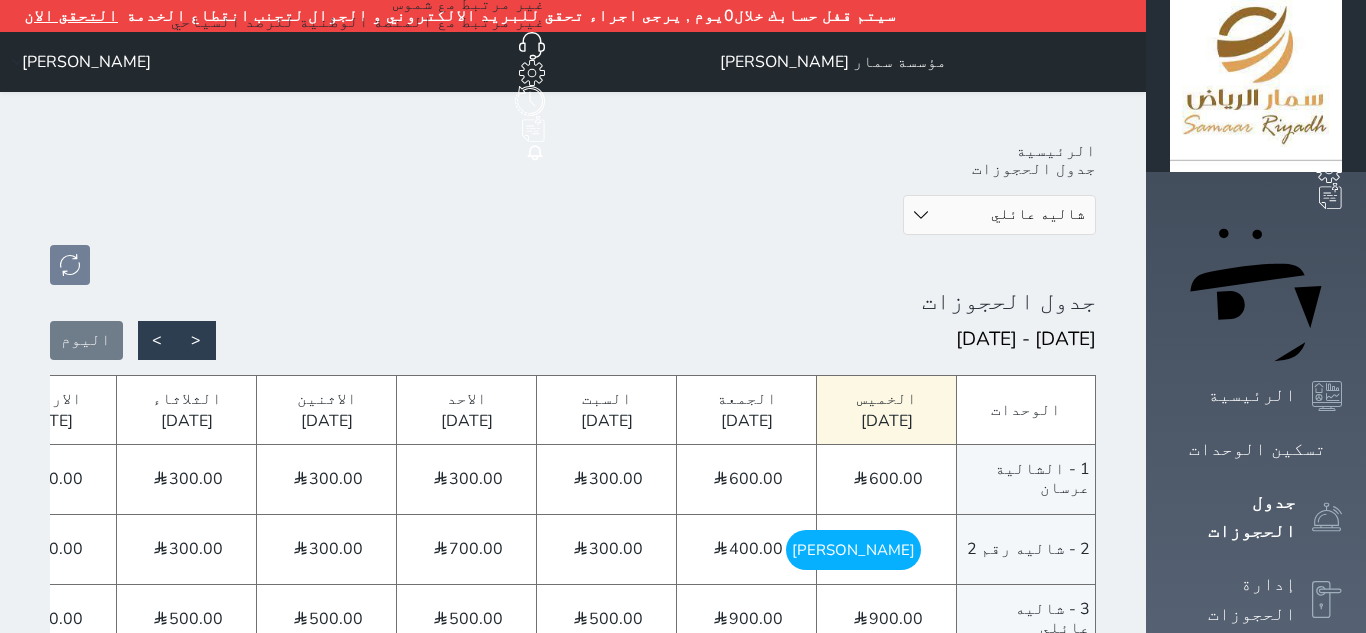 click on "قسم الوحدة
شاليه عرسان
شاليه عائلي
قاعة مناسبات" at bounding box center [999, 215] 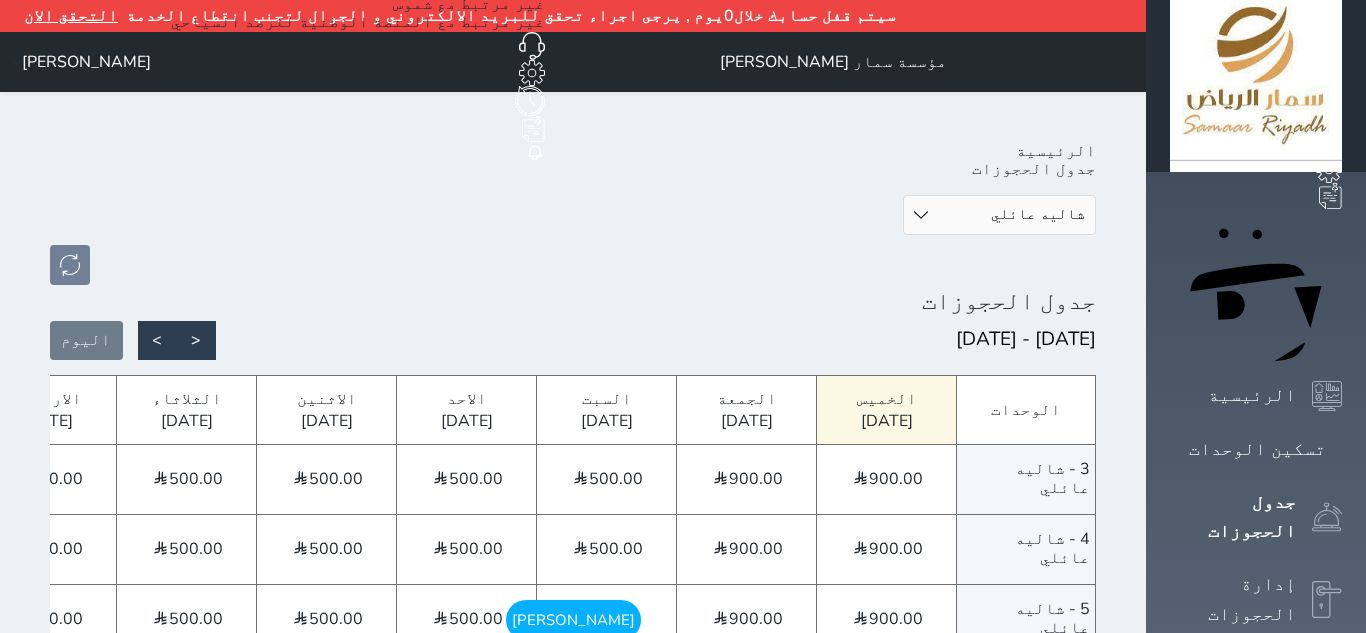 click on "قسم الوحدة
شاليه عرسان
شاليه عائلي
قاعة مناسبات" at bounding box center (999, 215) 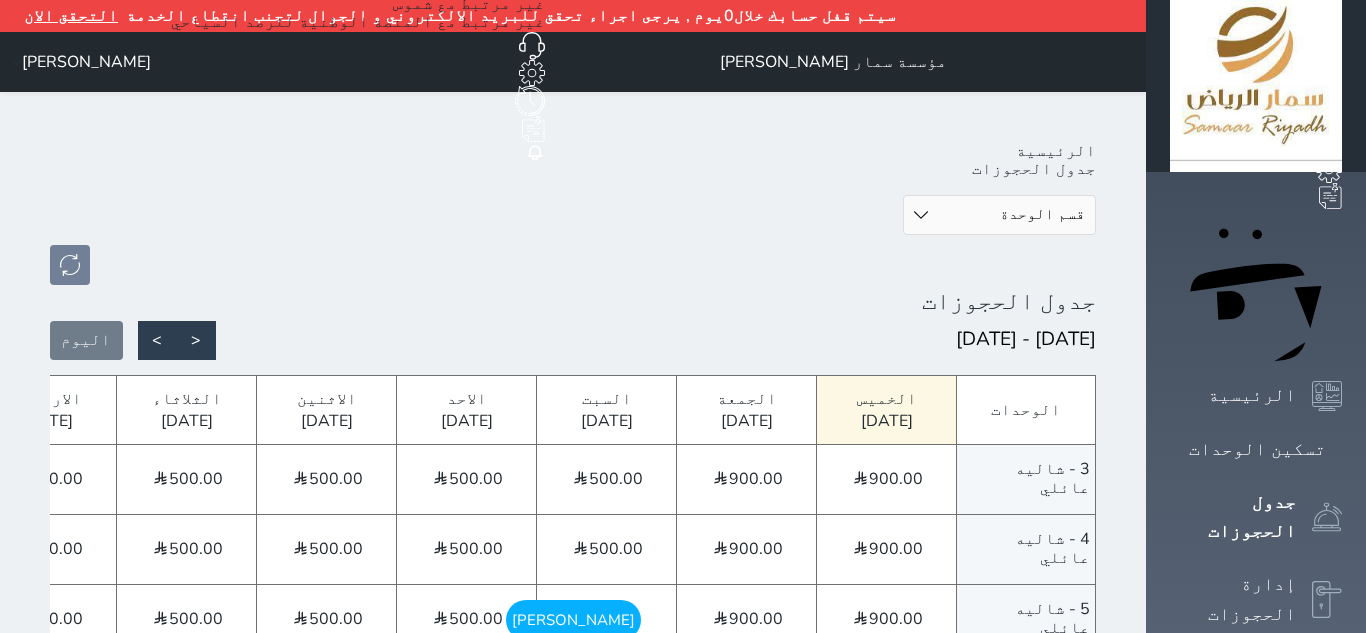 click on "قسم الوحدة
شاليه عرسان
شاليه عائلي
قاعة مناسبات" at bounding box center [999, 215] 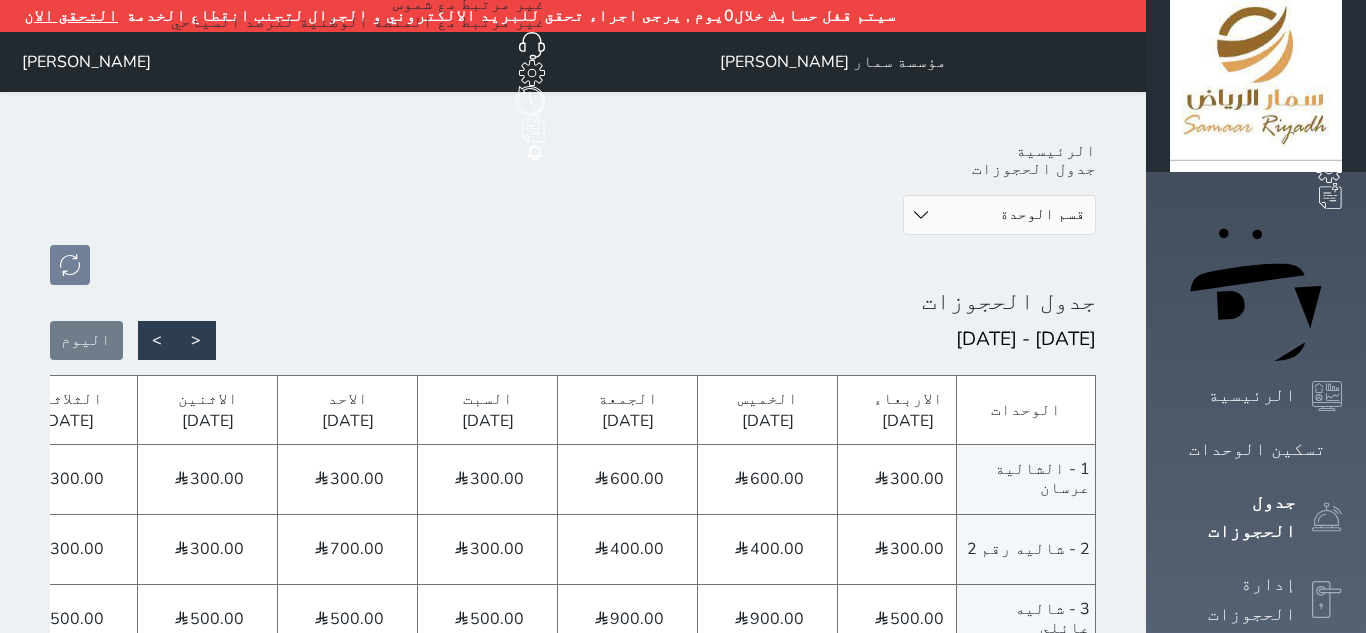 scroll, scrollTop: 0, scrollLeft: -906, axis: horizontal 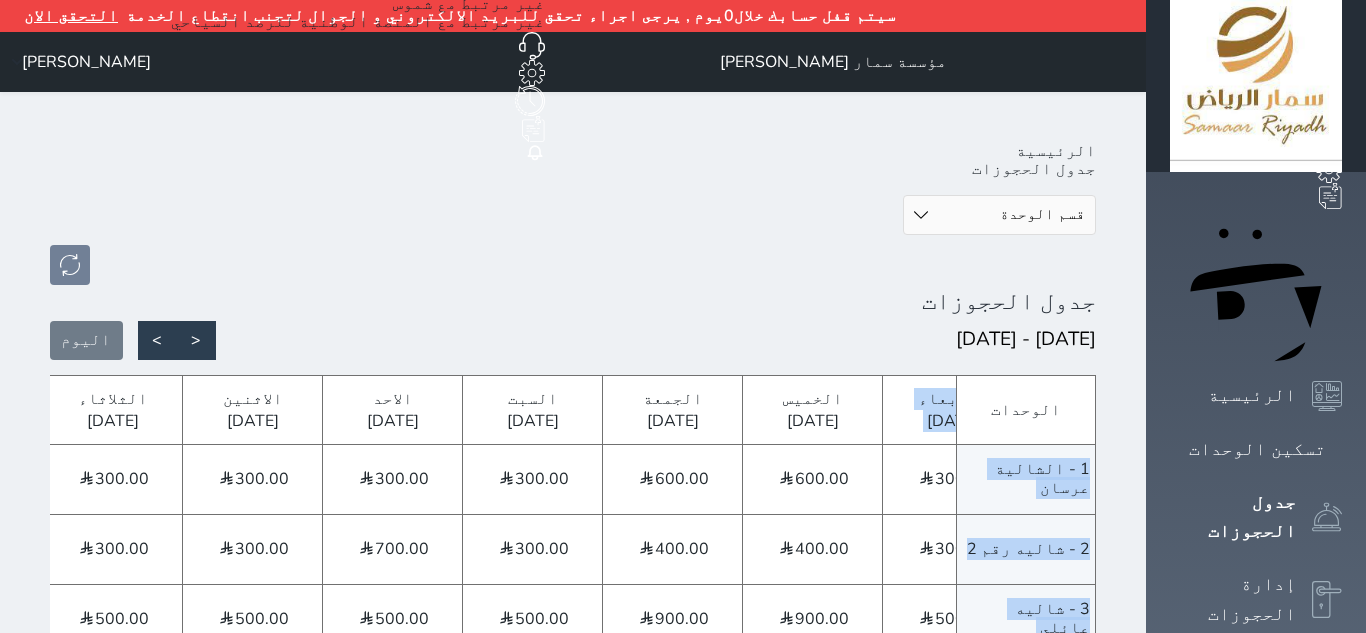 drag, startPoint x: 981, startPoint y: 317, endPoint x: 1106, endPoint y: 330, distance: 125.67418 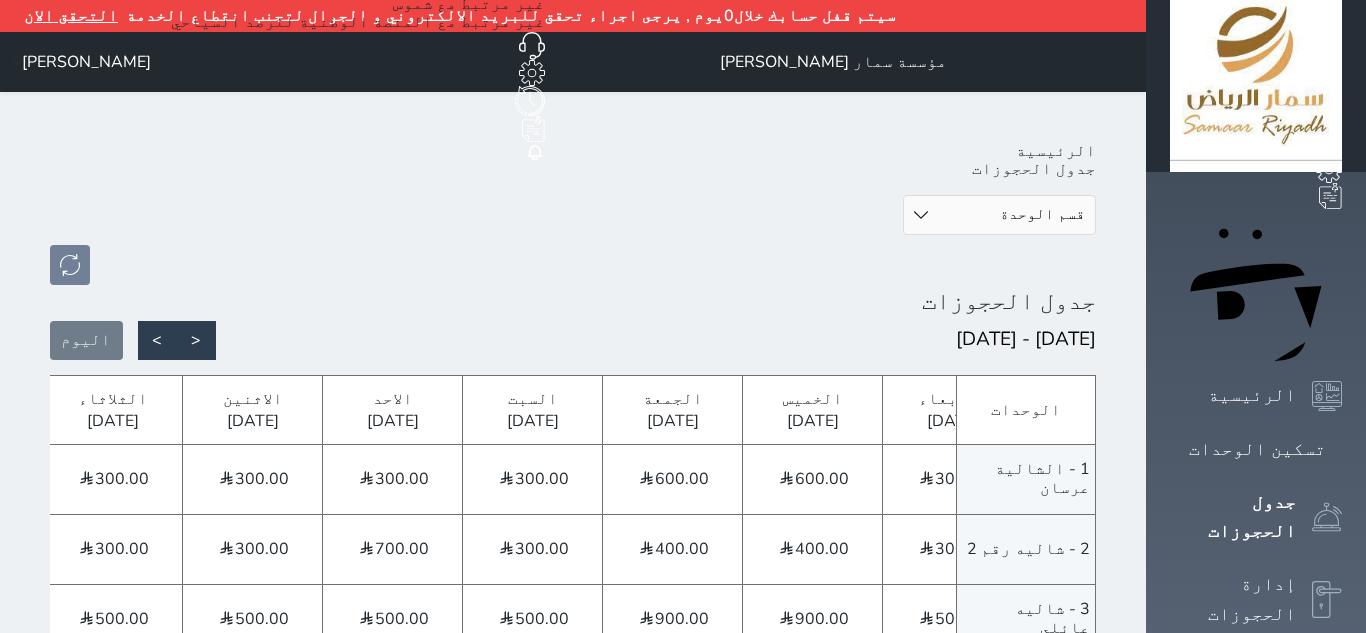 click on "[DATE] - [DATE]
<
>
[DATE]" at bounding box center [573, 340] 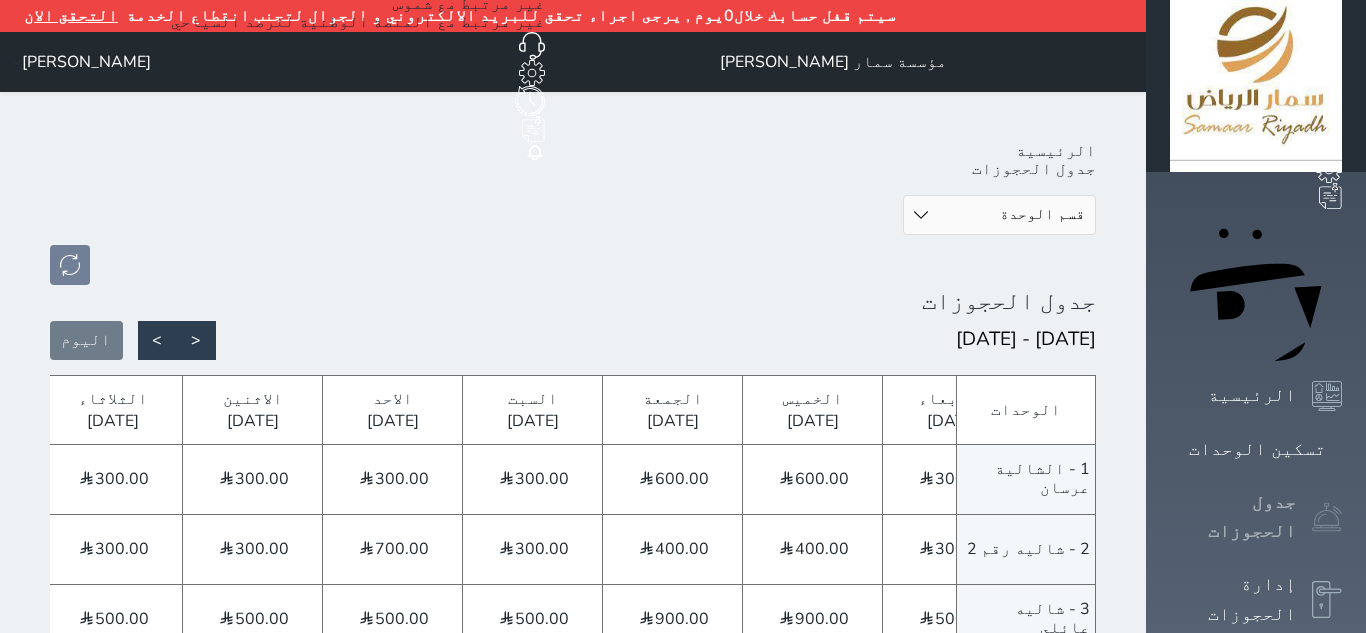 click 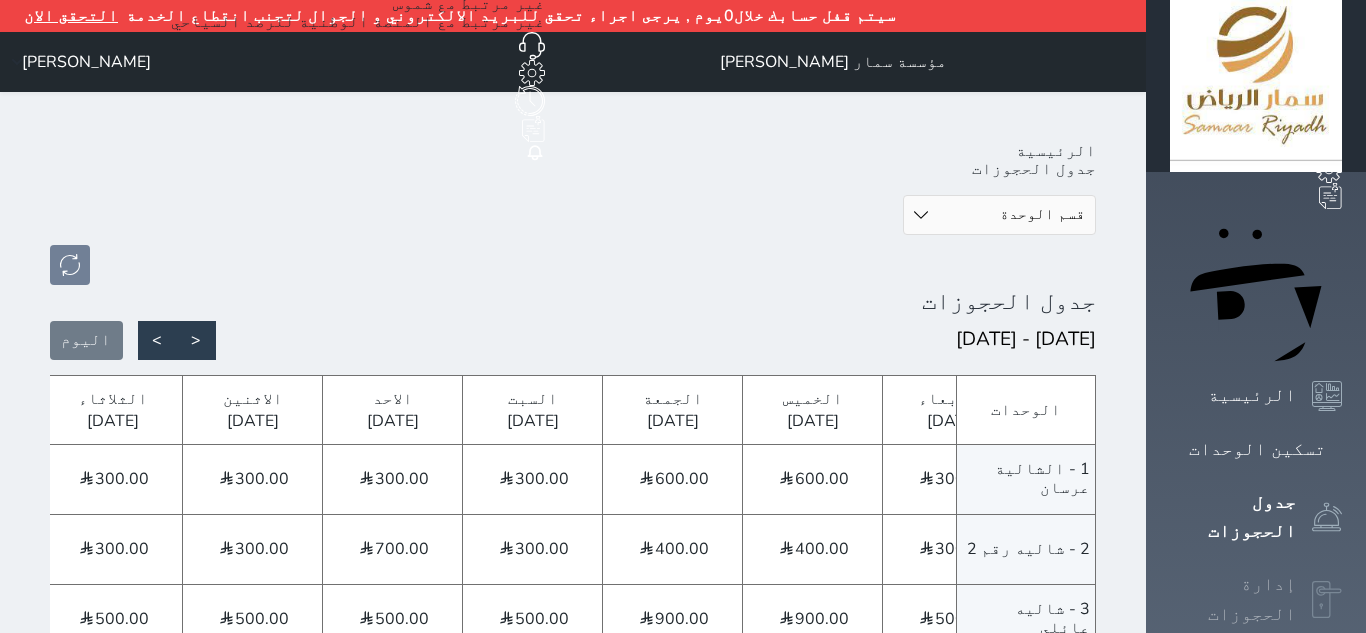 click at bounding box center [1327, 600] 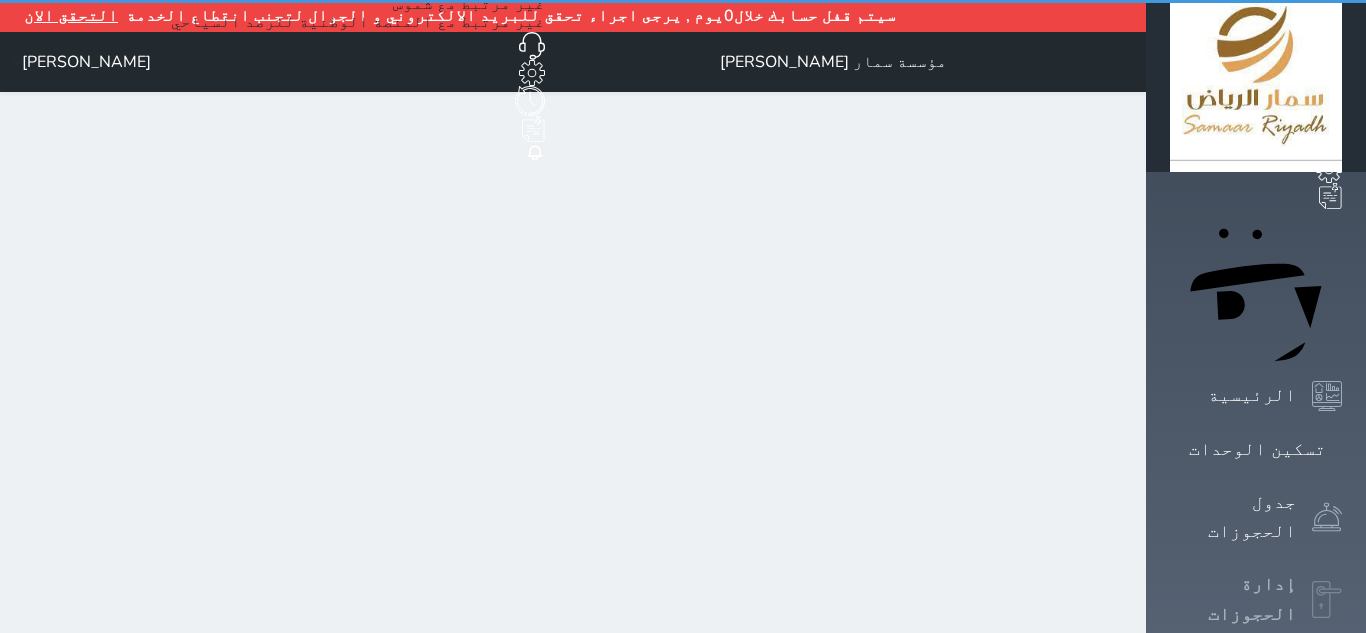 select on "open_all" 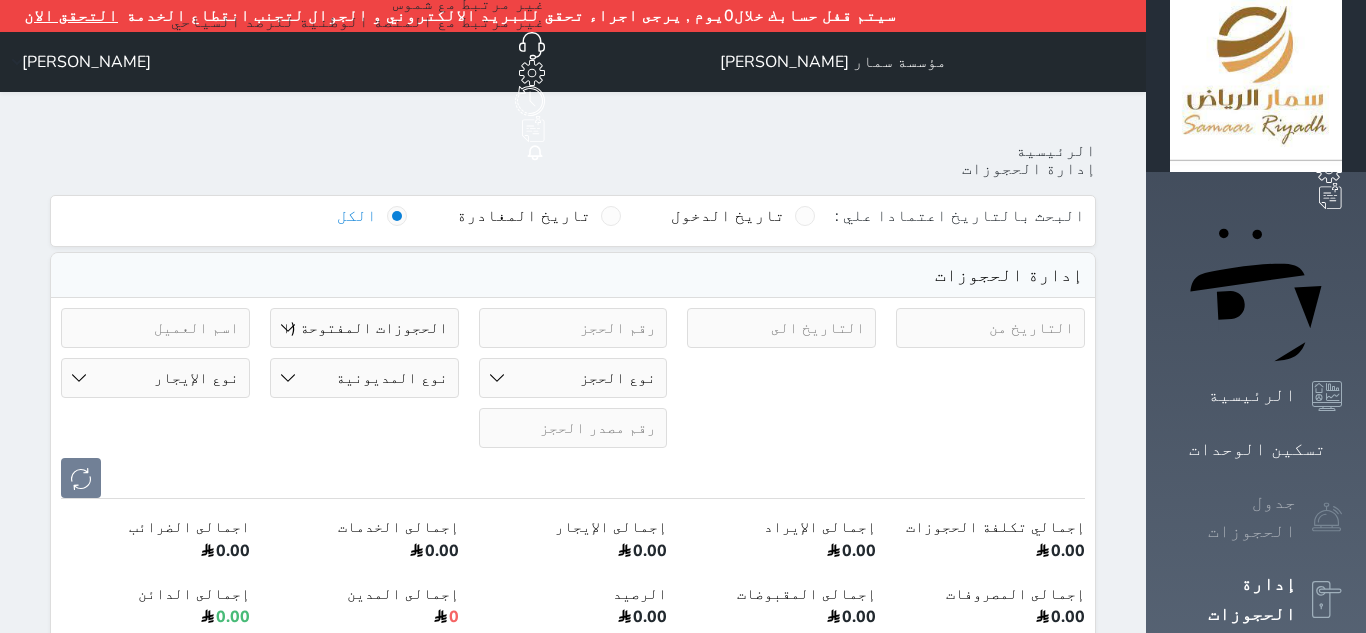 click on "جدول الحجوزات" at bounding box center [1233, 517] 